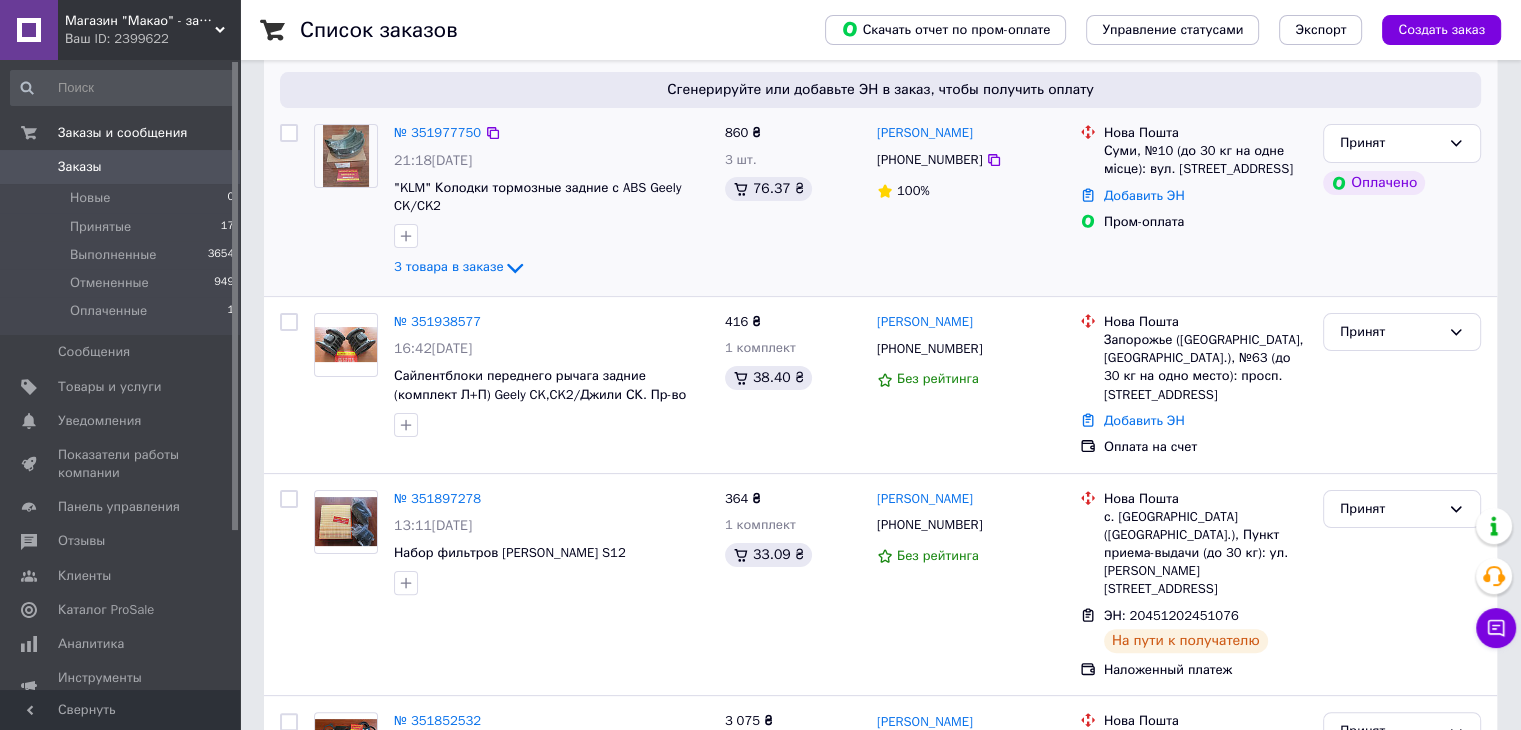 scroll, scrollTop: 400, scrollLeft: 0, axis: vertical 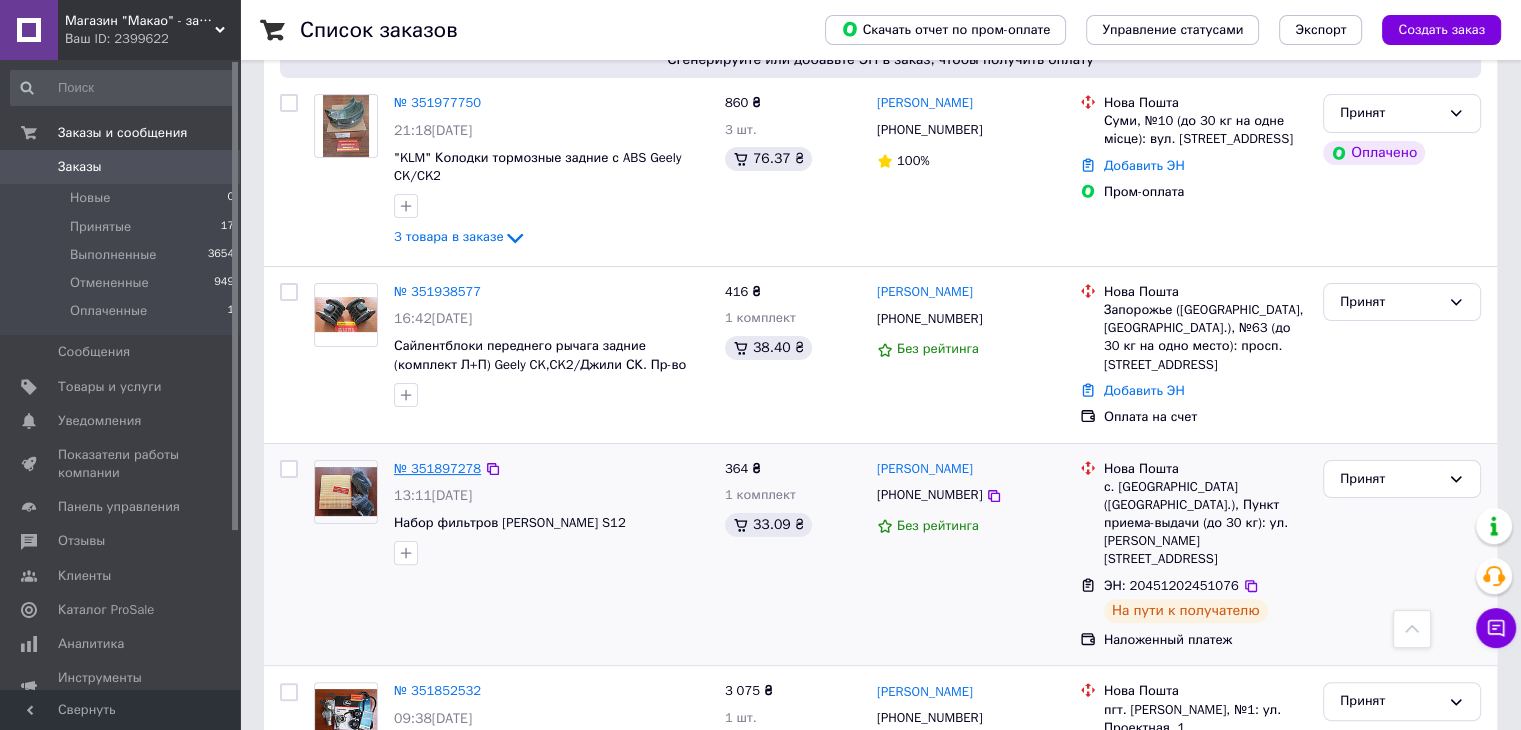 click on "№ 351897278" at bounding box center (437, 468) 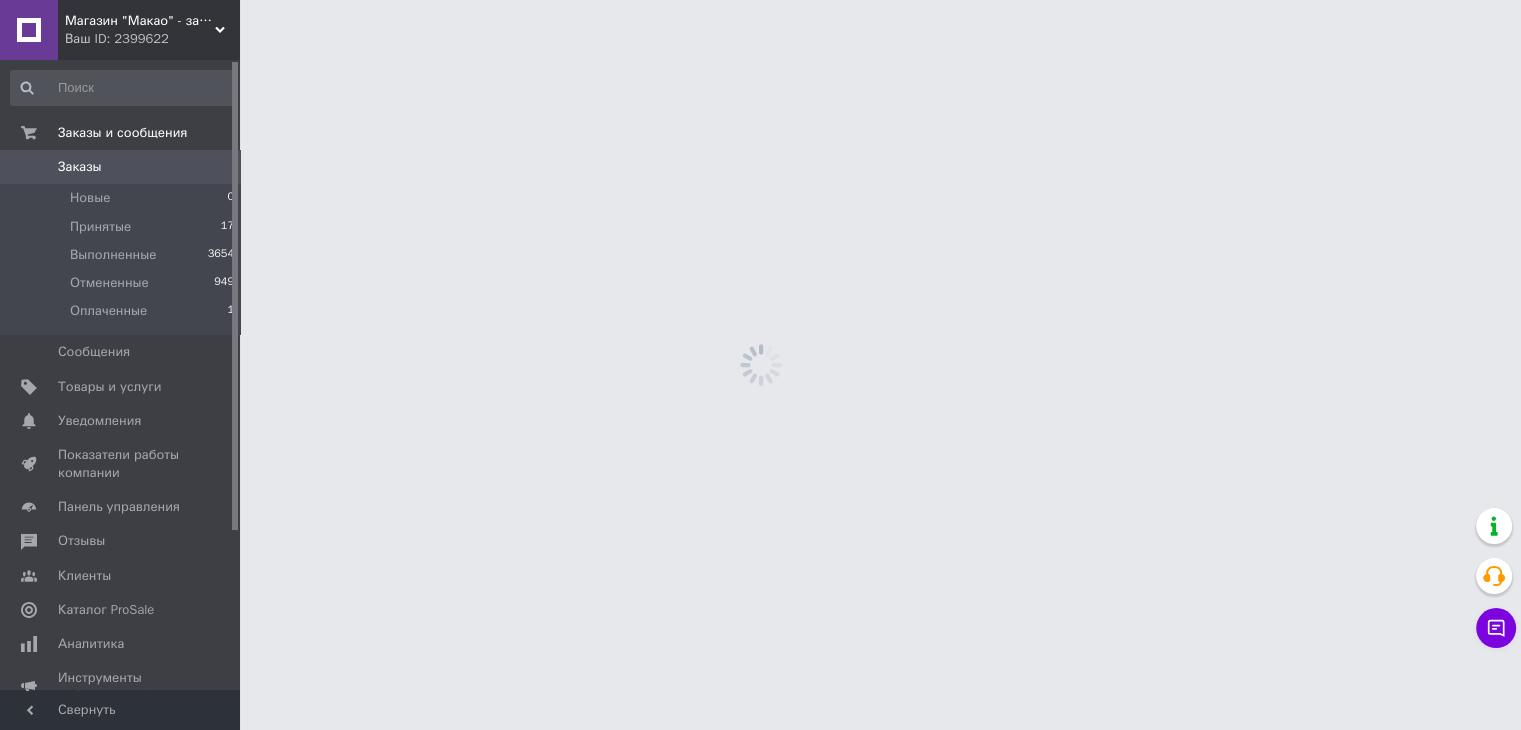 scroll, scrollTop: 0, scrollLeft: 0, axis: both 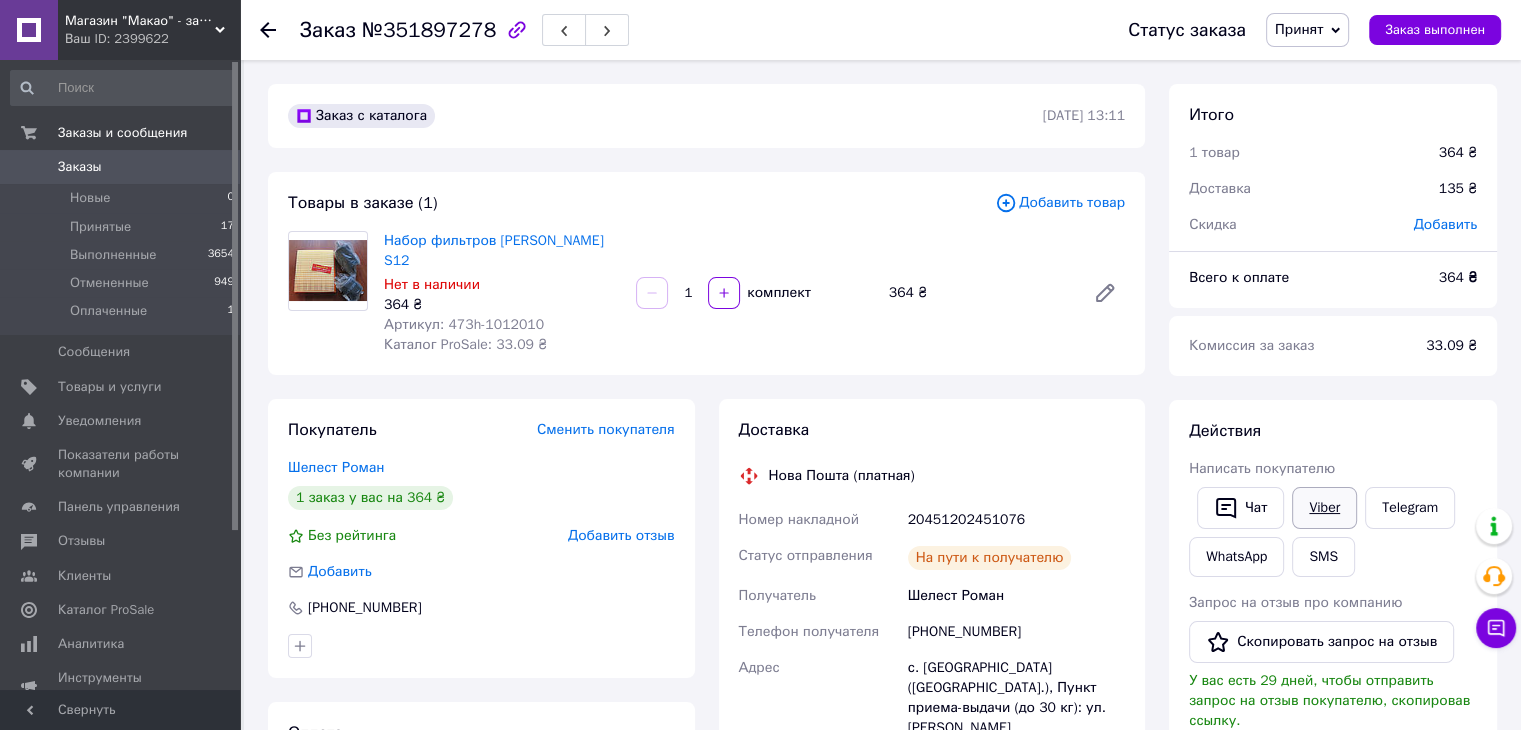 click on "Viber" at bounding box center [1324, 508] 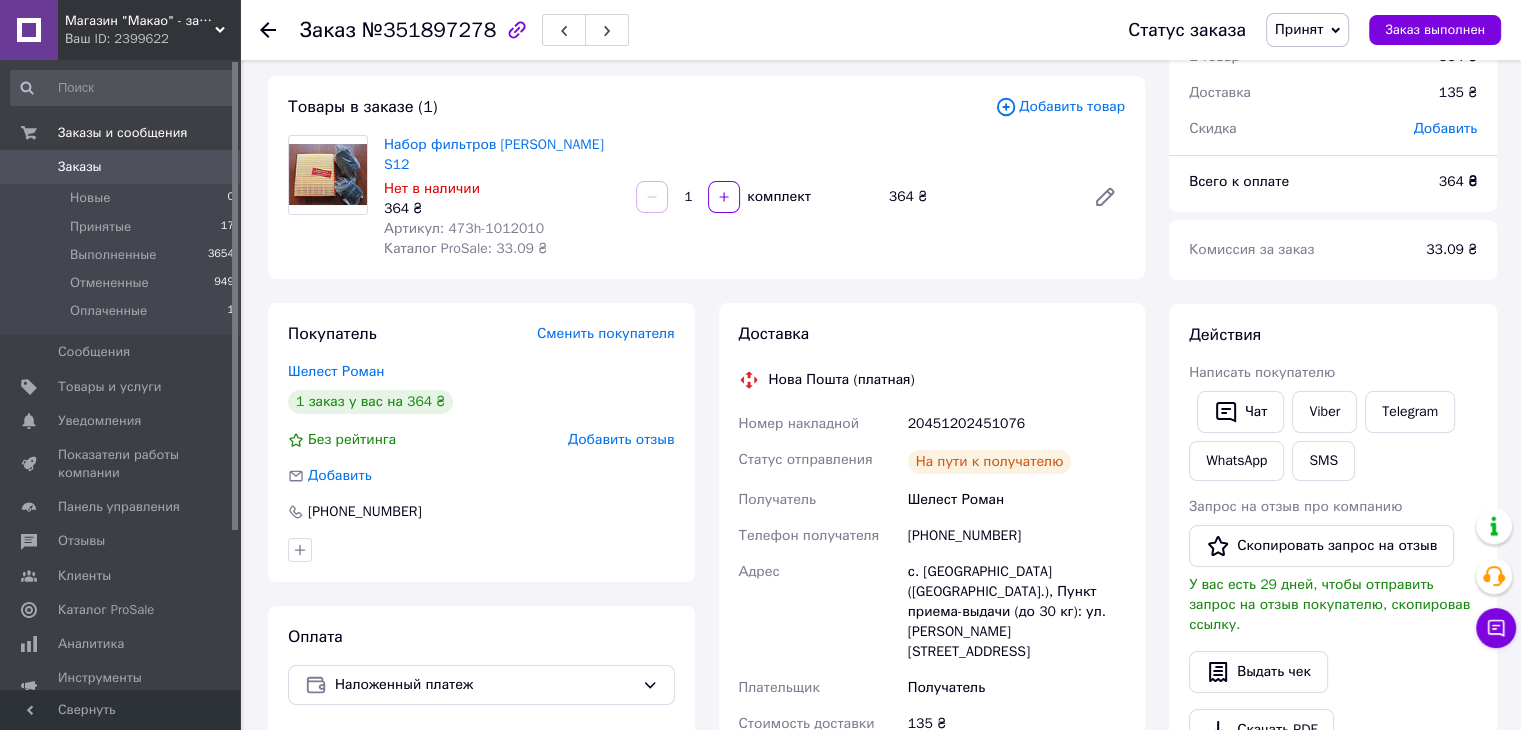 scroll, scrollTop: 100, scrollLeft: 0, axis: vertical 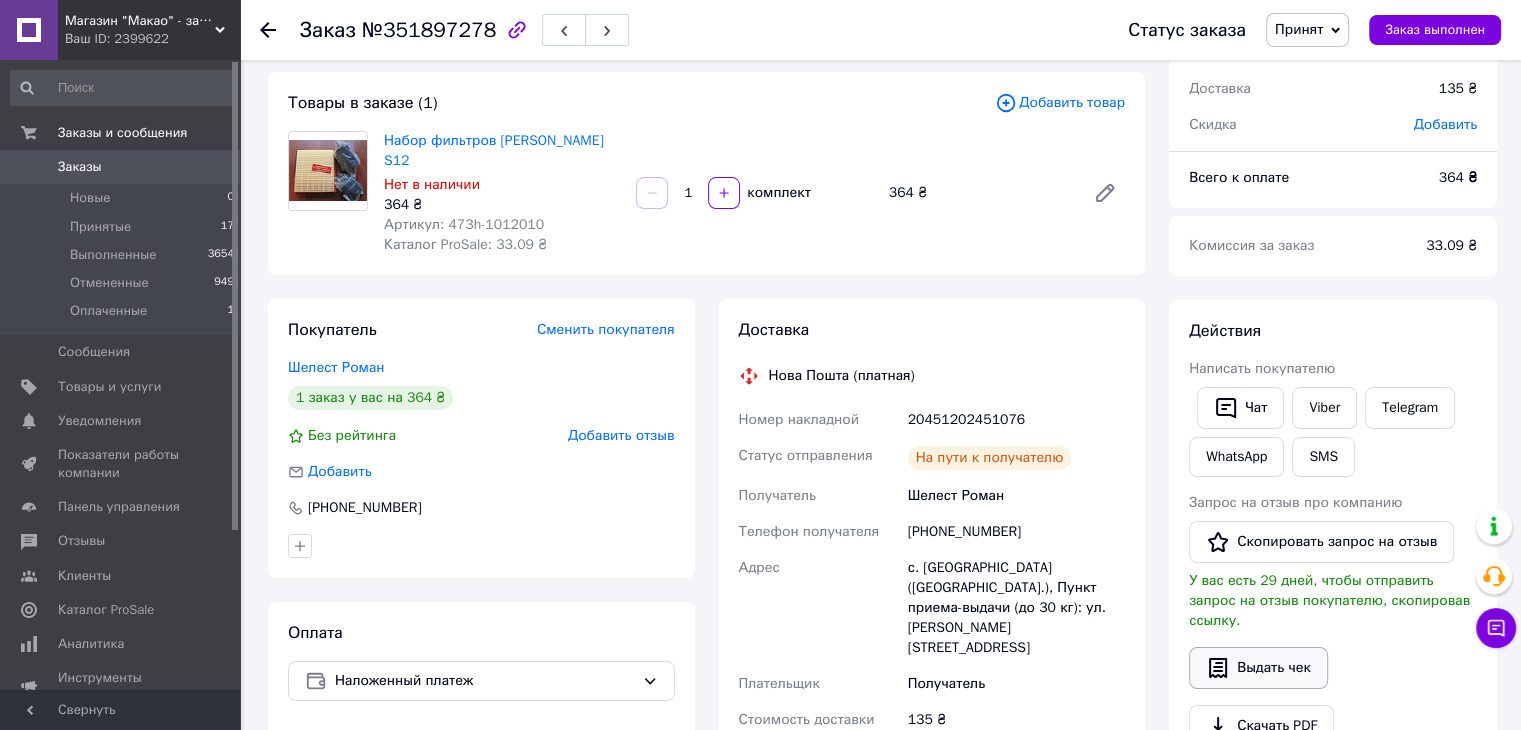click on "Выдать чек" at bounding box center (1258, 668) 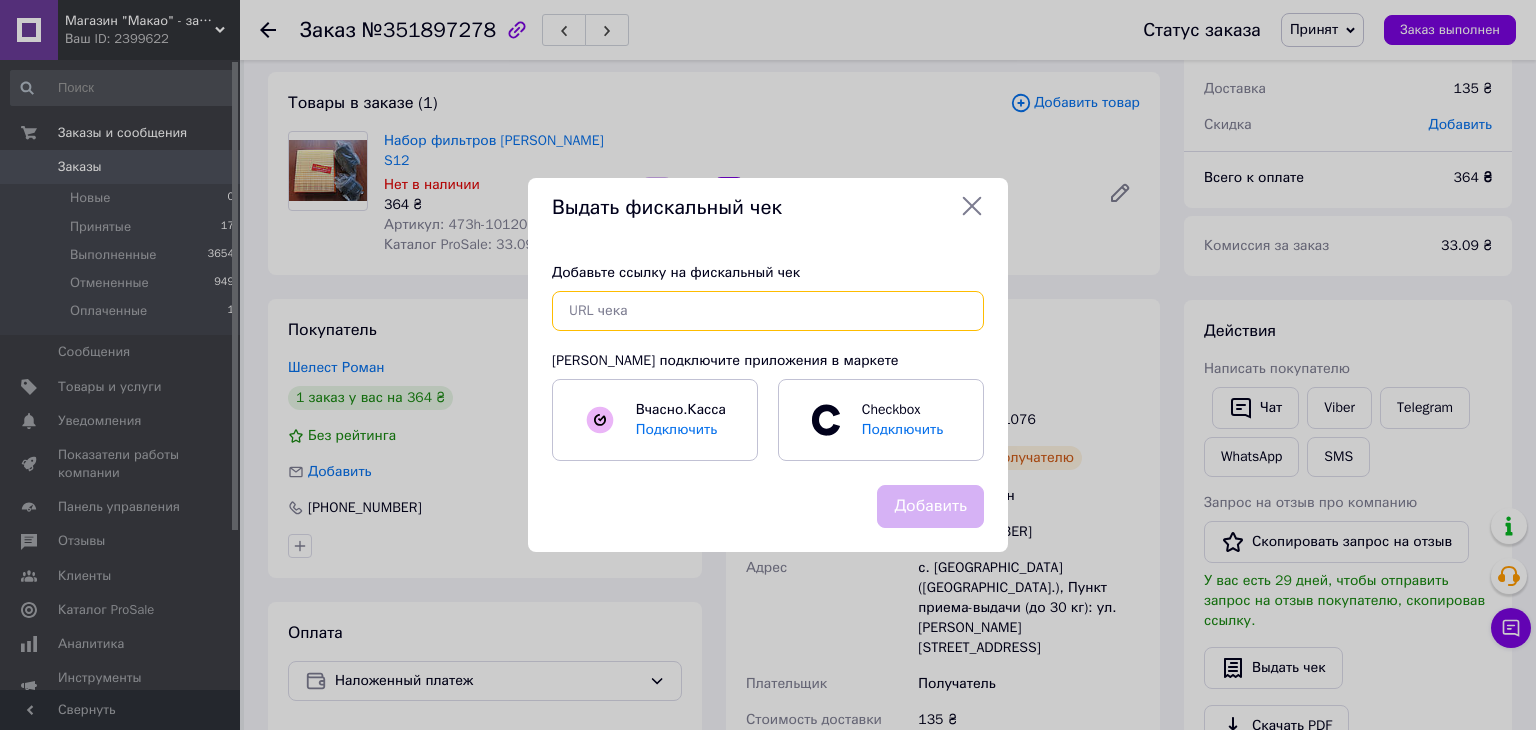 click at bounding box center [768, 311] 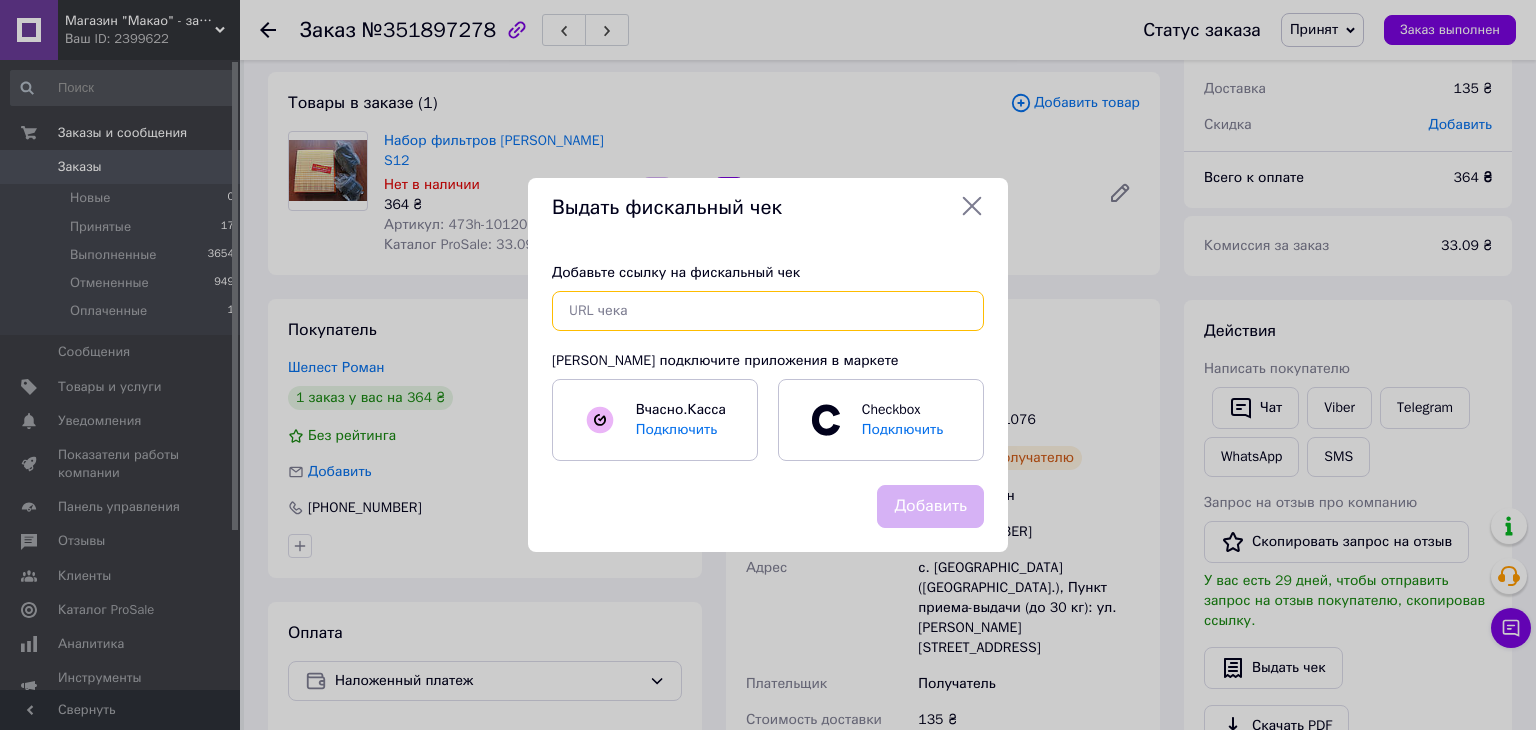 paste on "https://kasa.vchasno.ua/check-viewer/iuVk-6k6wE0" 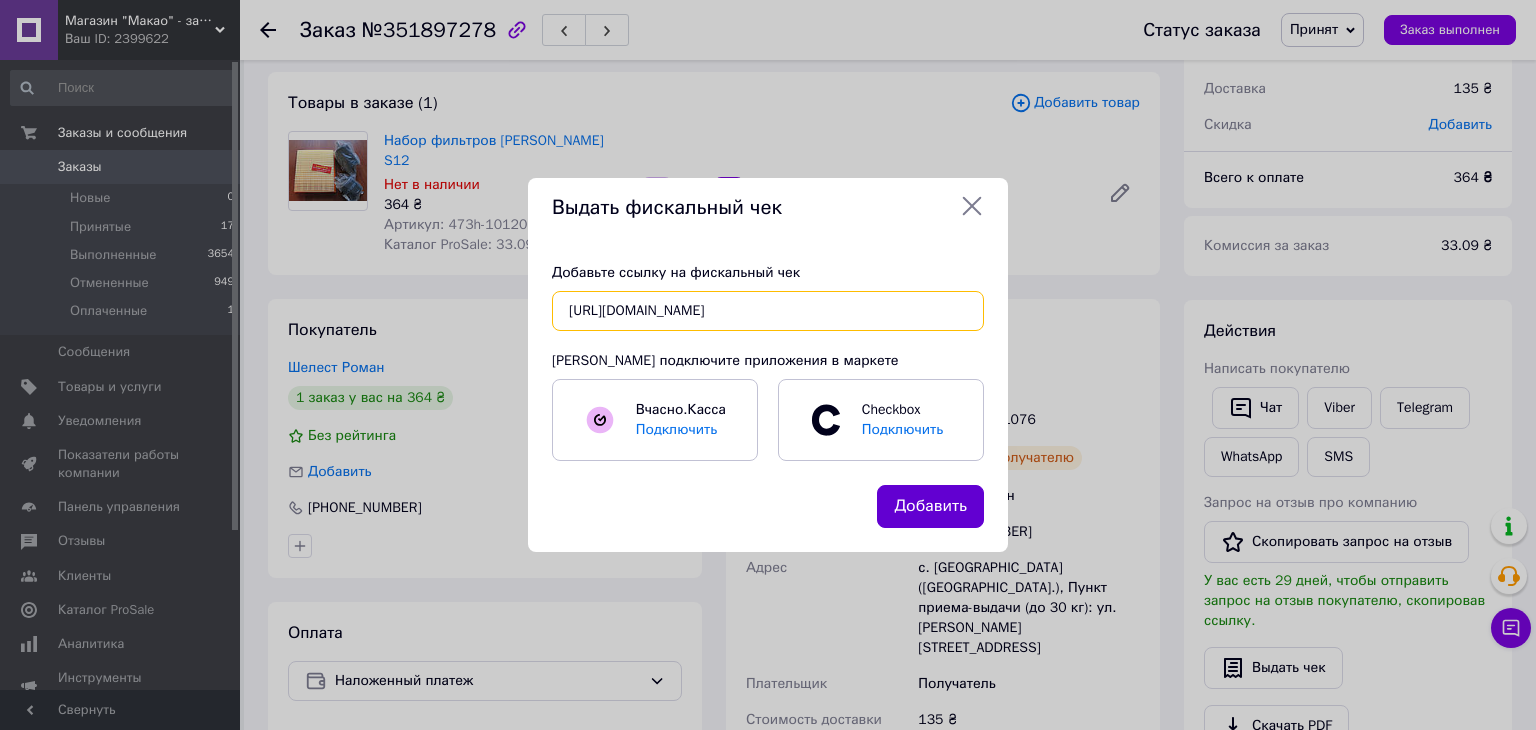 type on "https://kasa.vchasno.ua/check-viewer/iuVk-6k6wE0" 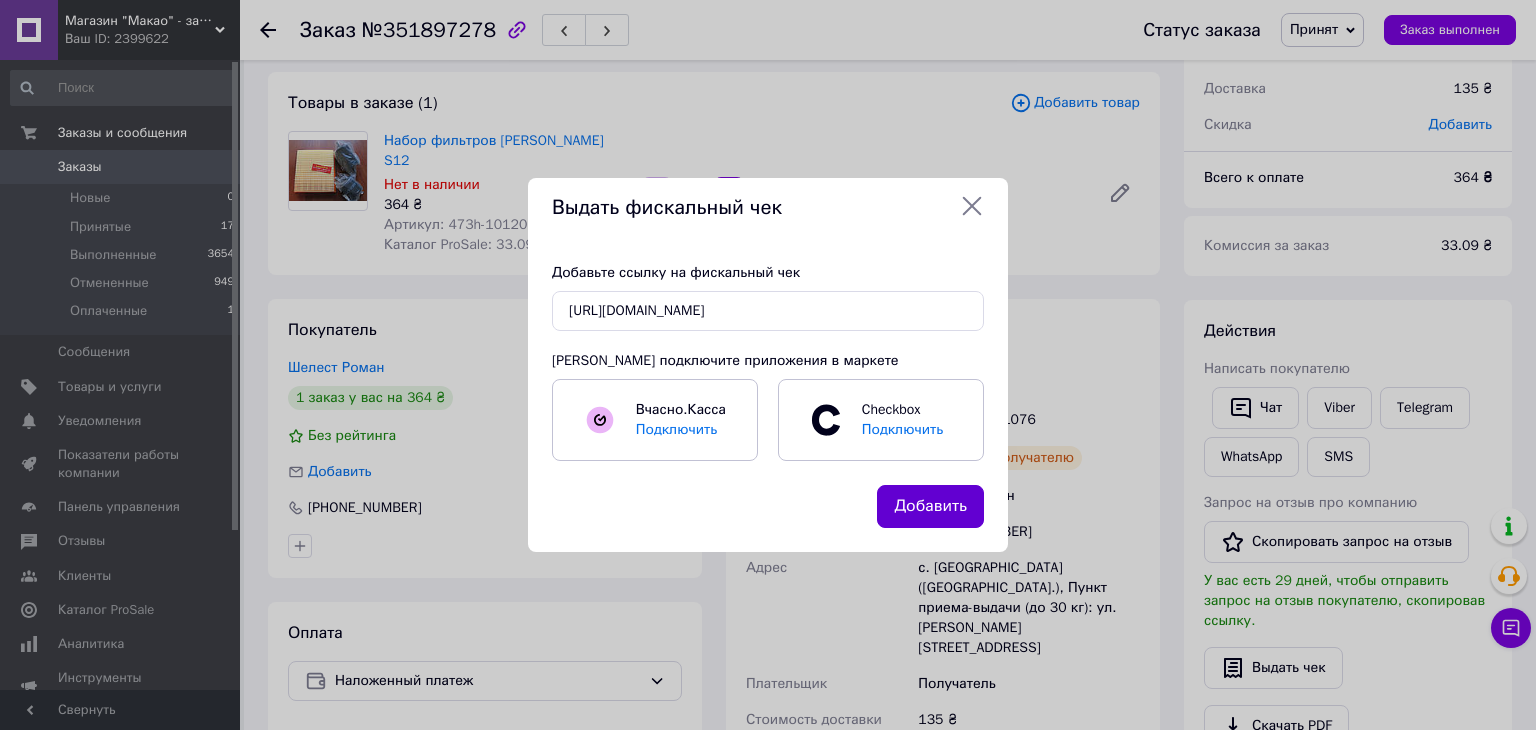 click on "Добавить" at bounding box center [930, 506] 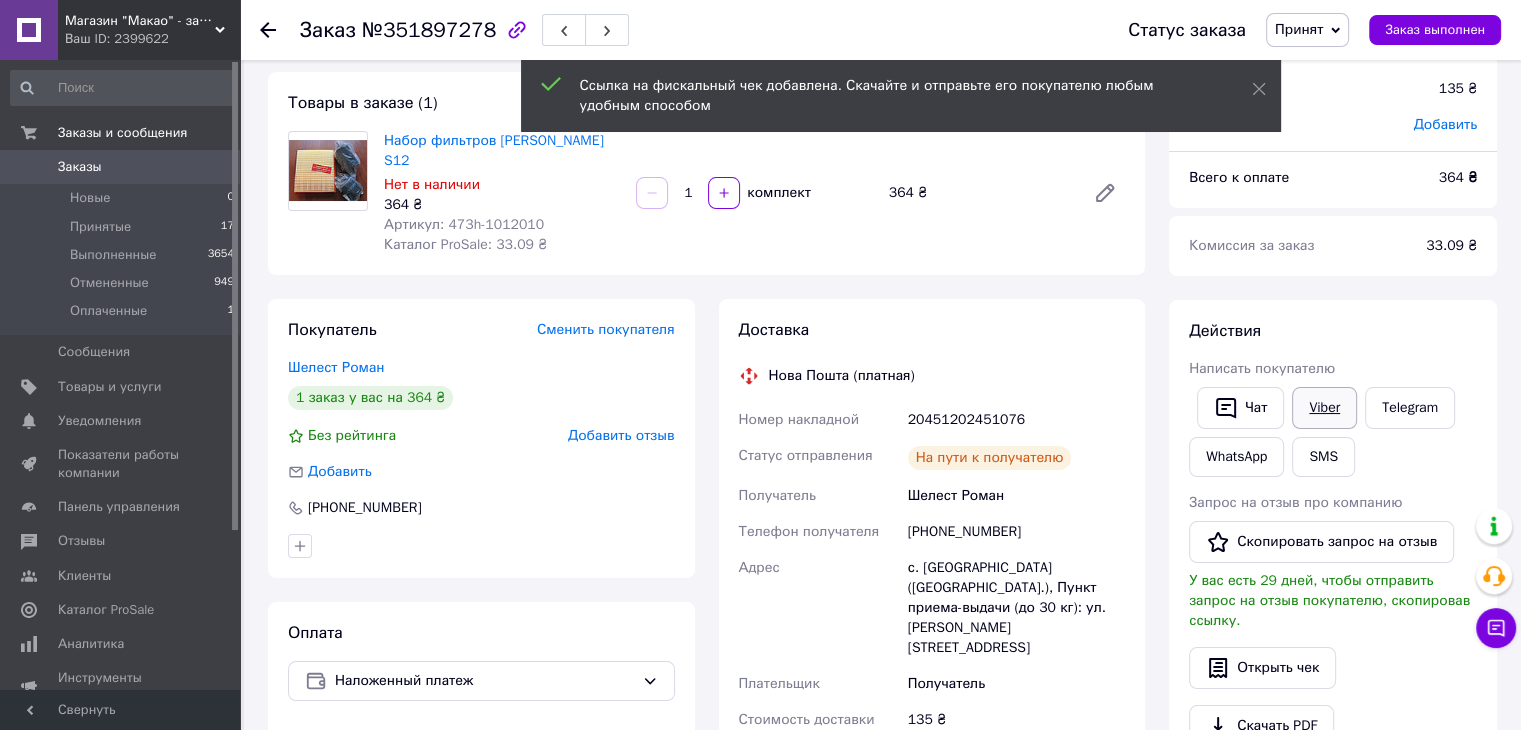 click on "Viber" at bounding box center (1324, 408) 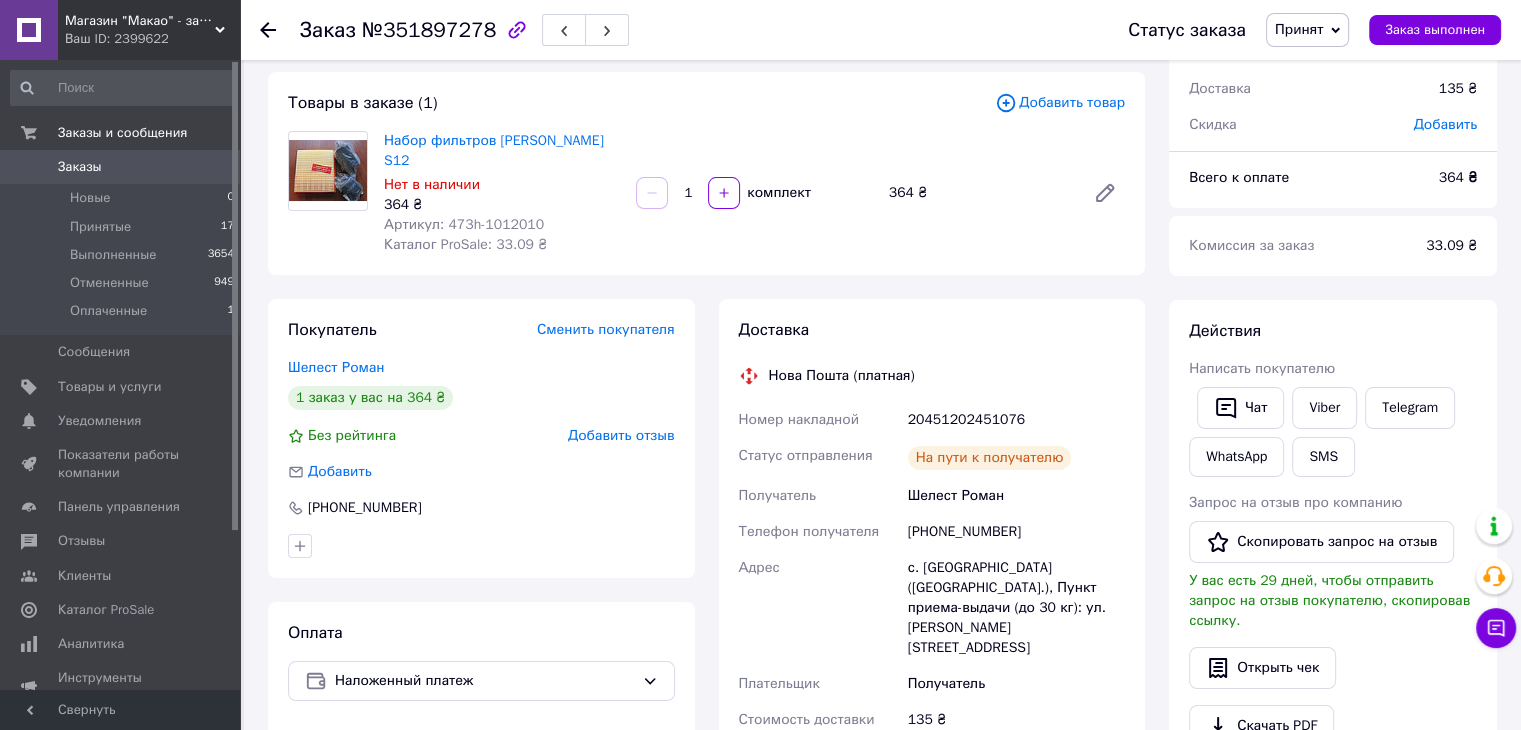 click 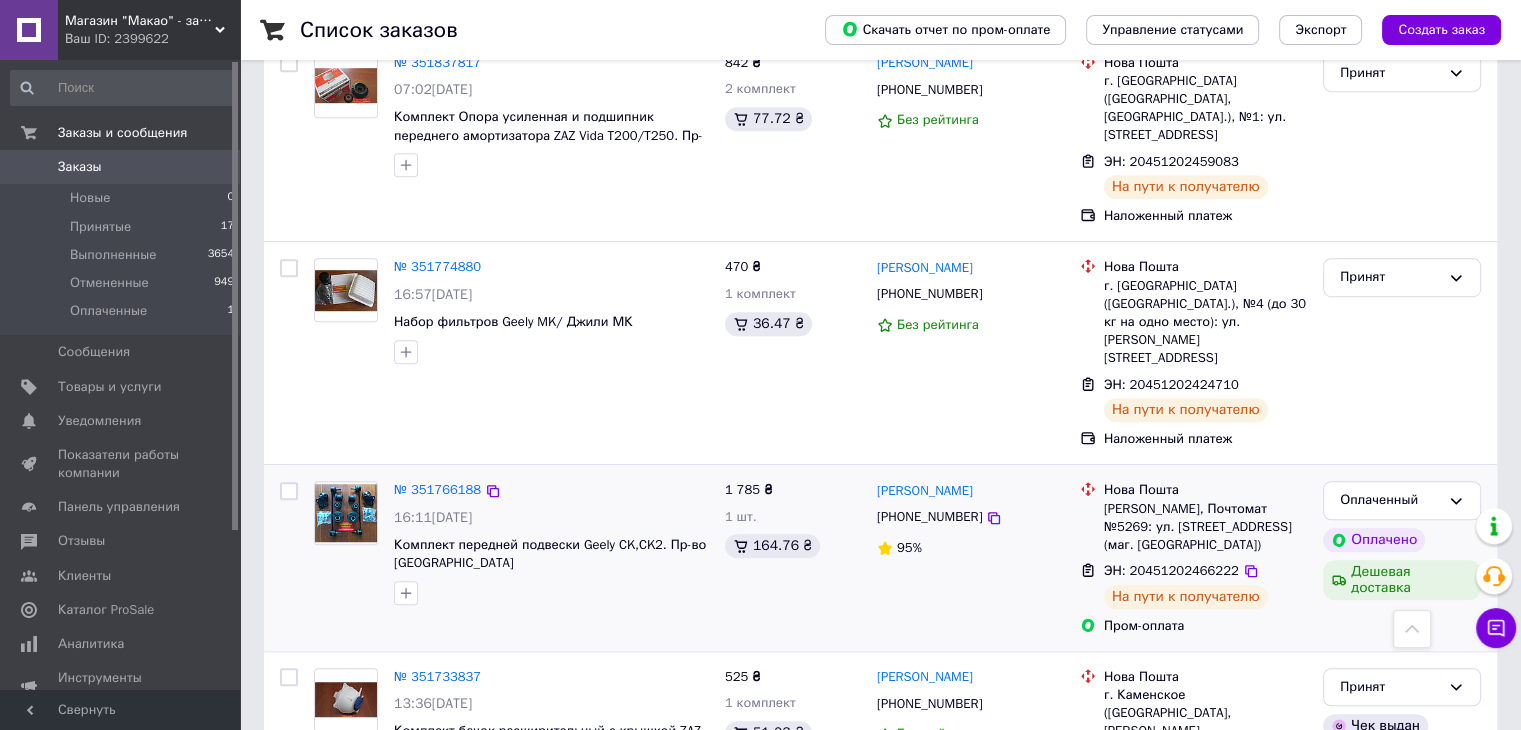 scroll, scrollTop: 1200, scrollLeft: 0, axis: vertical 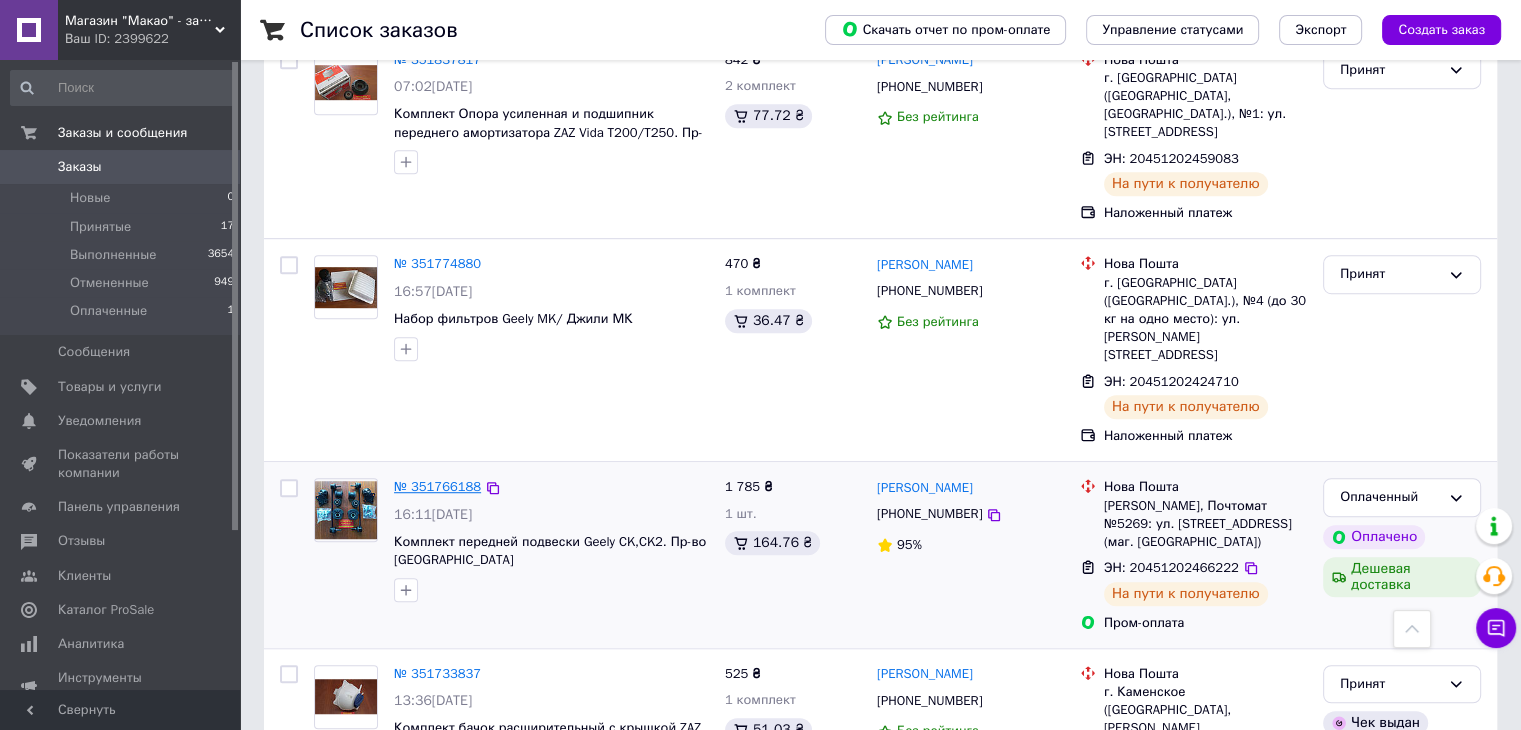 click on "№ 351766188" at bounding box center [437, 486] 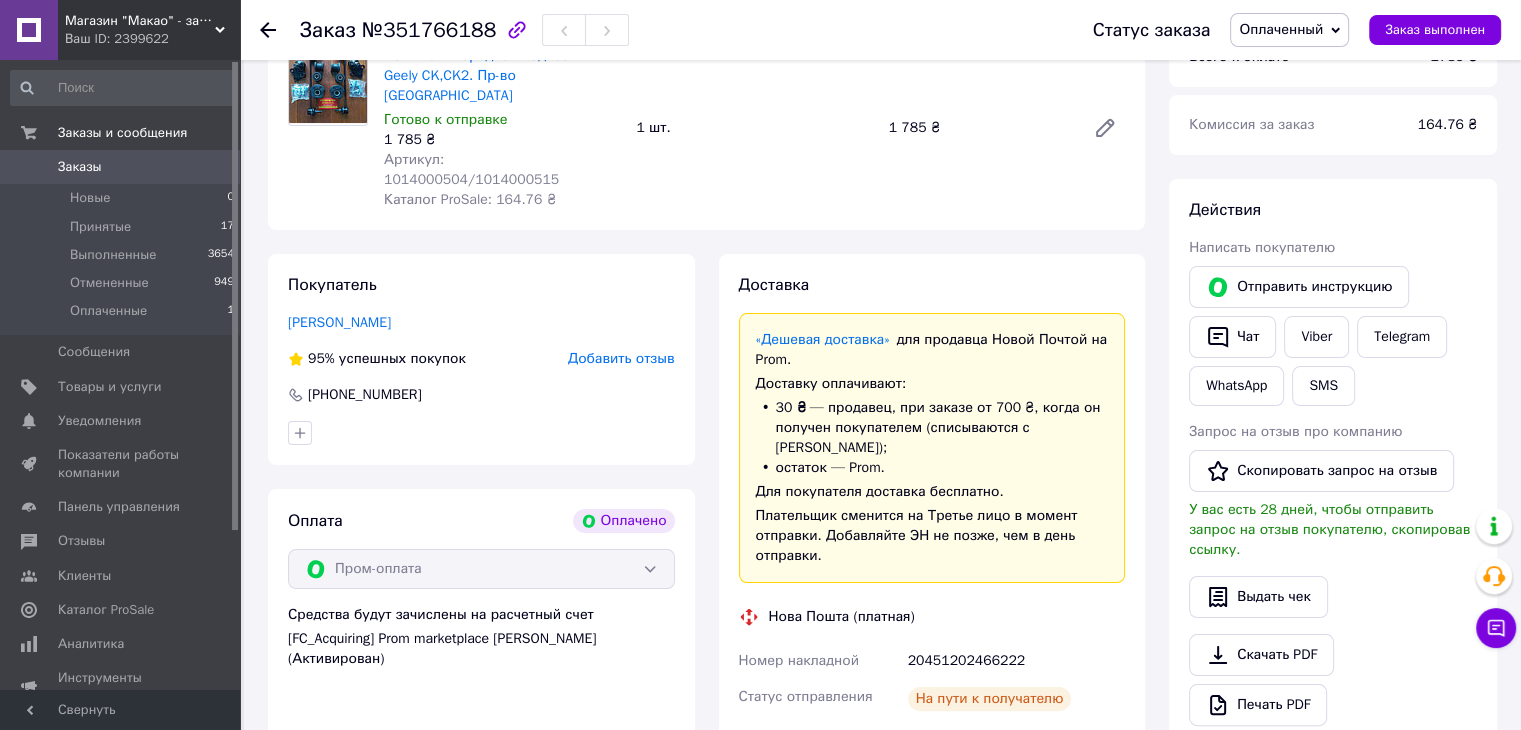 scroll, scrollTop: 240, scrollLeft: 0, axis: vertical 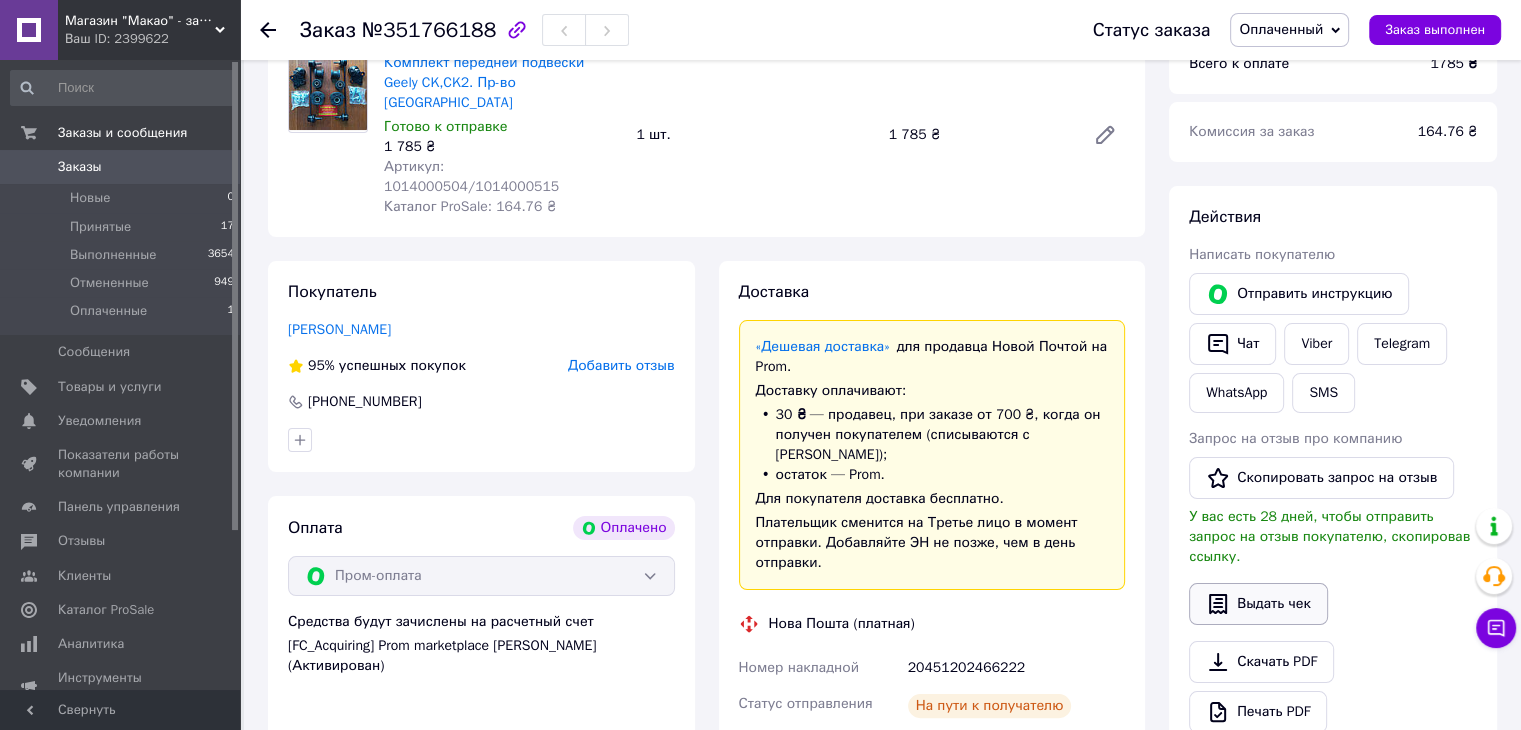 click on "Выдать чек" at bounding box center (1258, 604) 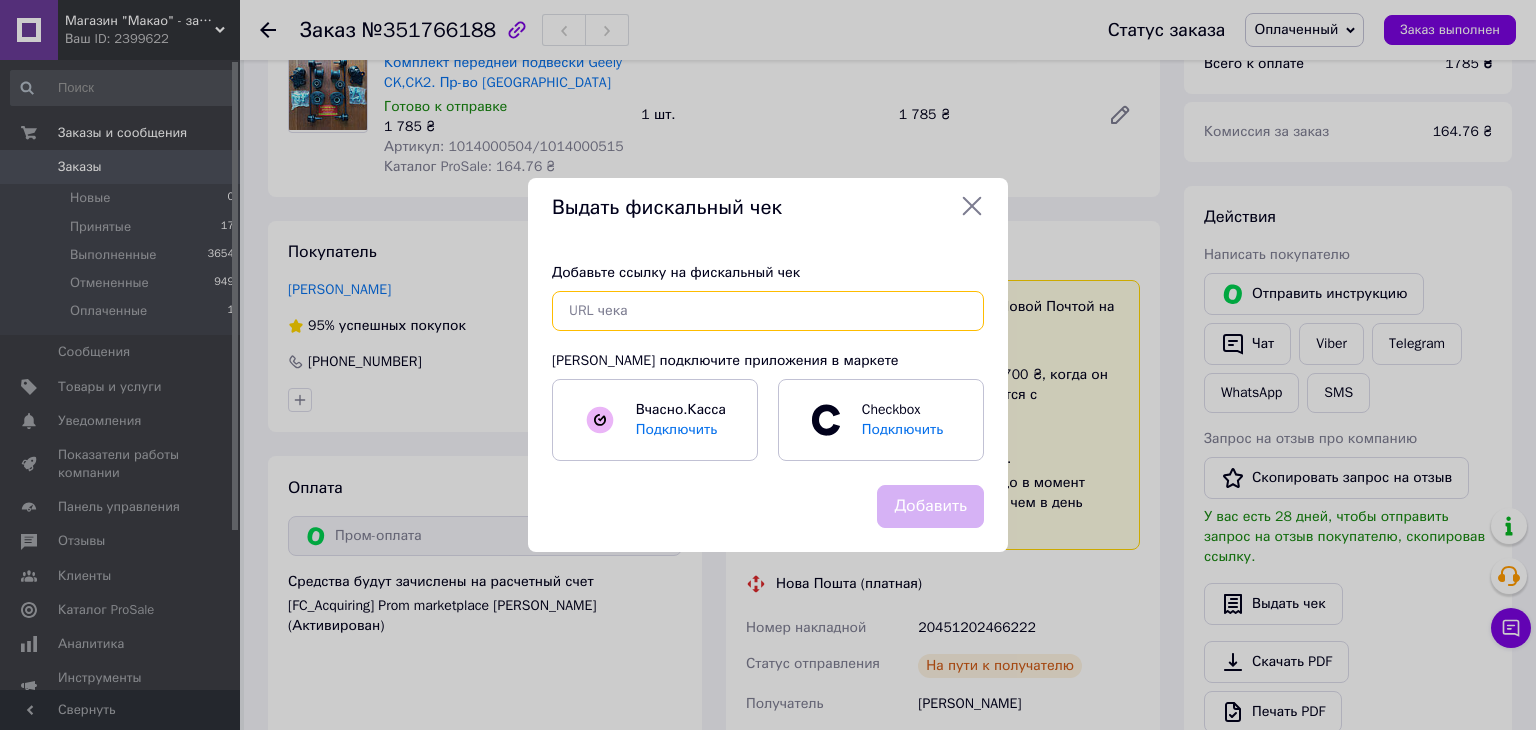 click at bounding box center [768, 311] 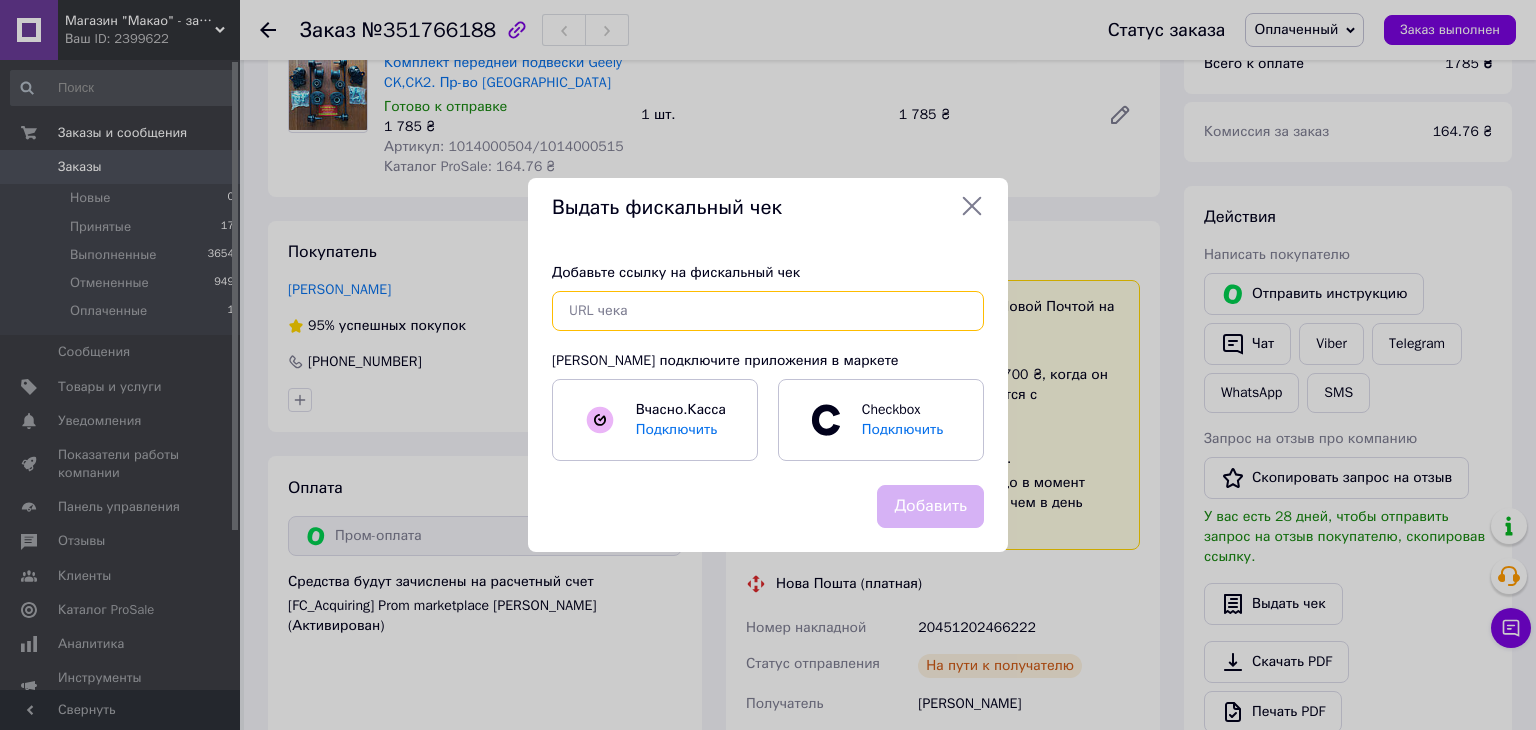 paste on "https://kasa.vchasno.ua/check-viewer/XLjSRB2z4ao" 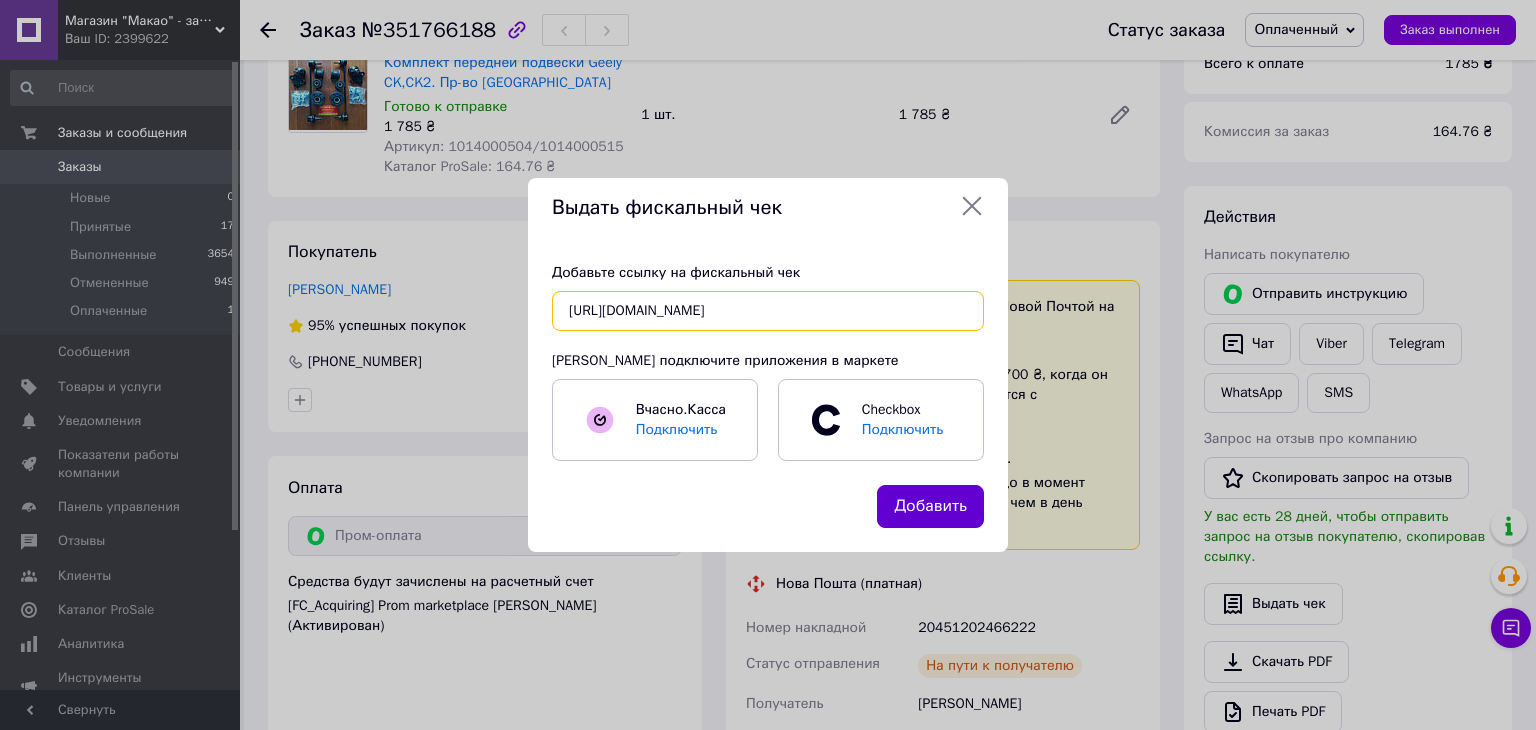 type on "https://kasa.vchasno.ua/check-viewer/XLjSRB2z4ao" 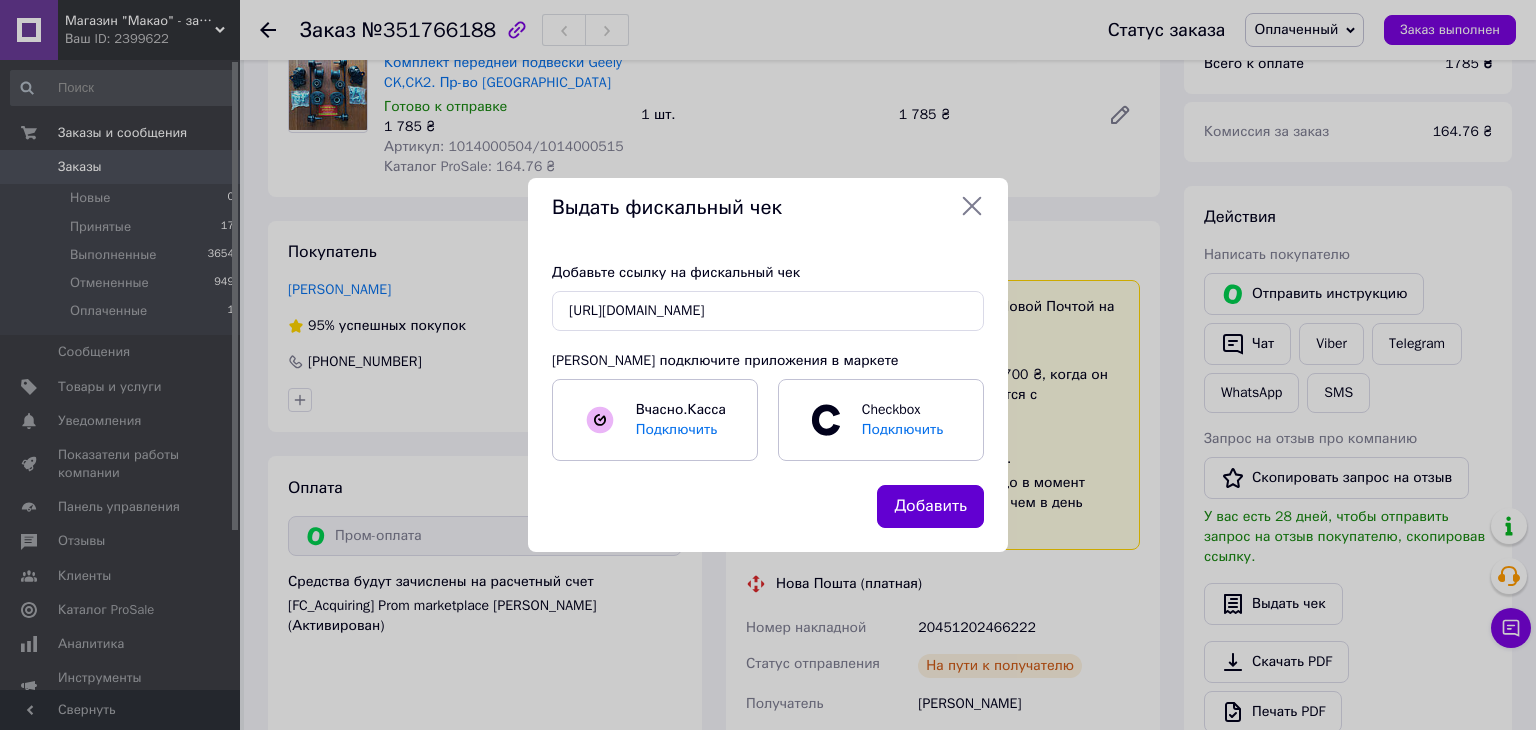 click on "Добавить" at bounding box center (930, 506) 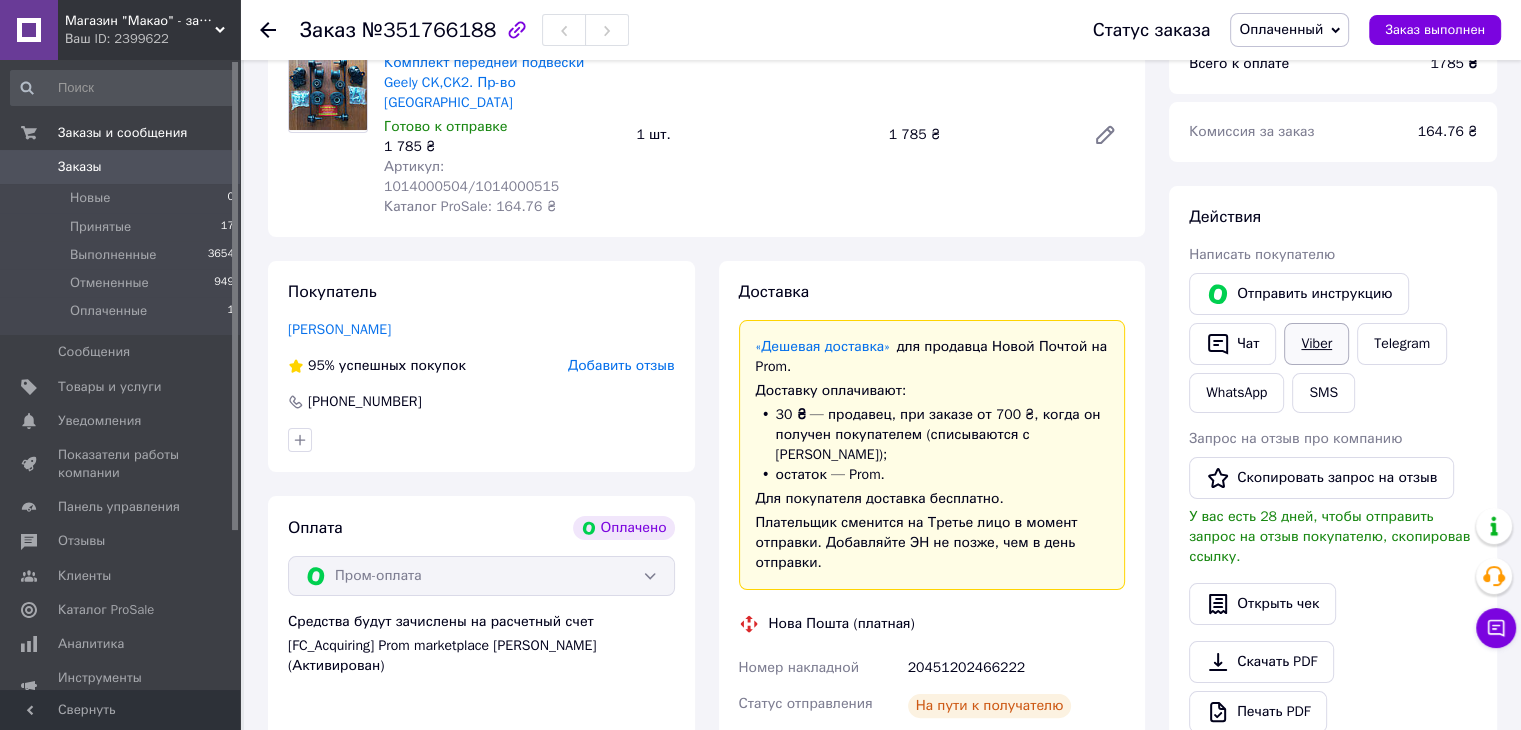 click on "Viber" at bounding box center [1316, 344] 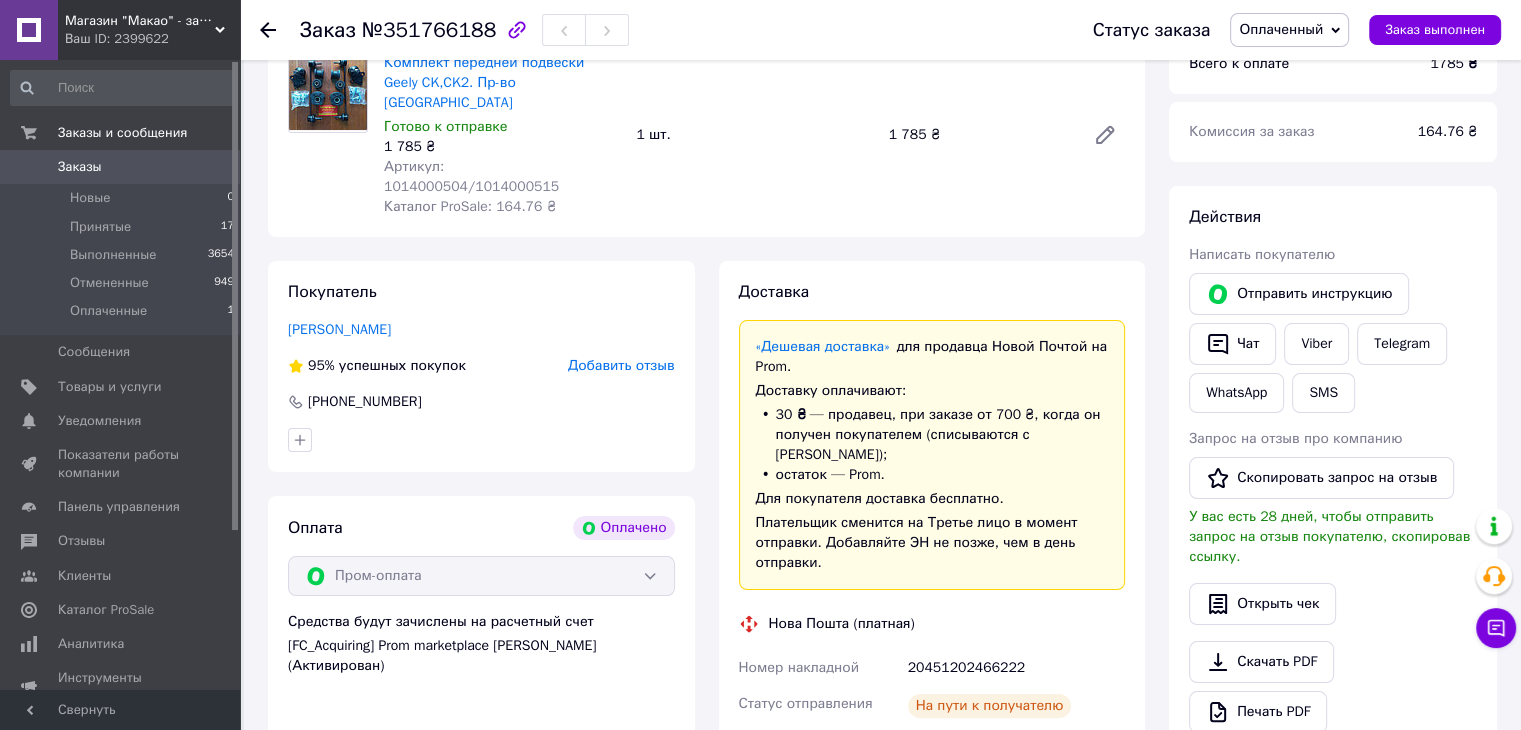 click 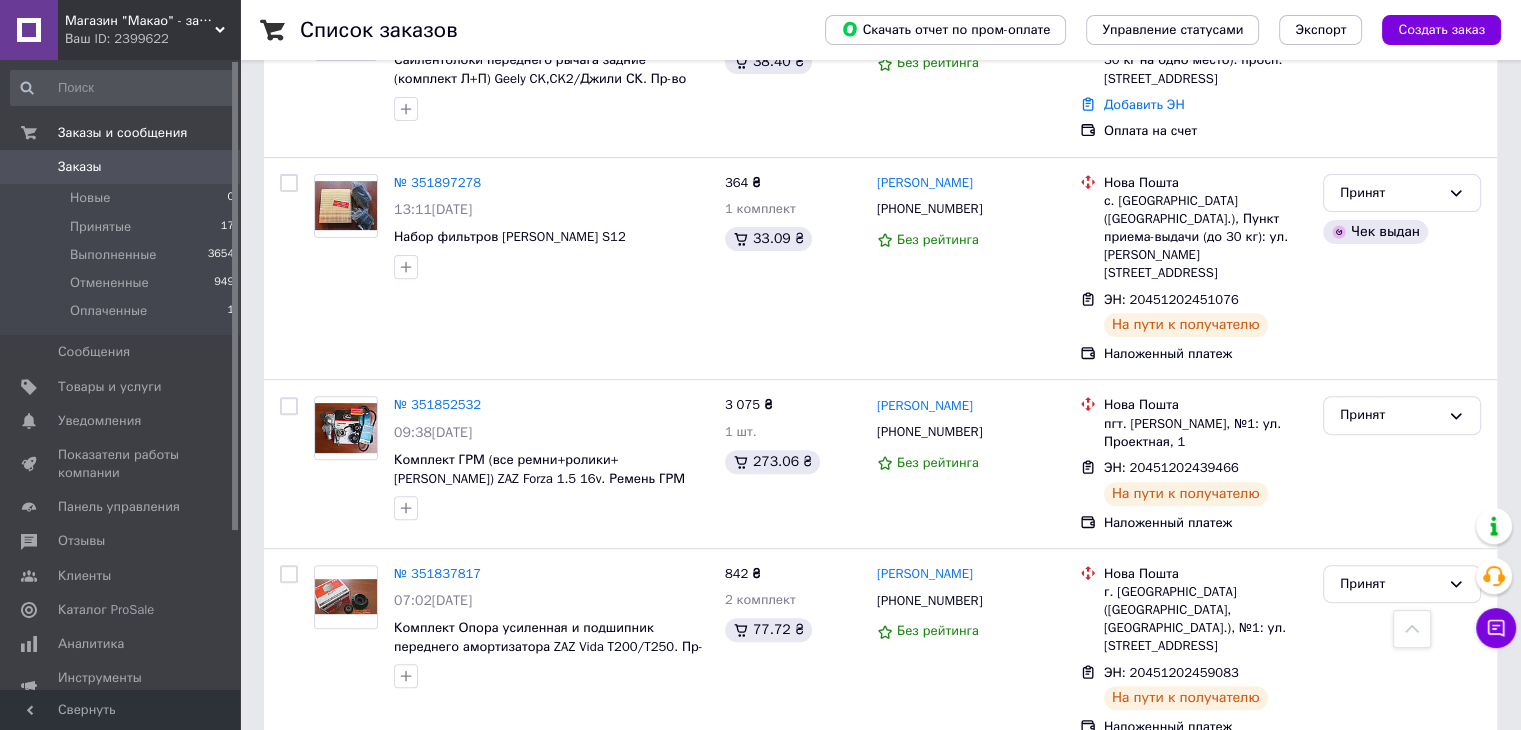scroll, scrollTop: 700, scrollLeft: 0, axis: vertical 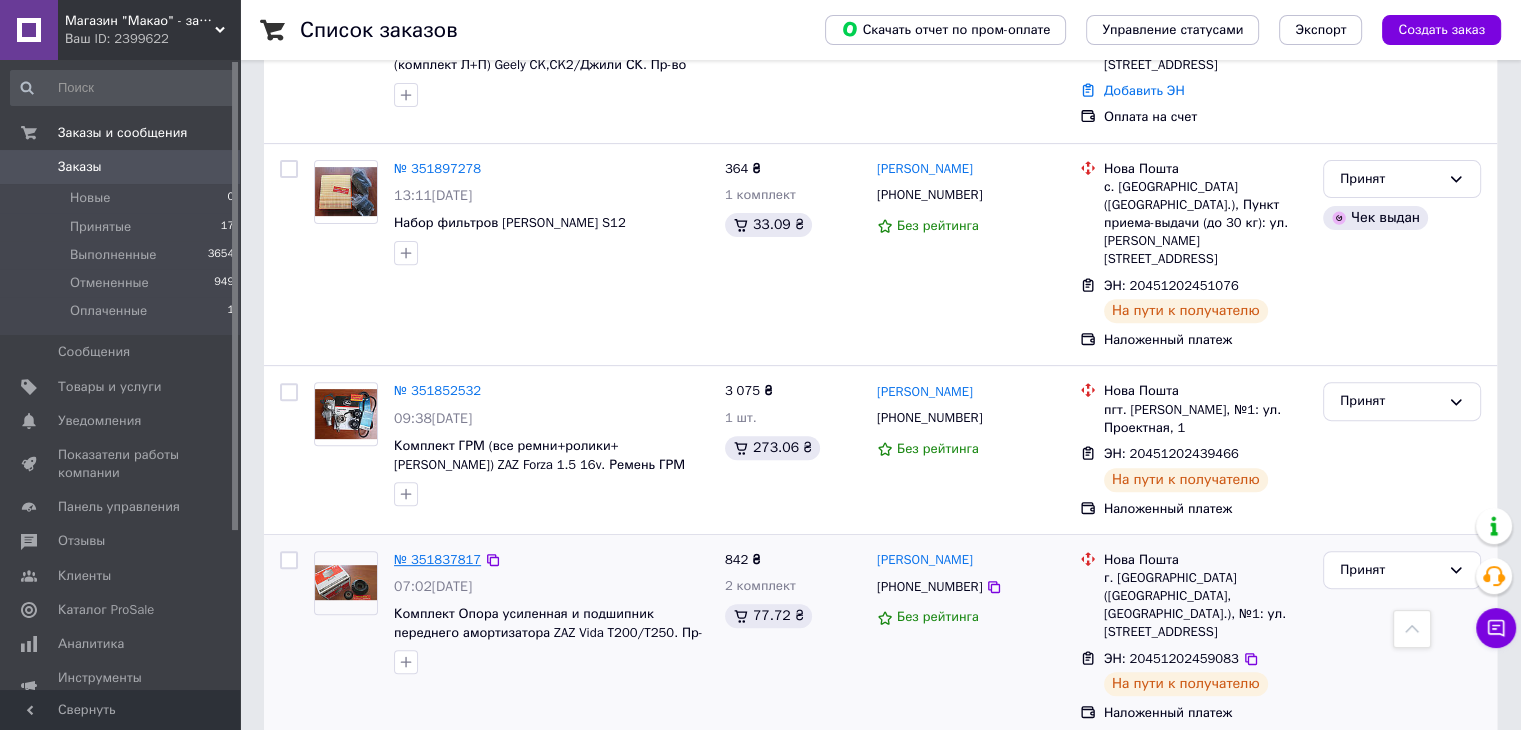 click on "№ 351837817" at bounding box center [437, 559] 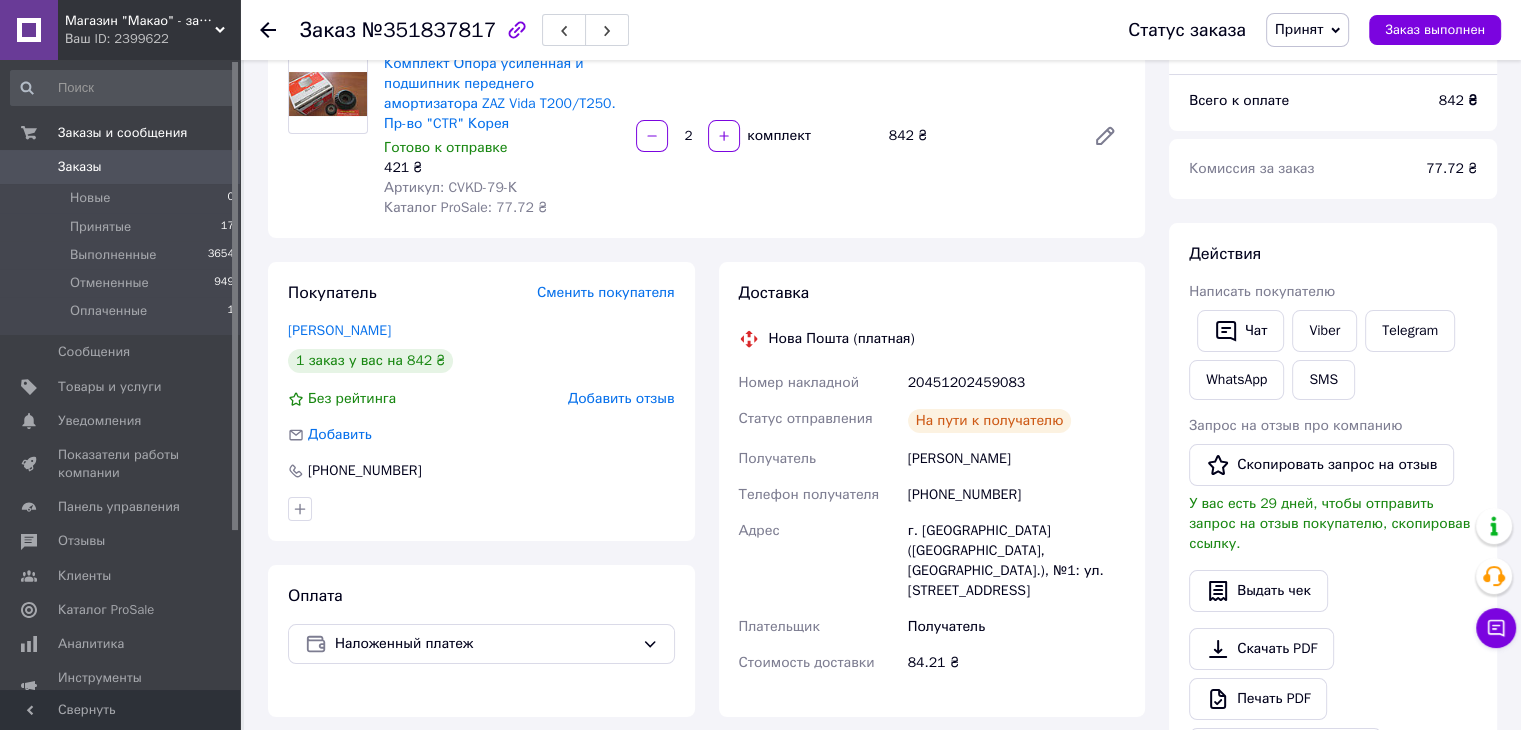 scroll, scrollTop: 200, scrollLeft: 0, axis: vertical 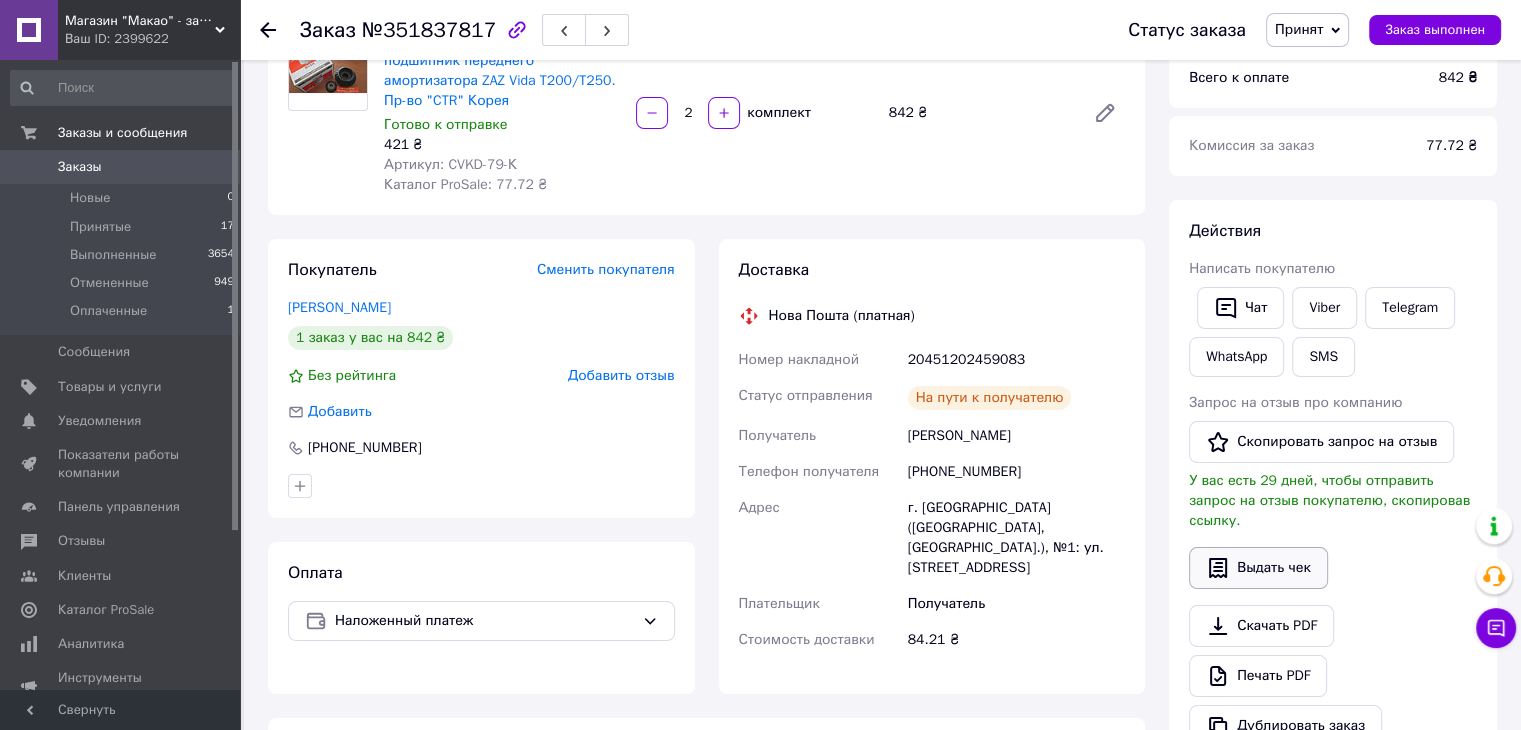 click on "Выдать чек" at bounding box center (1258, 568) 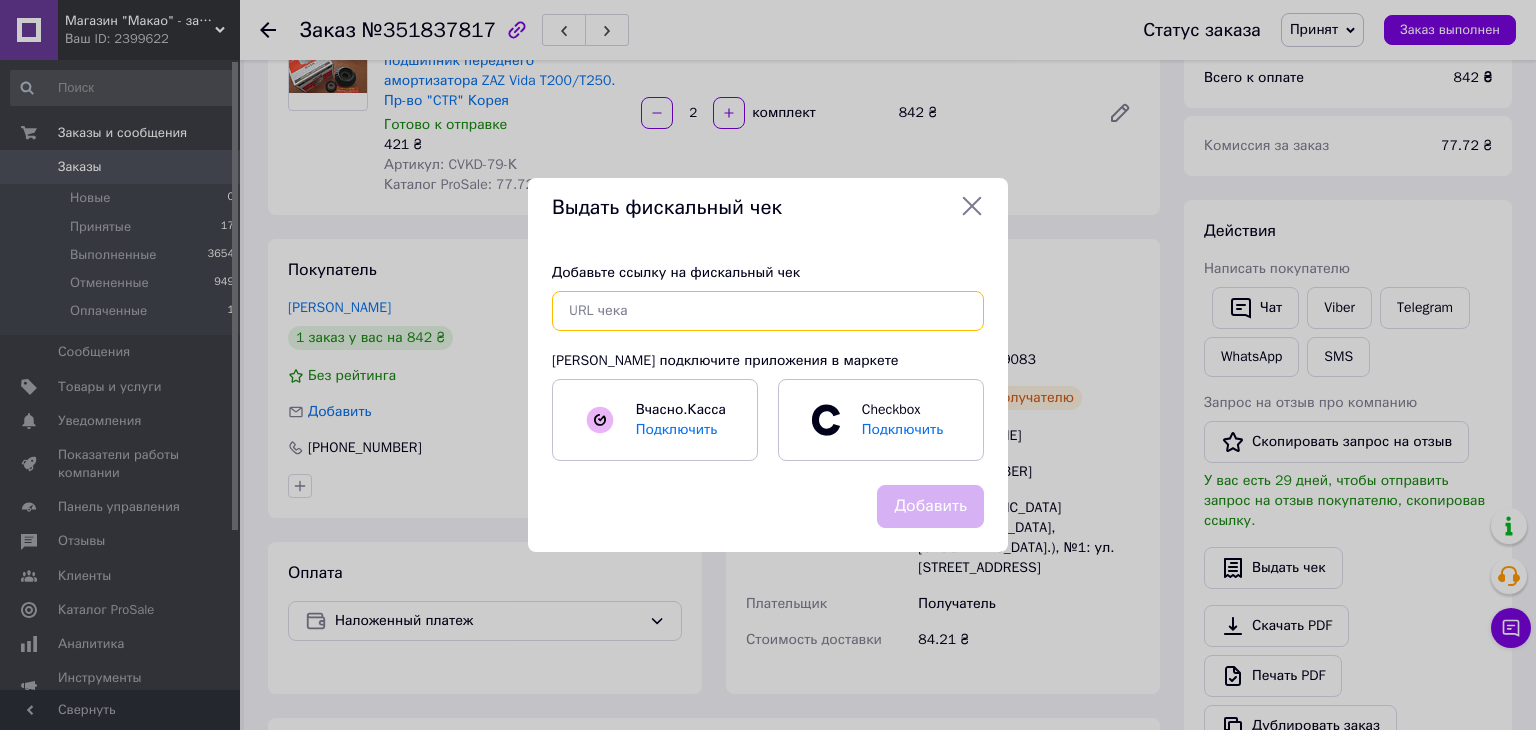 click at bounding box center (768, 311) 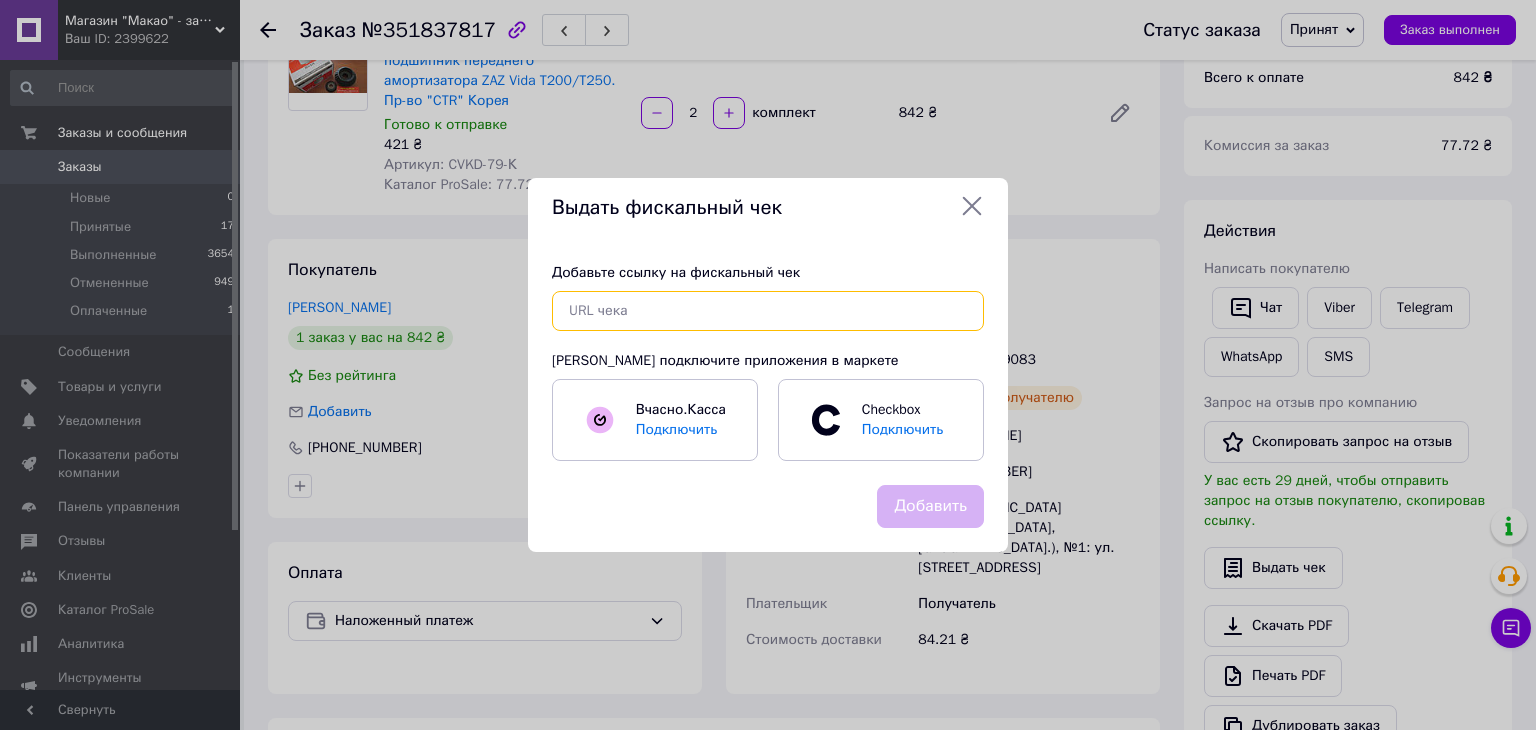 paste on "https://kasa.vchasno.ua/check-viewer/qCOFMyeSMHY" 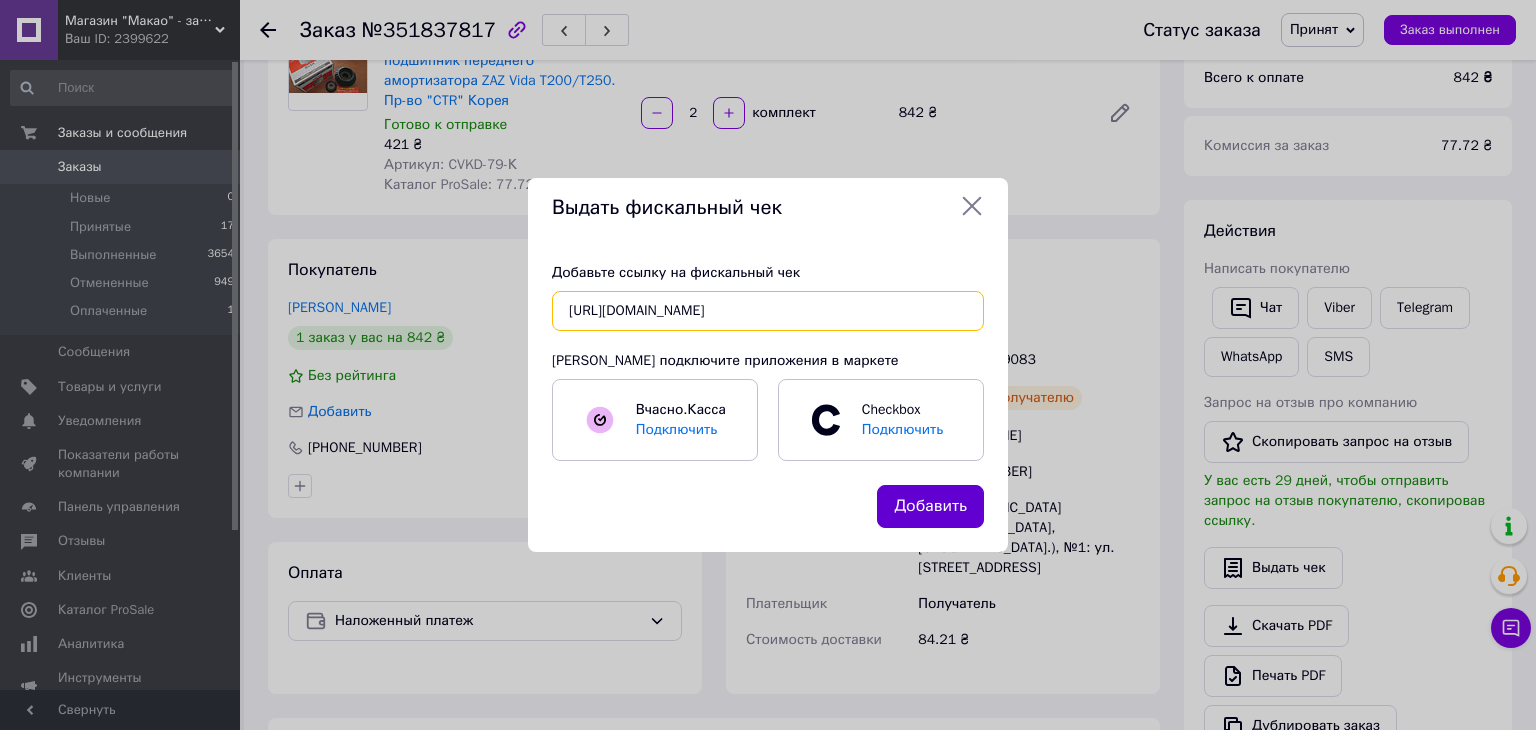 type on "https://kasa.vchasno.ua/check-viewer/qCOFMyeSMHY" 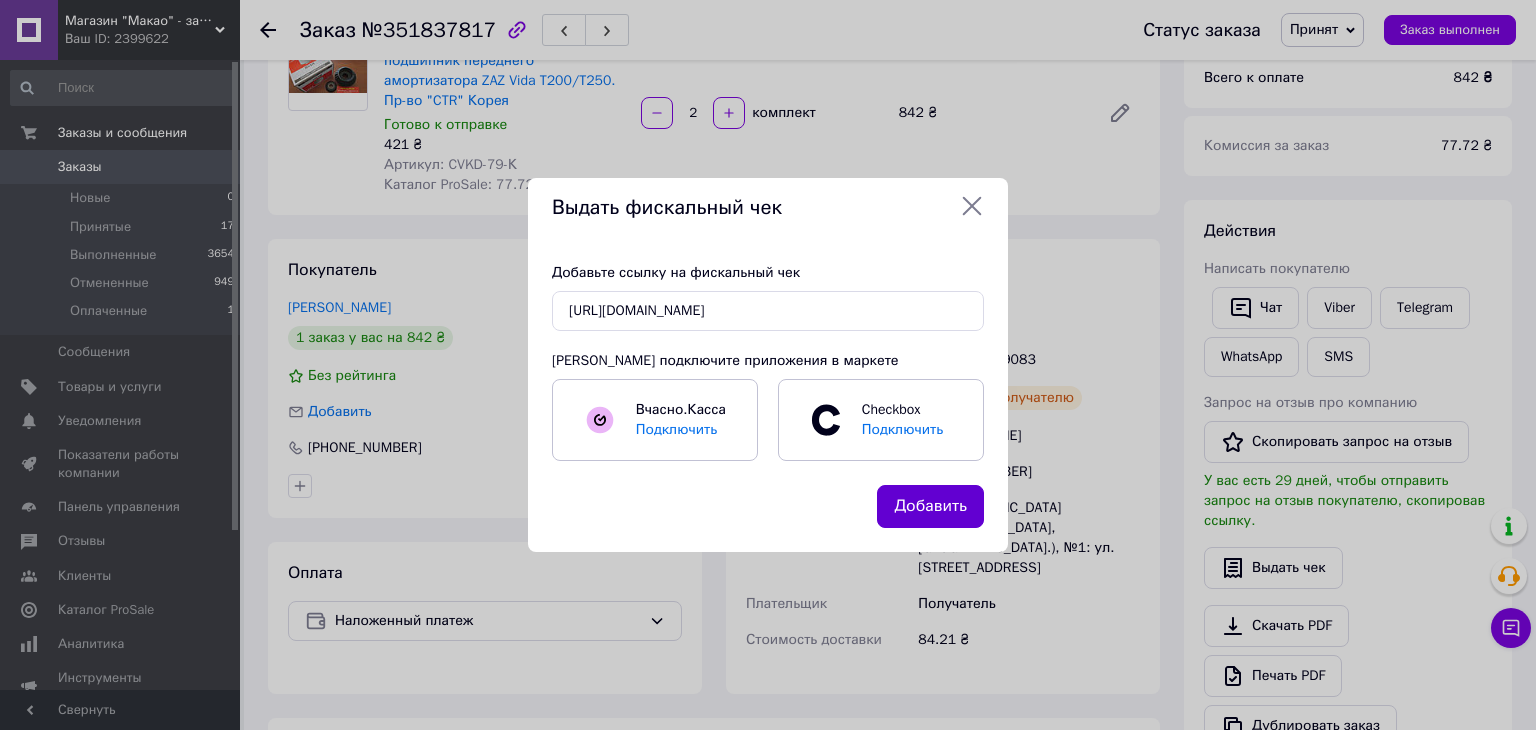 click on "Добавить" at bounding box center [930, 506] 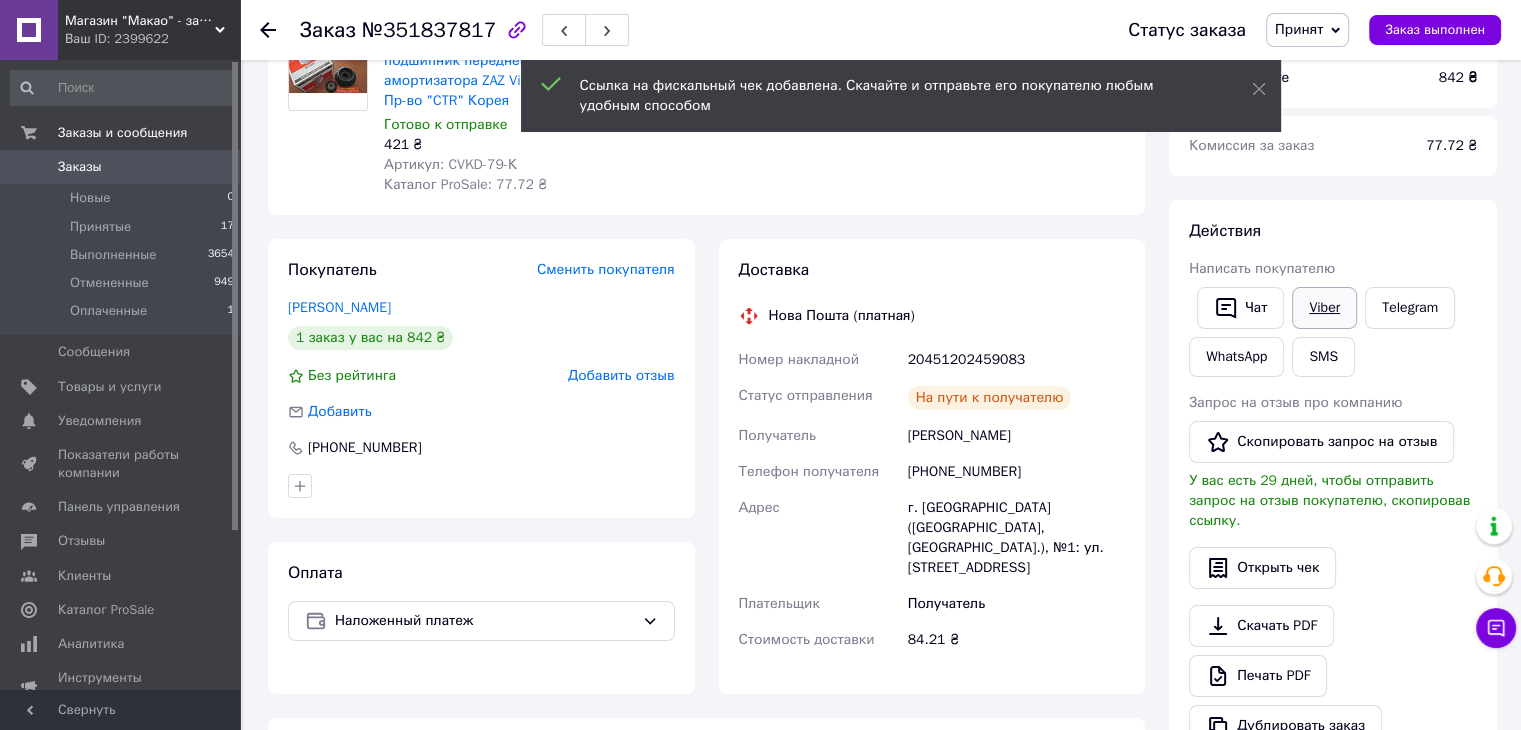 click on "Viber" at bounding box center (1324, 308) 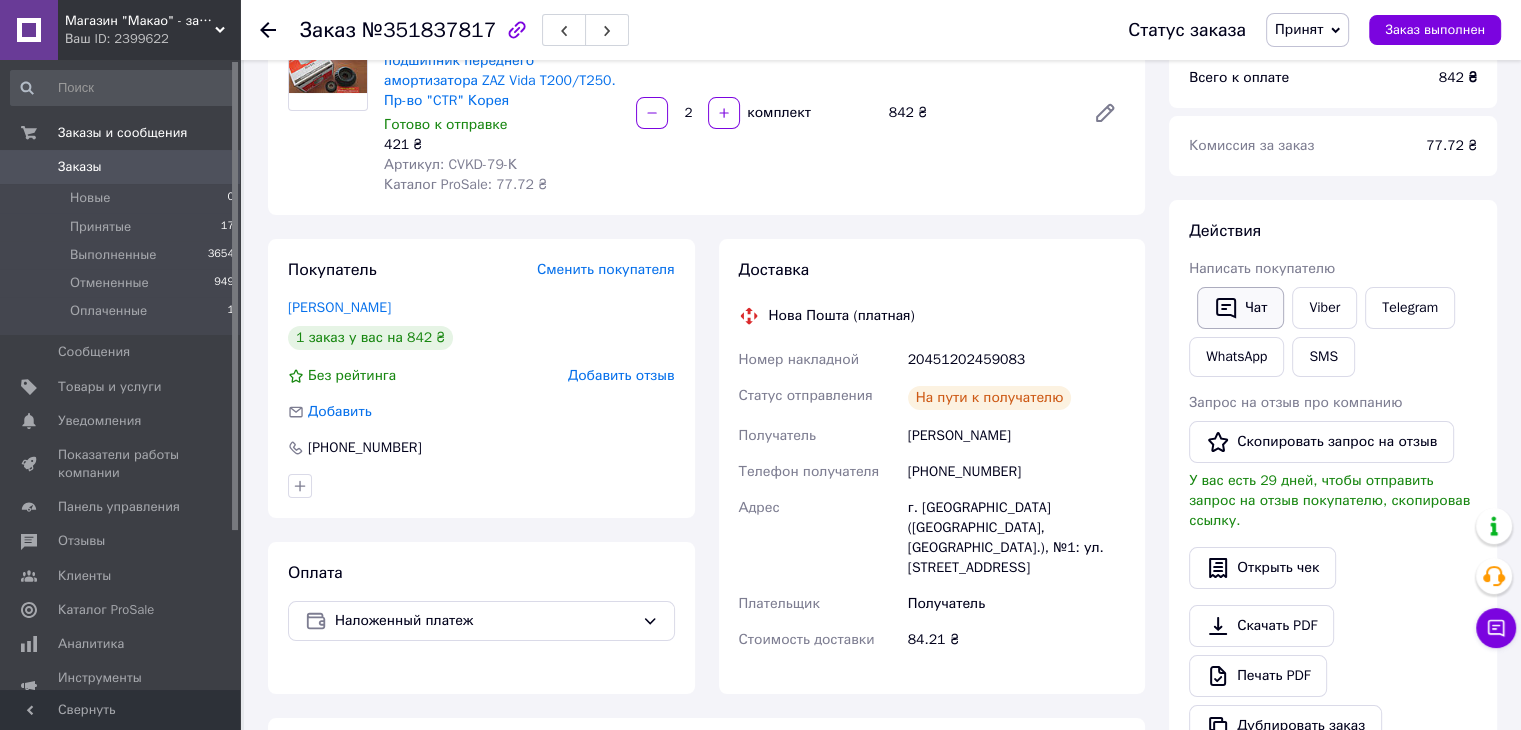 click on "Чат" at bounding box center (1240, 308) 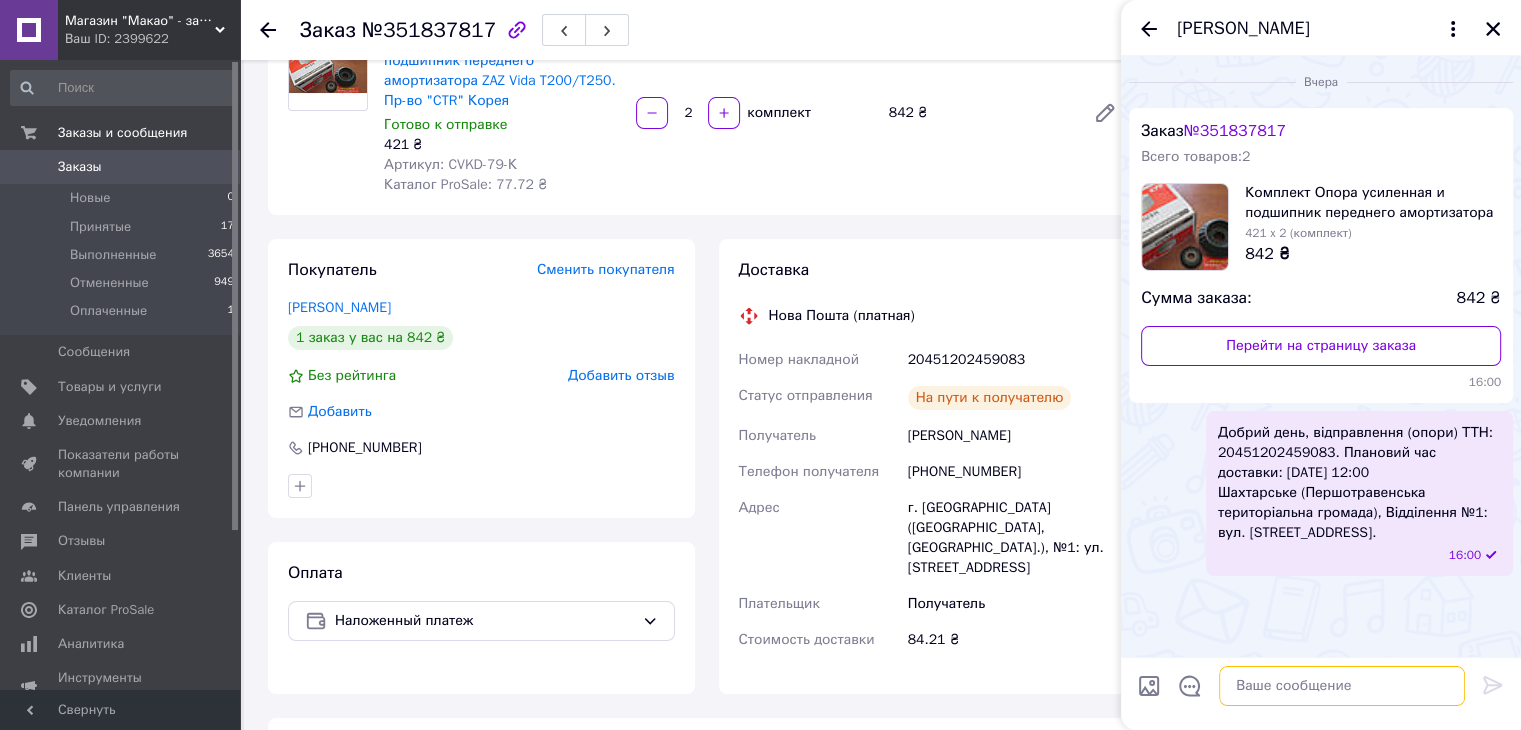 click at bounding box center [1342, 686] 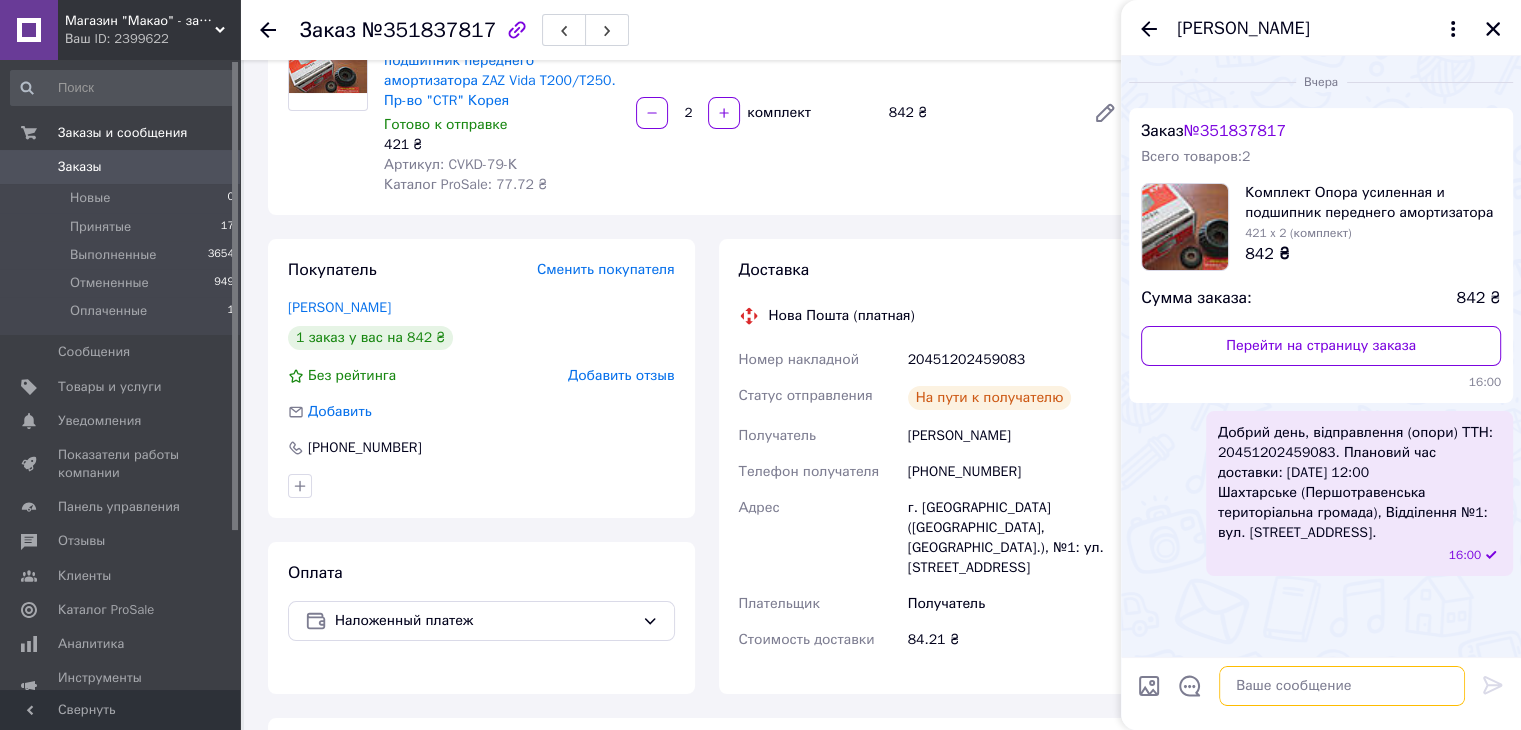 paste on "https://kasa.vchasno.ua/check-viewer/qCOFMyeSMHY" 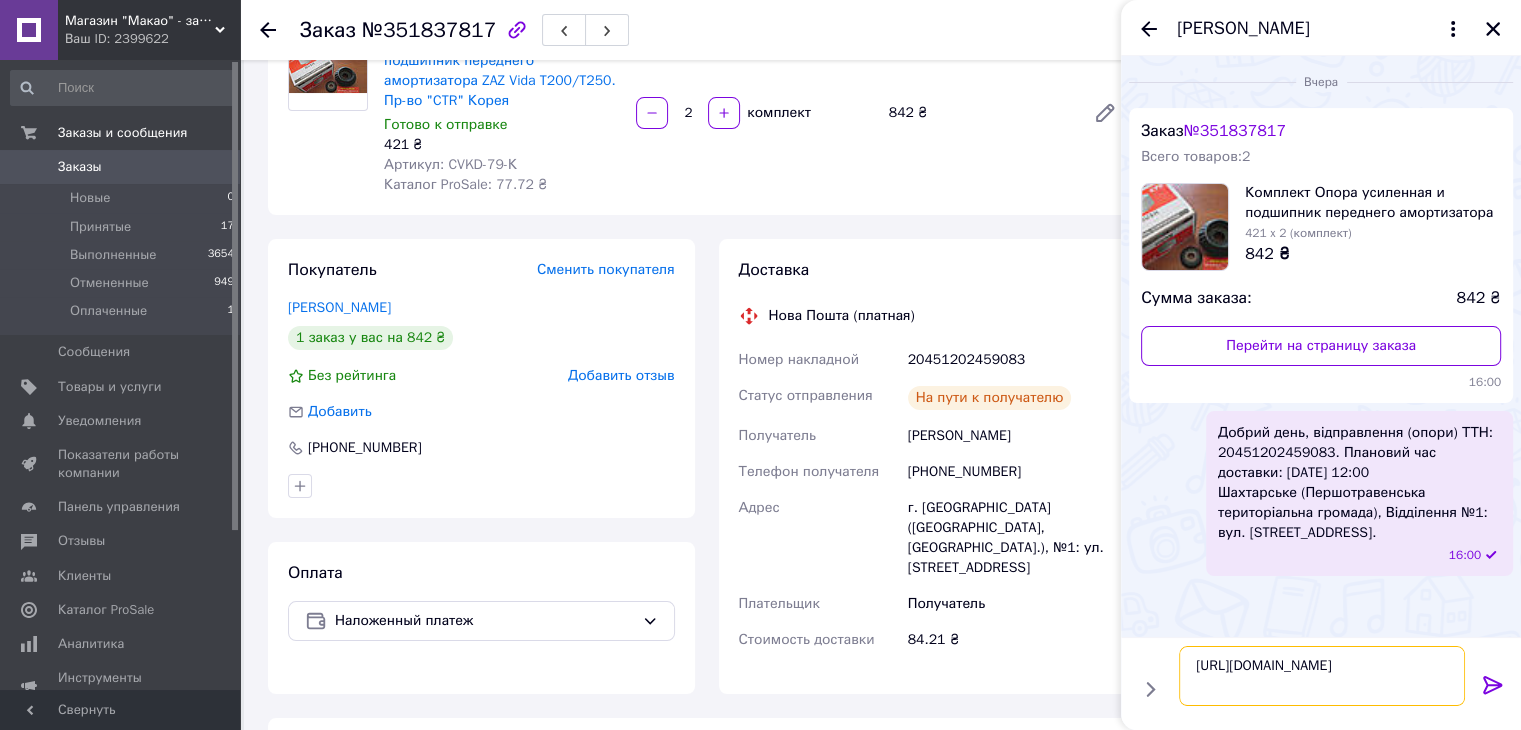 type 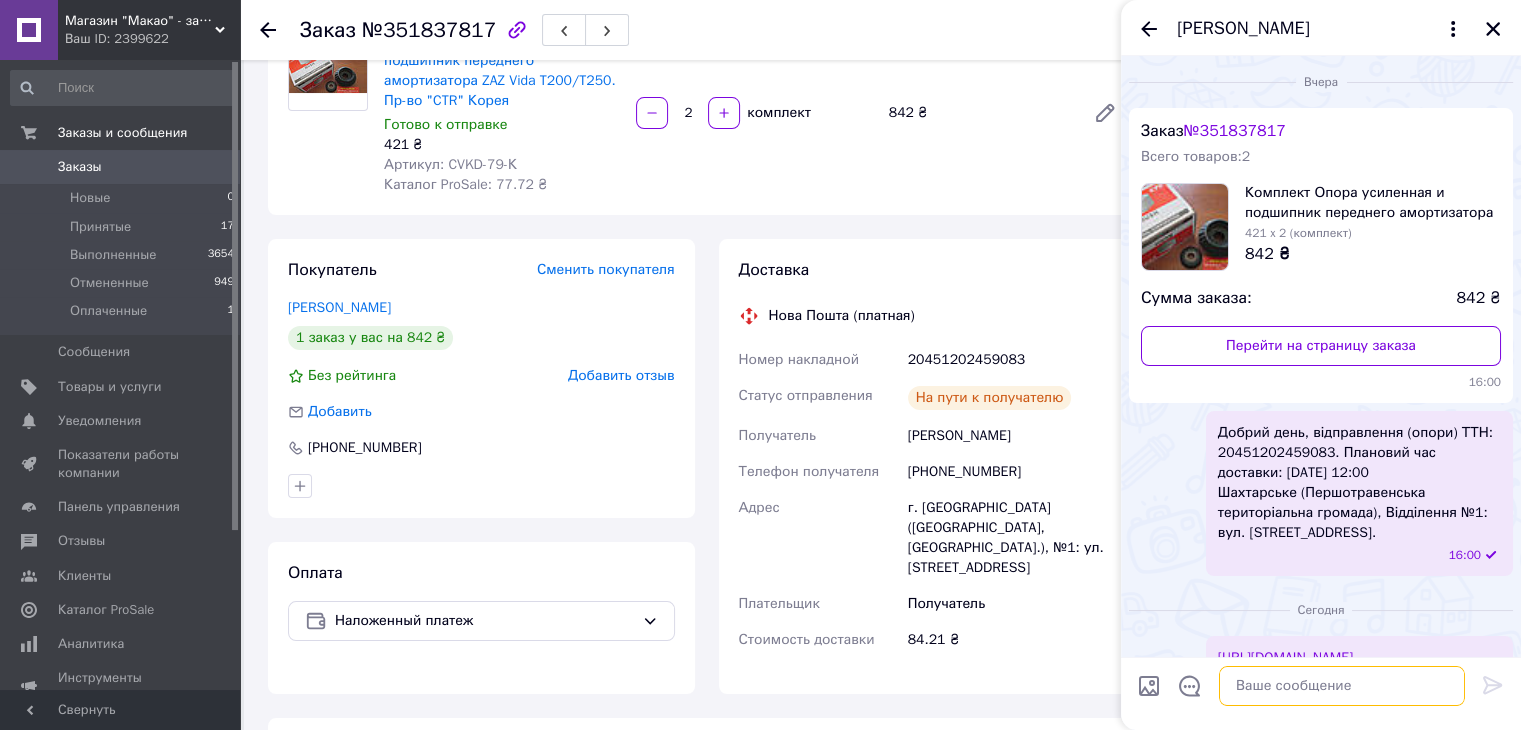 scroll, scrollTop: 316, scrollLeft: 0, axis: vertical 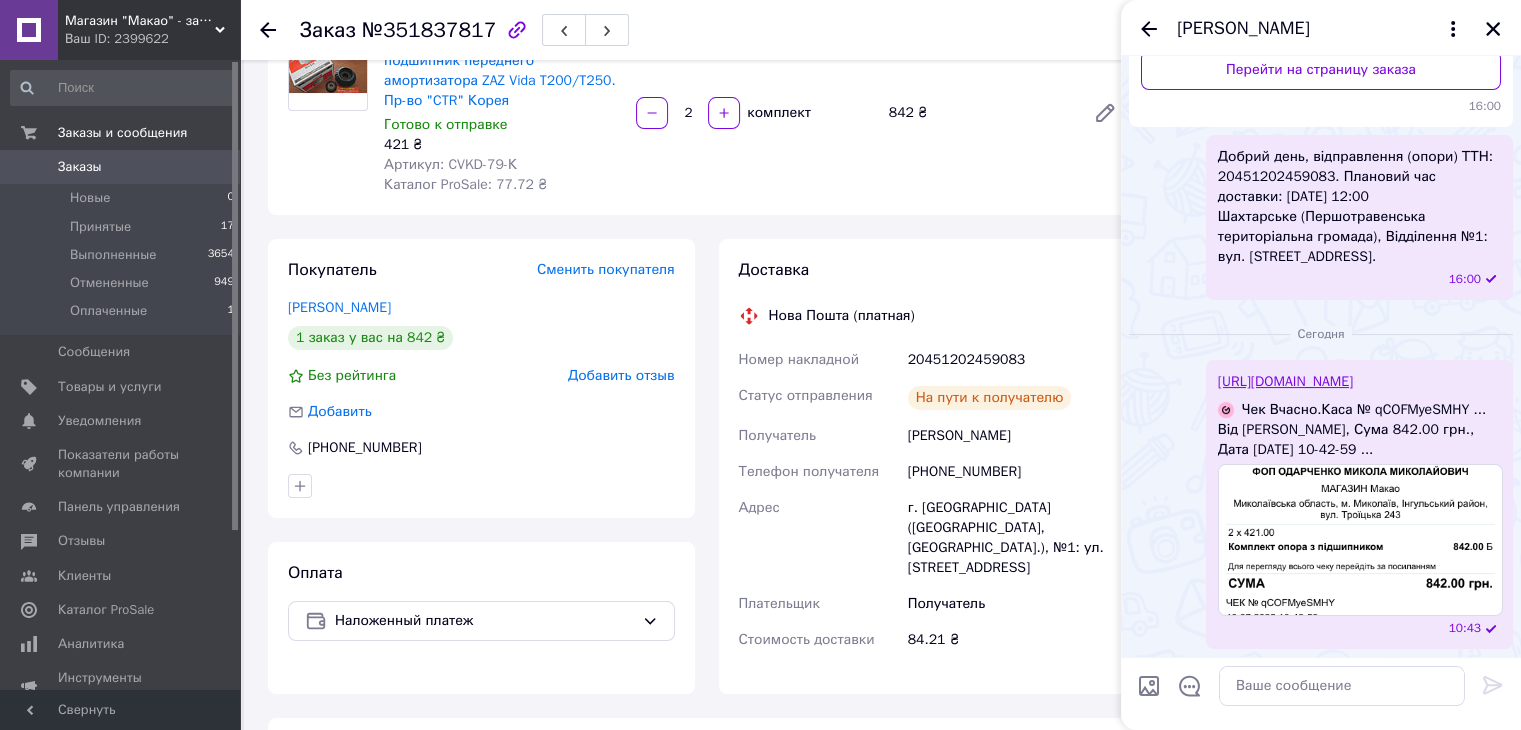click 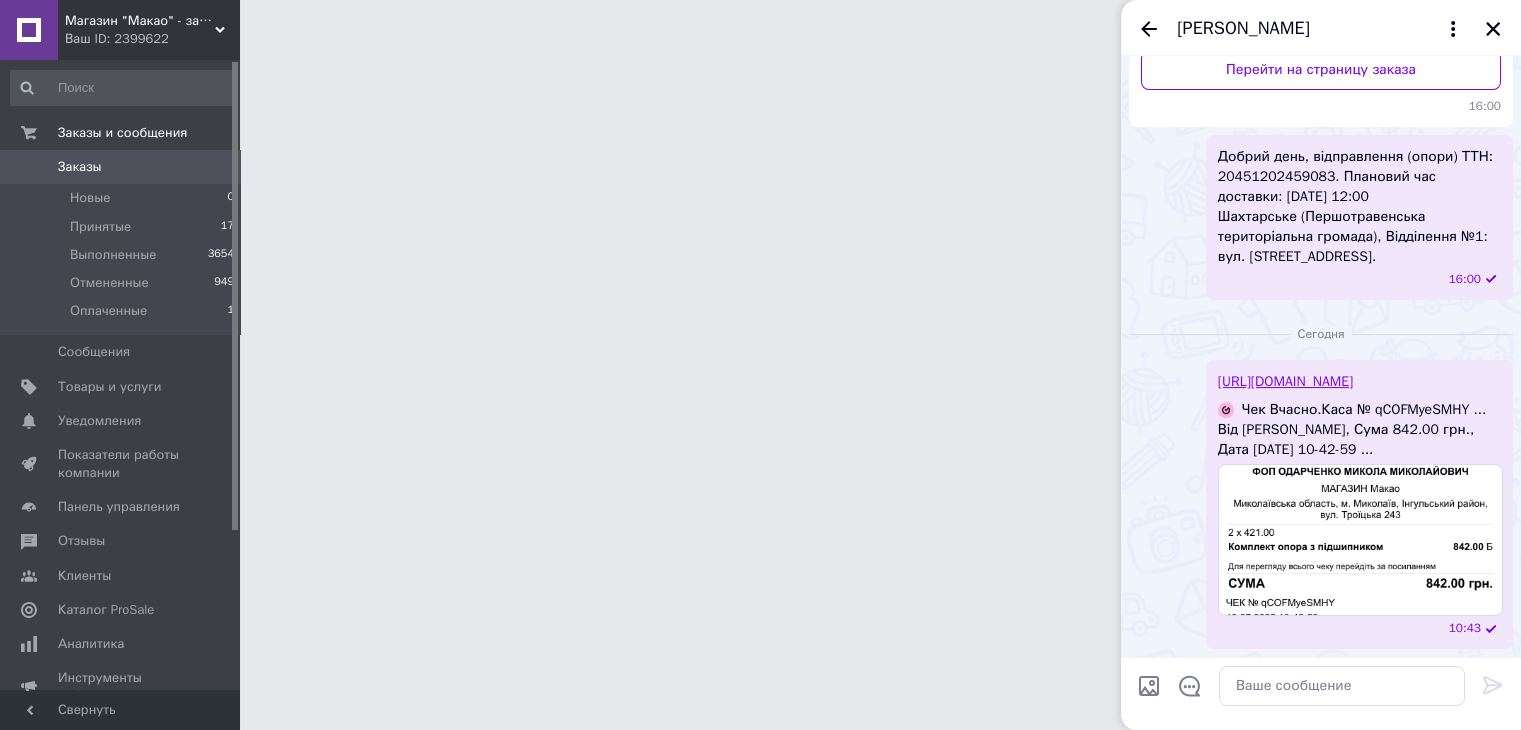 scroll, scrollTop: 0, scrollLeft: 0, axis: both 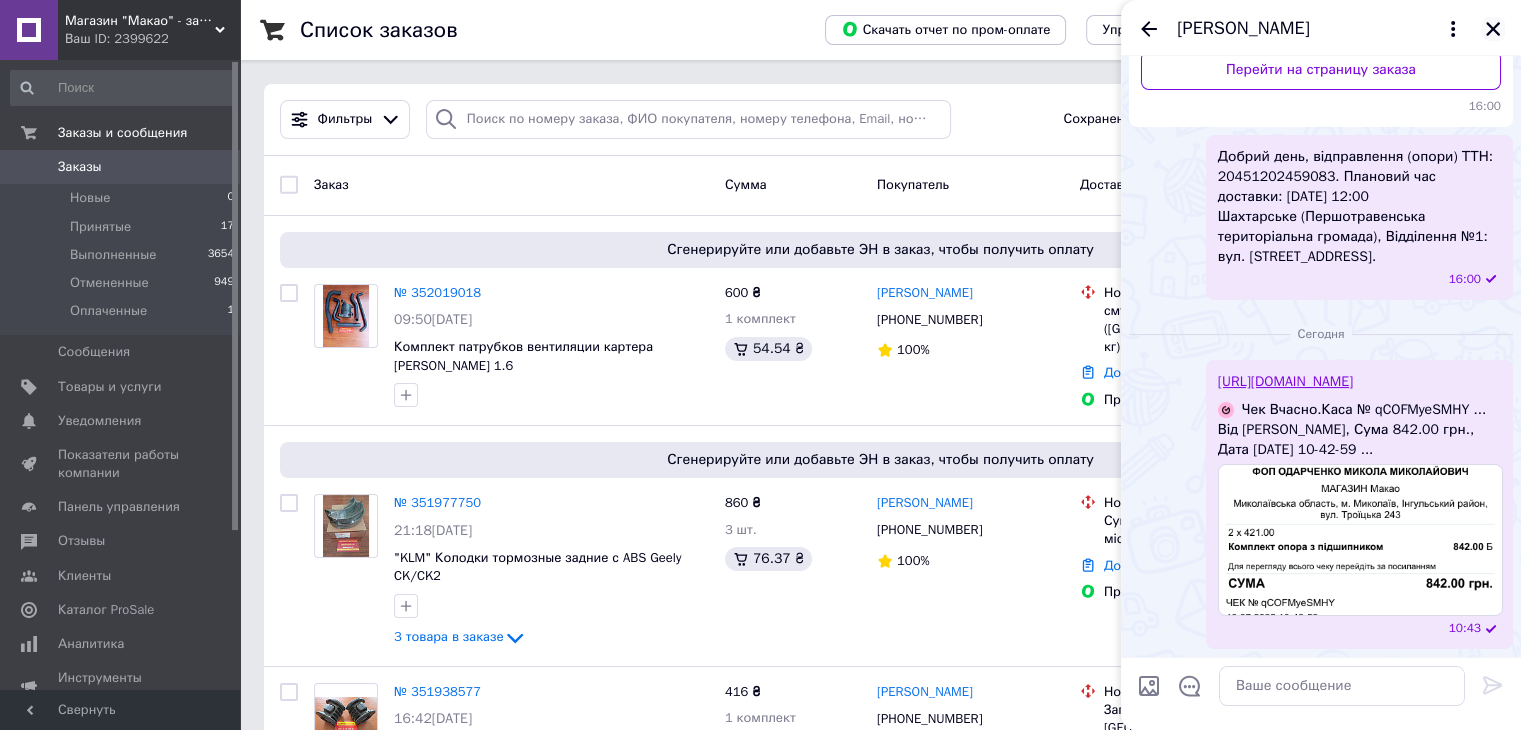 click 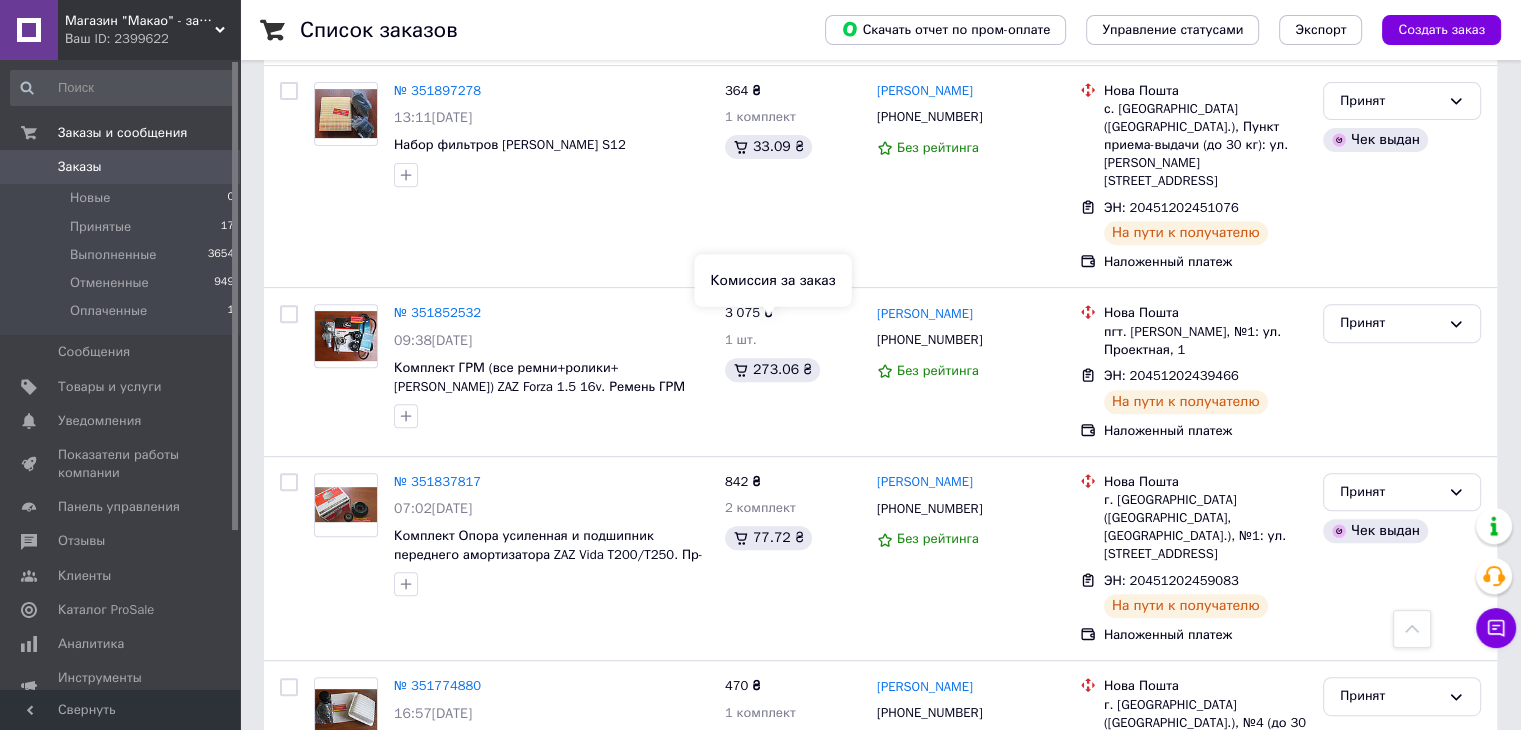 scroll, scrollTop: 800, scrollLeft: 0, axis: vertical 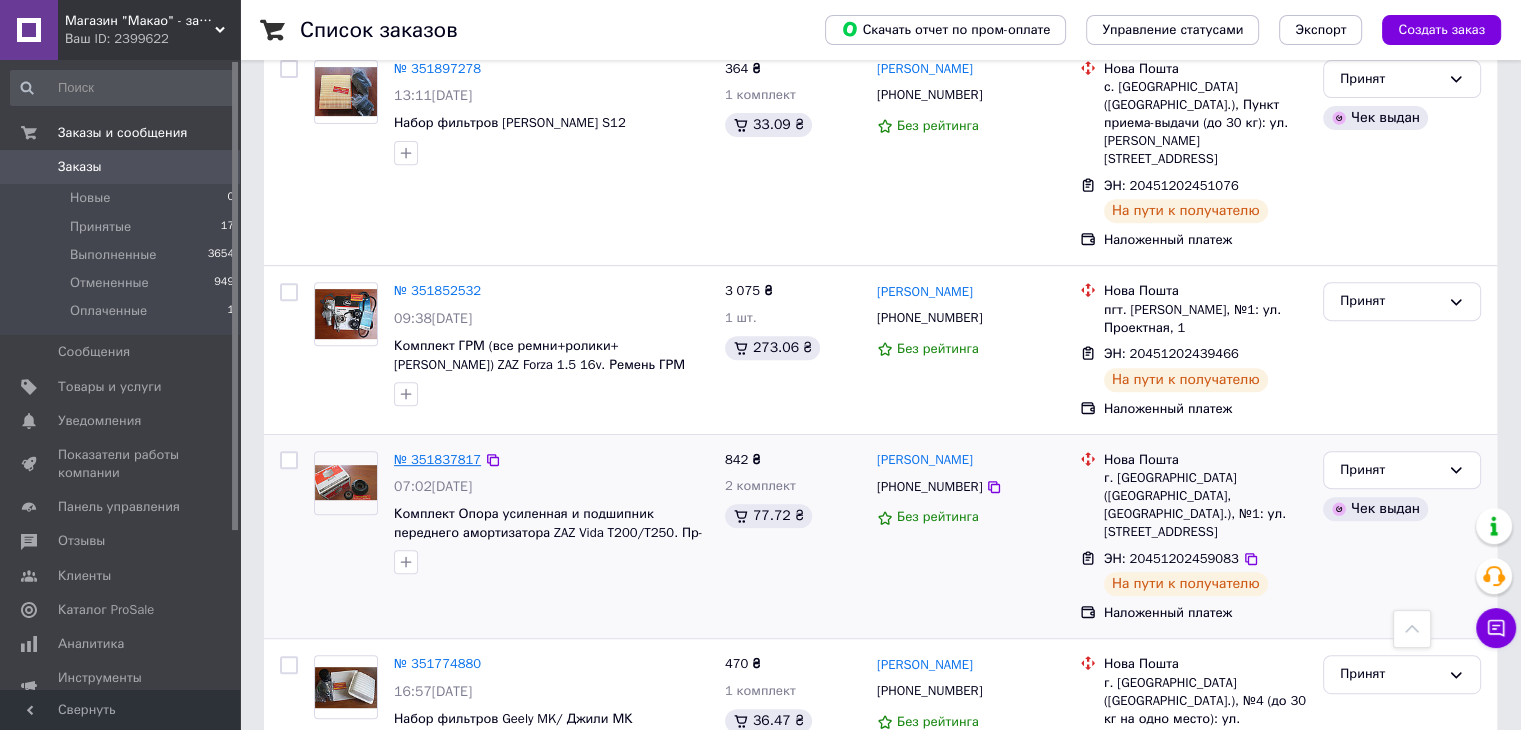 click on "№ 351837817" at bounding box center [437, 459] 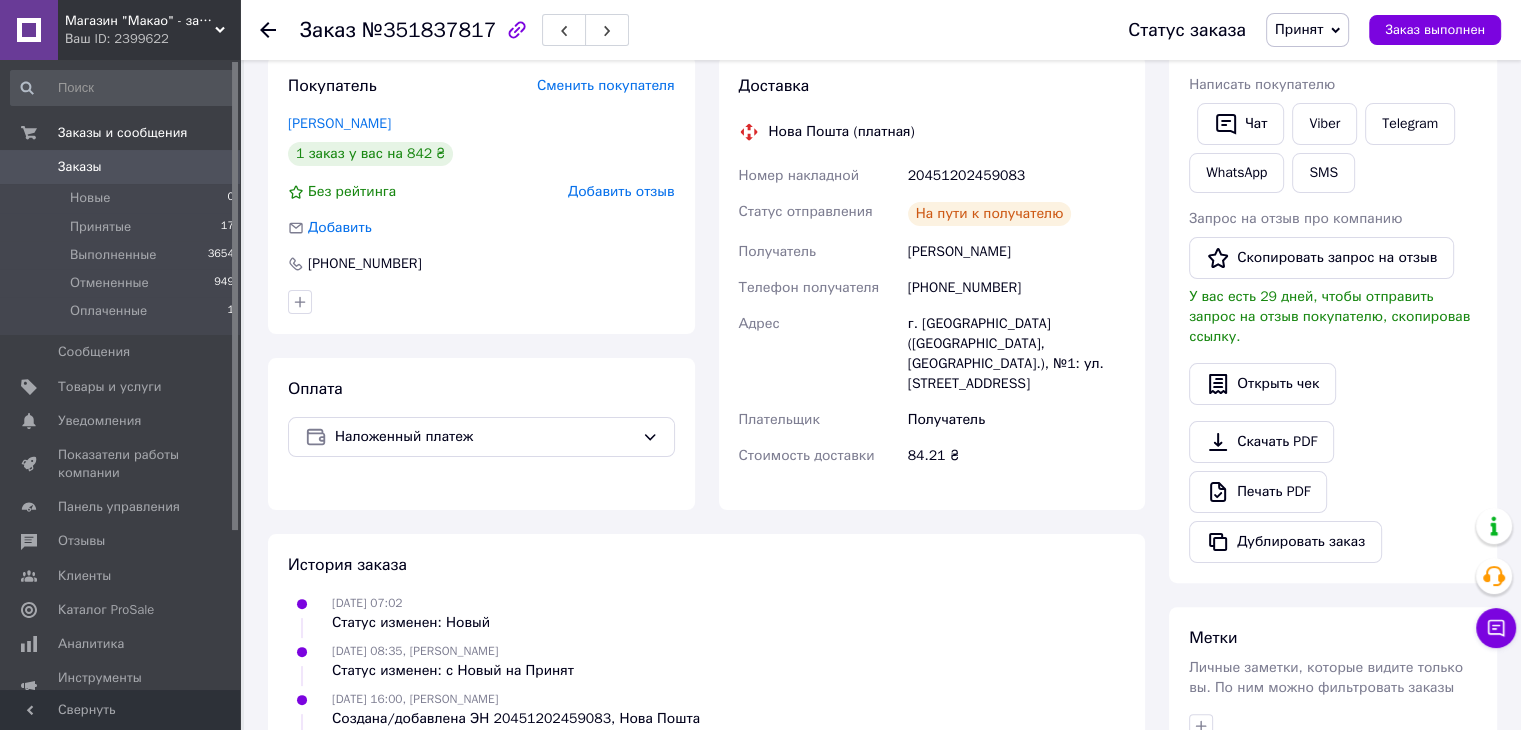 scroll, scrollTop: 302, scrollLeft: 0, axis: vertical 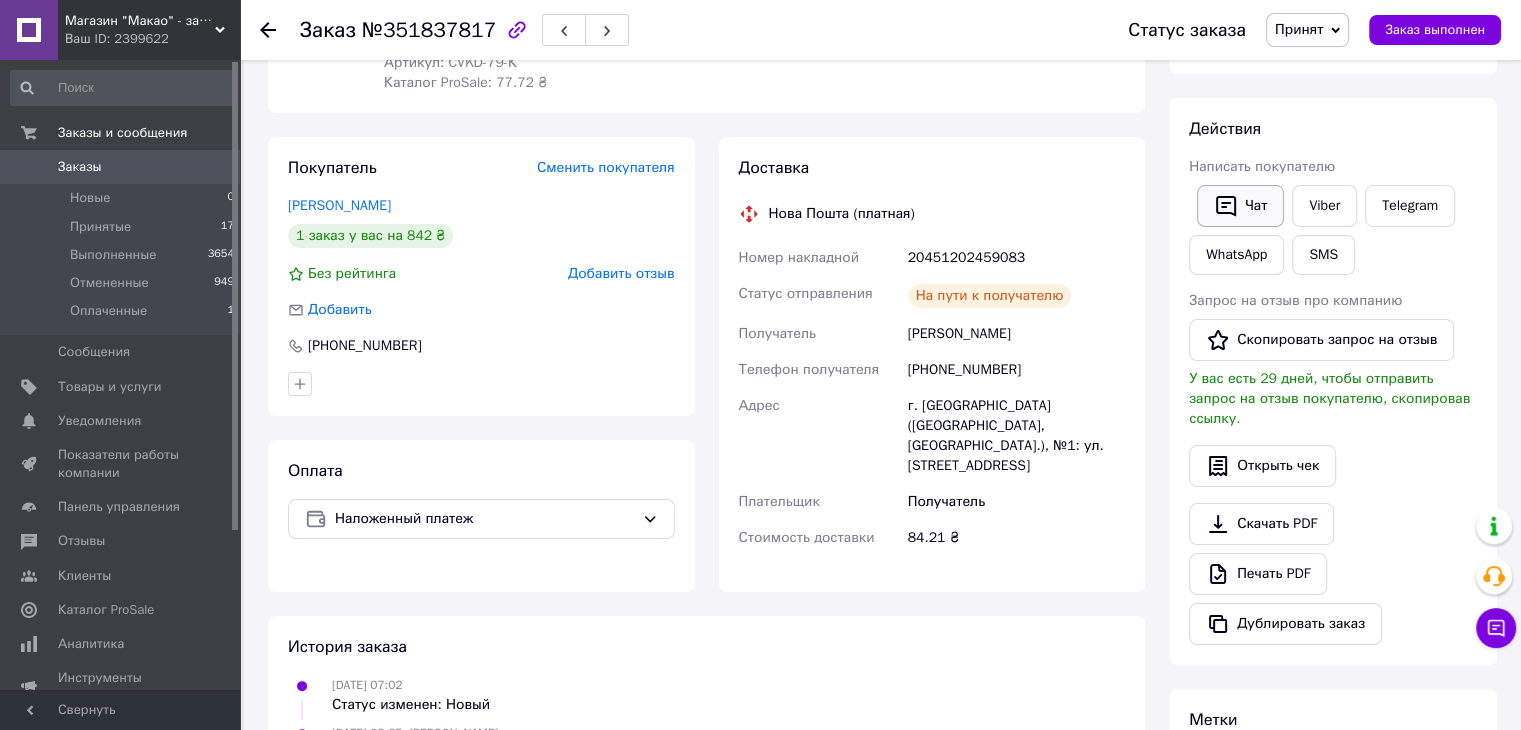 click on "Чат" at bounding box center (1240, 206) 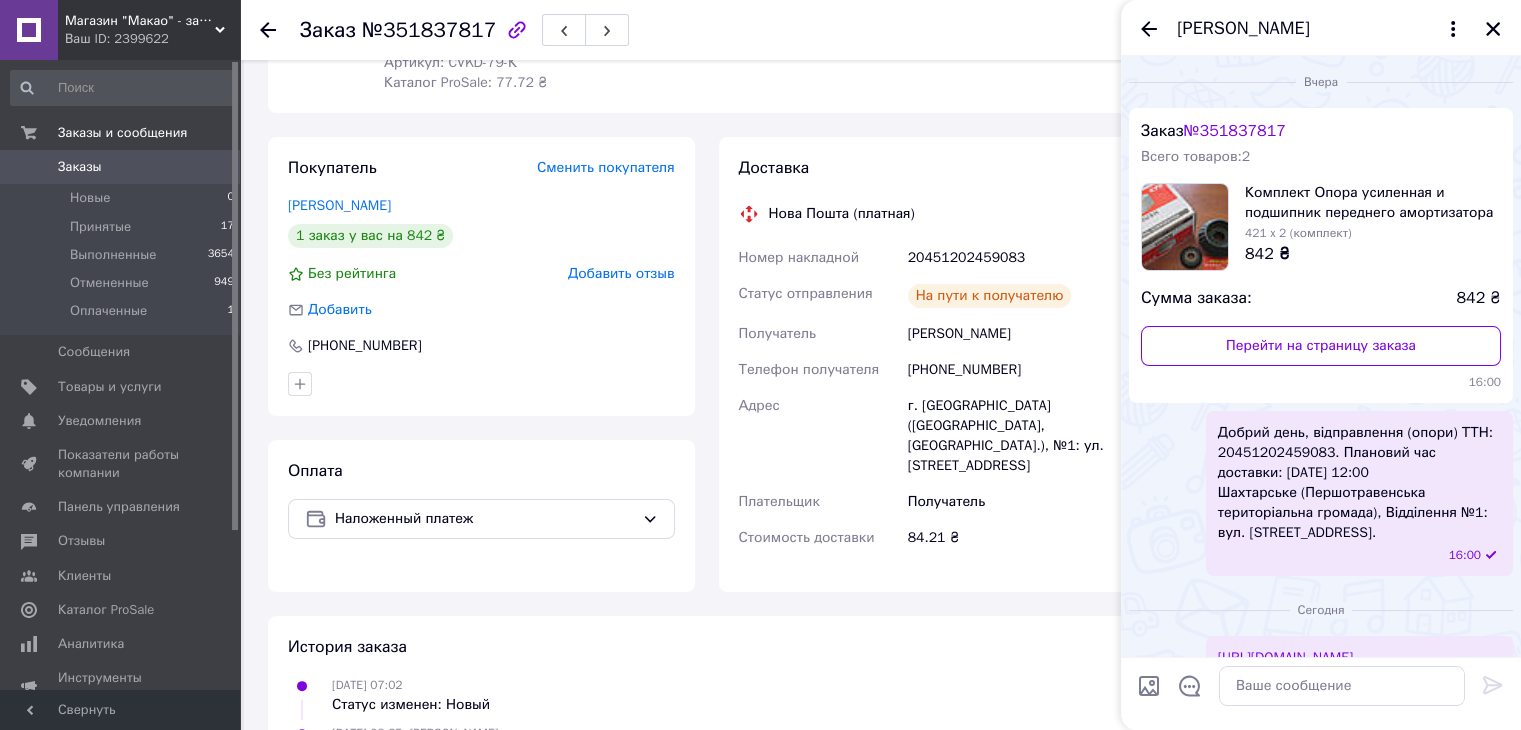 scroll, scrollTop: 316, scrollLeft: 0, axis: vertical 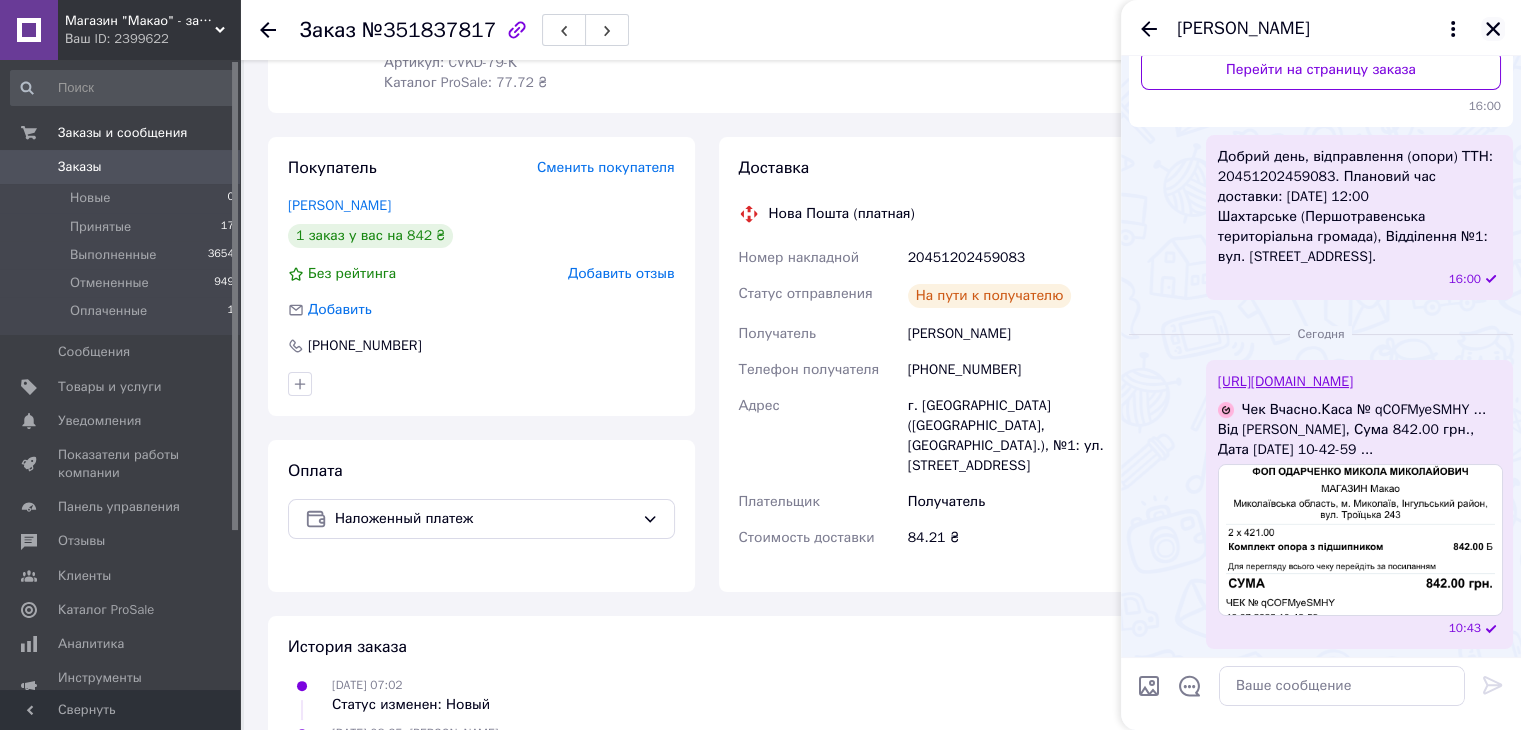 click 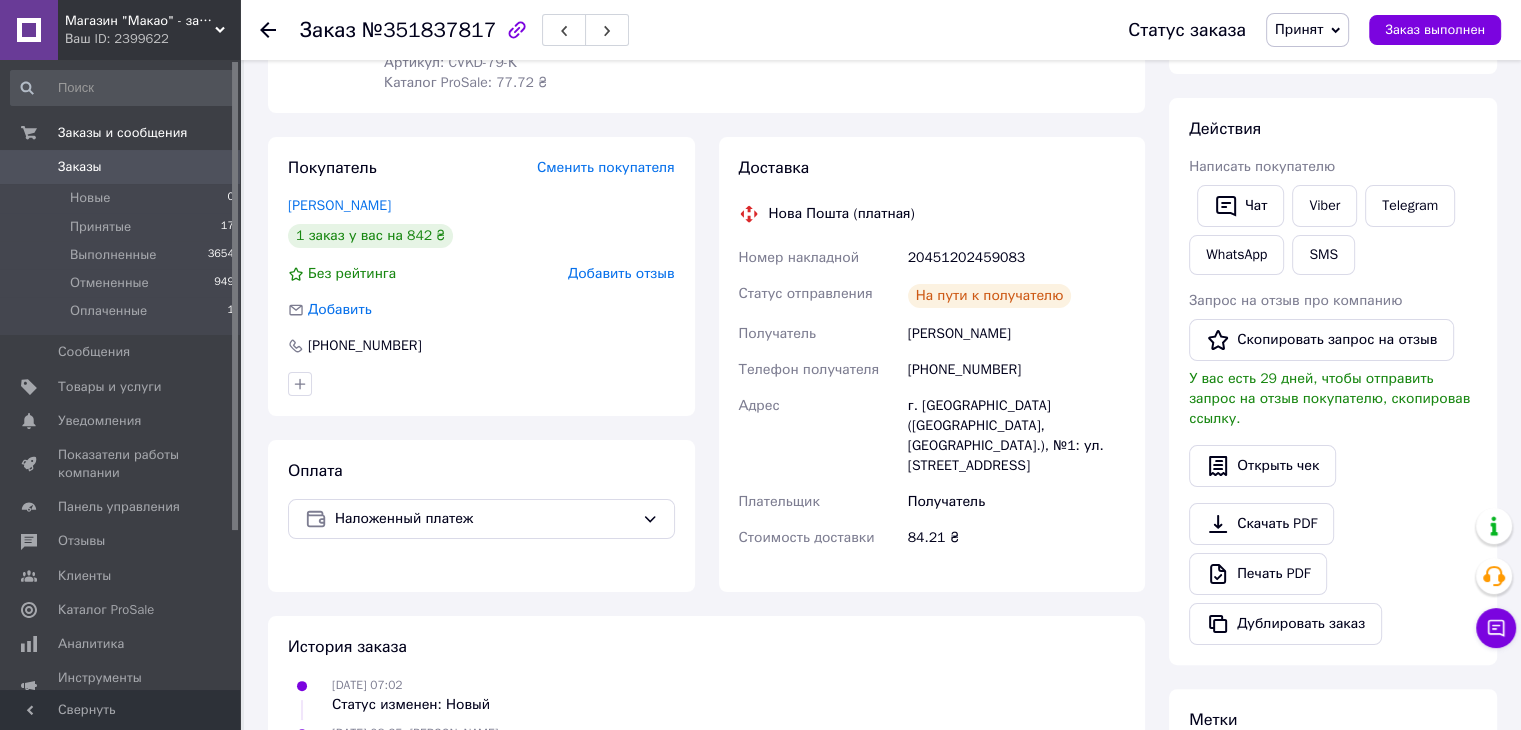click 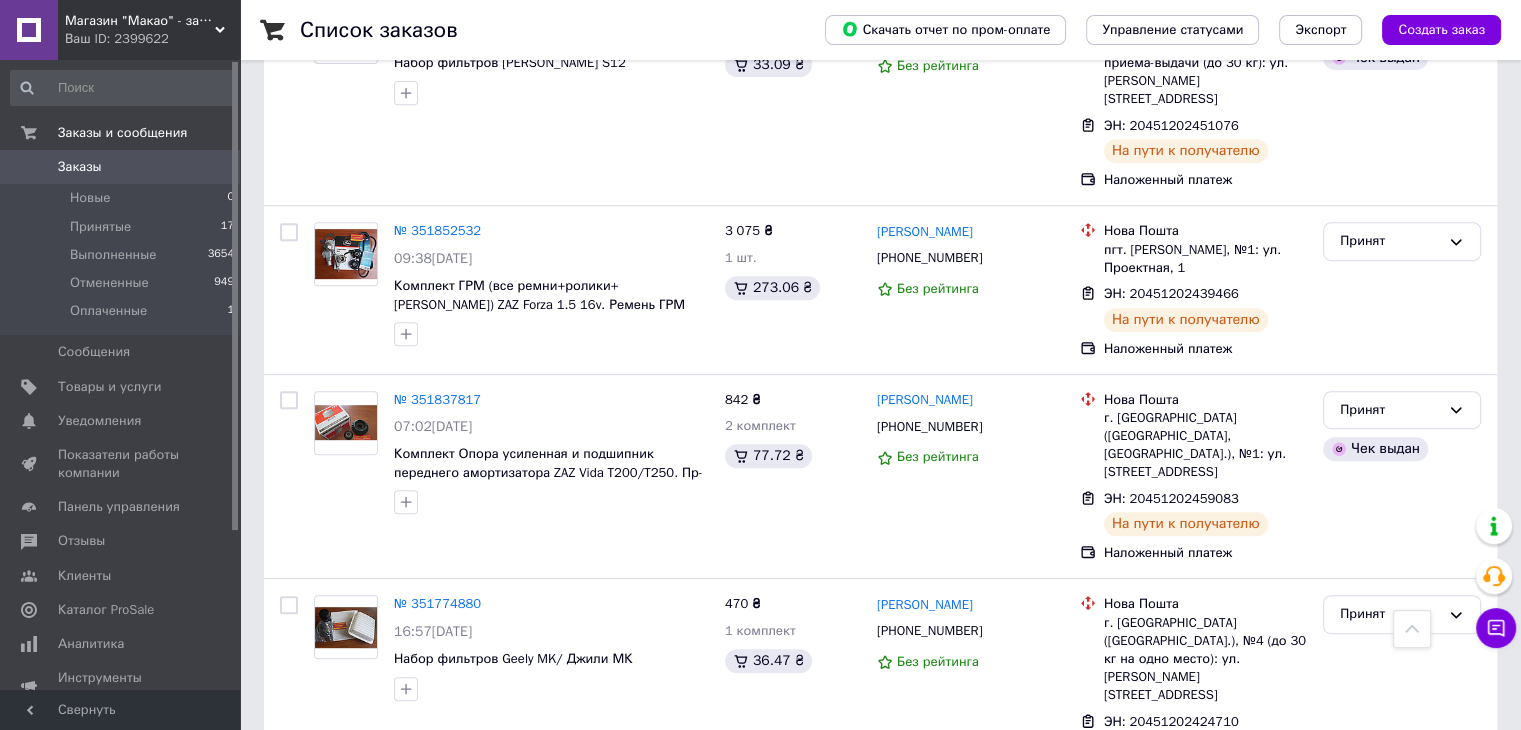 scroll, scrollTop: 1000, scrollLeft: 0, axis: vertical 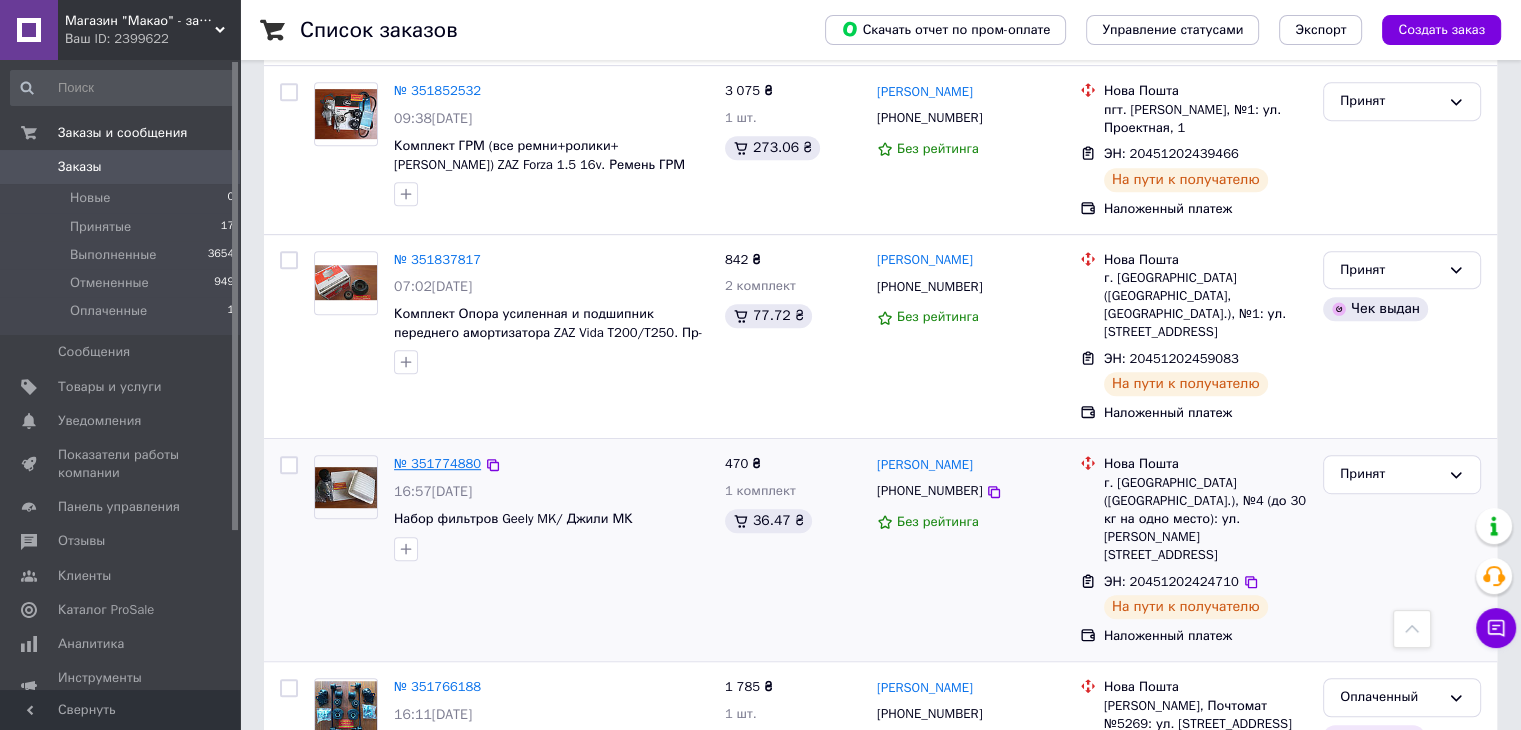 click on "№ 351774880" at bounding box center [437, 463] 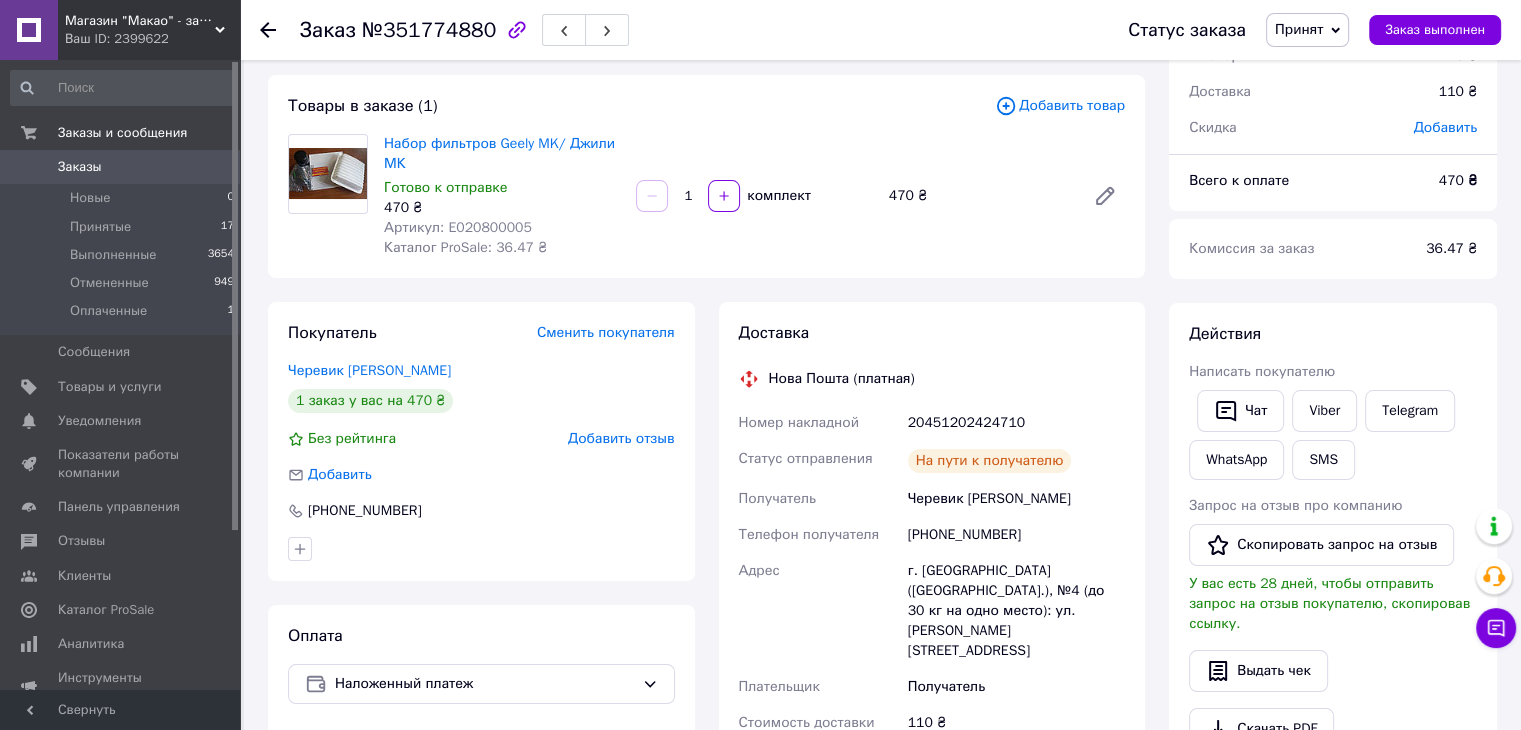 scroll, scrollTop: 100, scrollLeft: 0, axis: vertical 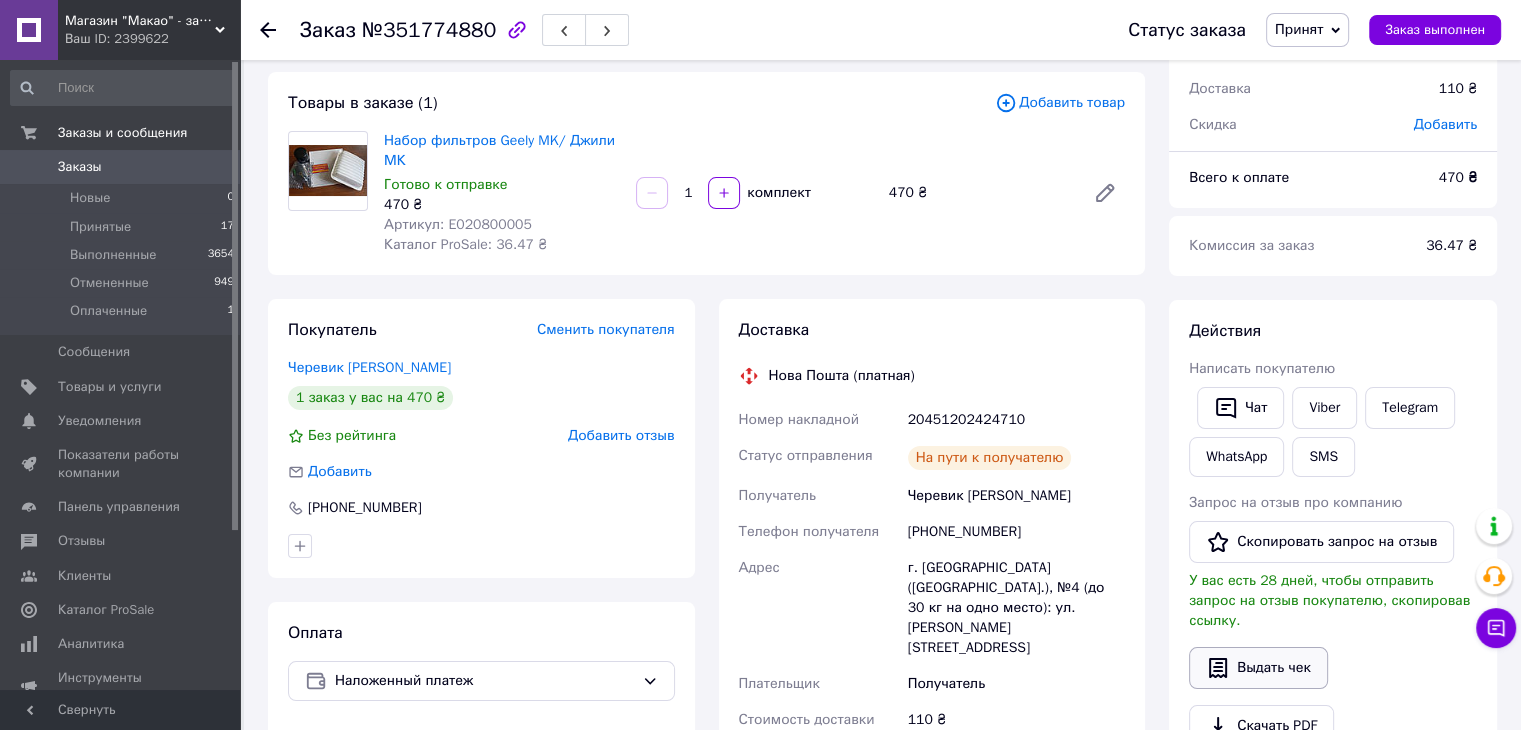 click on "Выдать чек" at bounding box center [1258, 668] 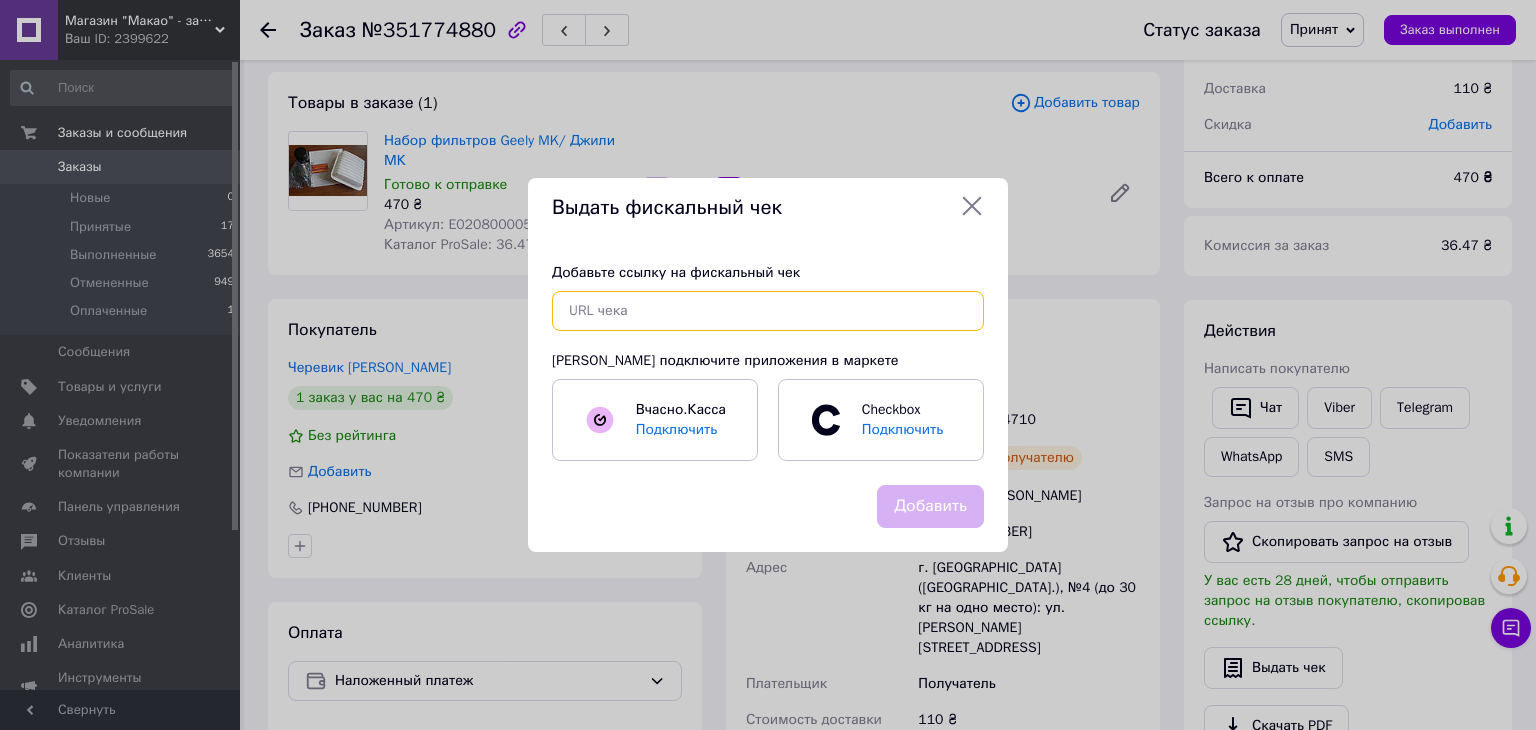 click at bounding box center [768, 311] 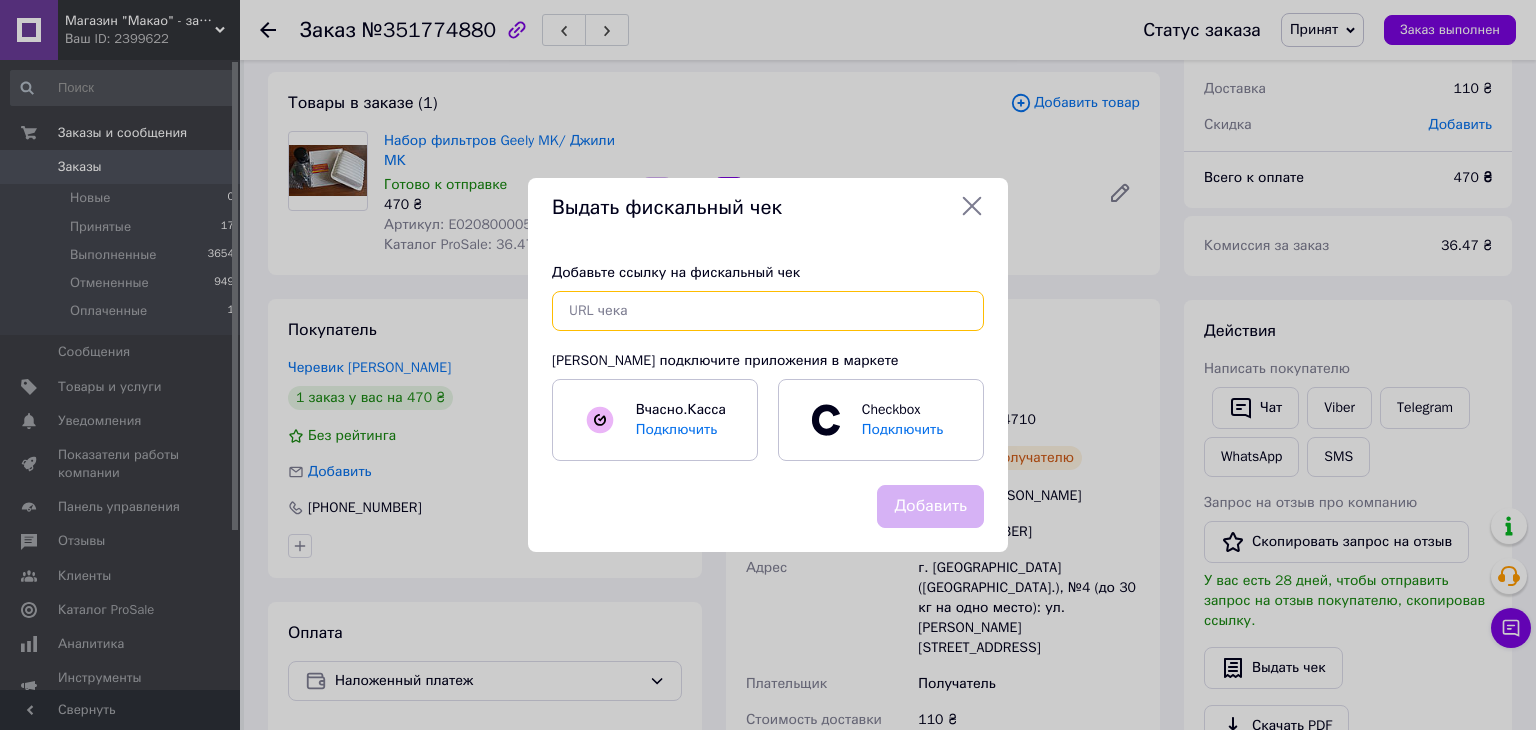 paste on "https://kasa.vchasno.ua/check-viewer/3Y-Y57Cxd1w" 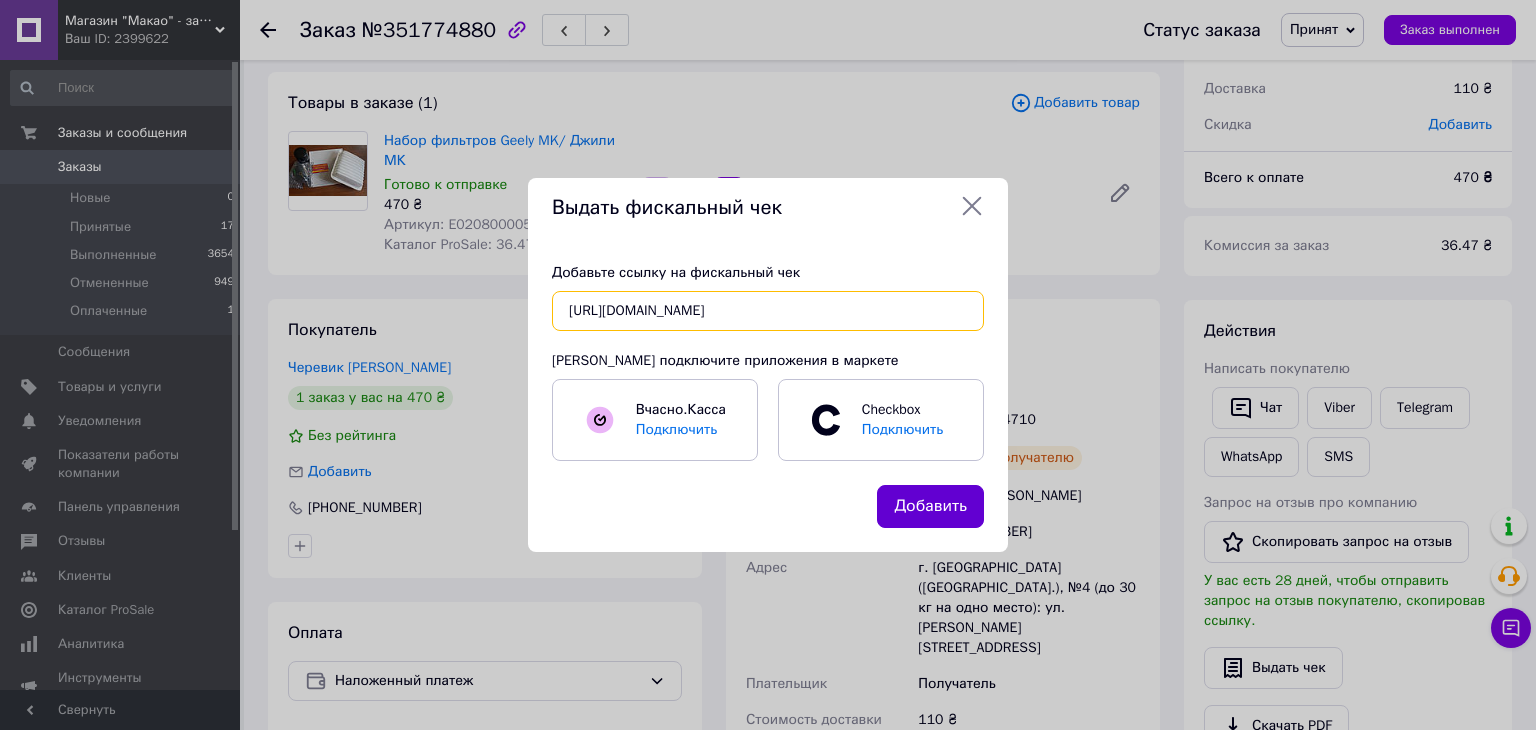 type on "https://kasa.vchasno.ua/check-viewer/3Y-Y57Cxd1w" 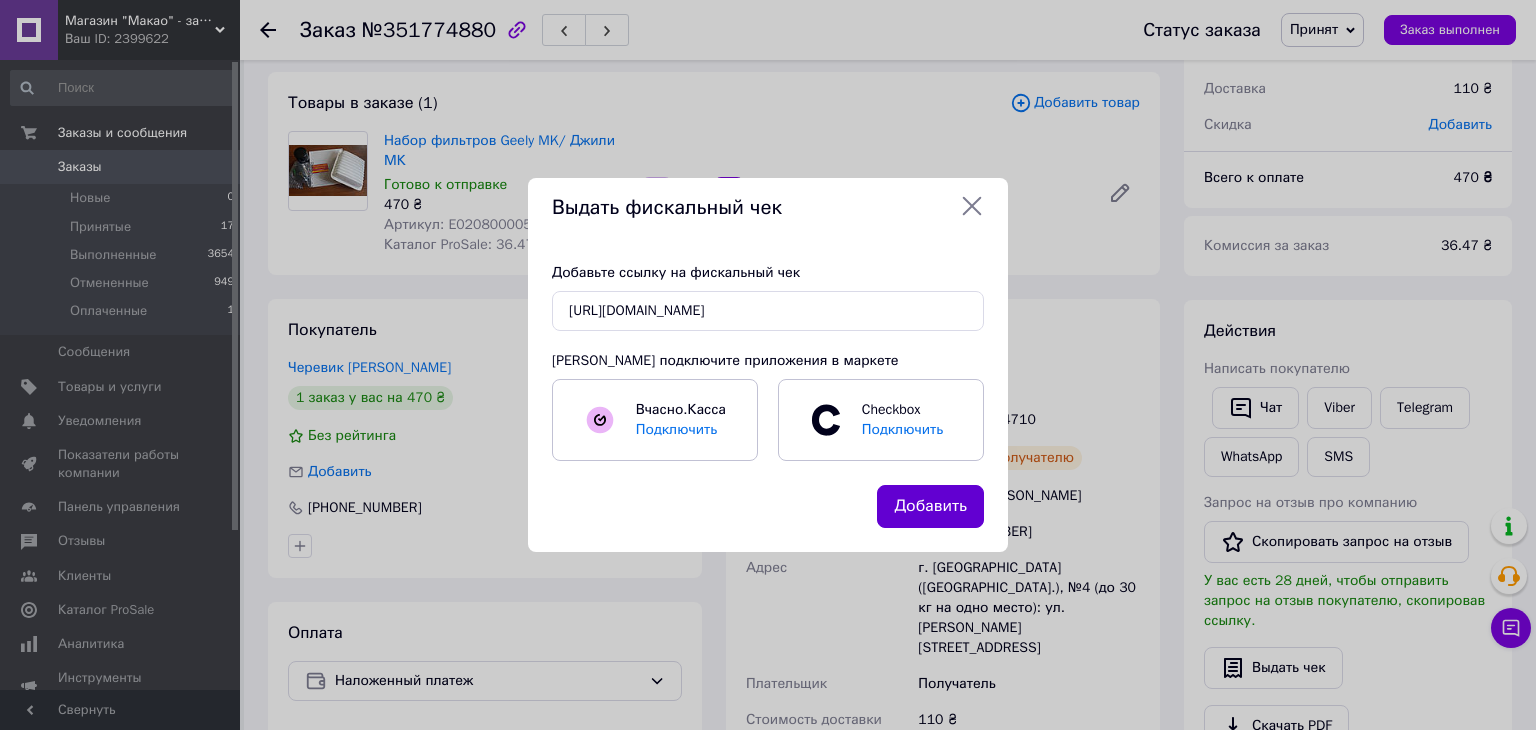 click on "Добавить" at bounding box center (930, 506) 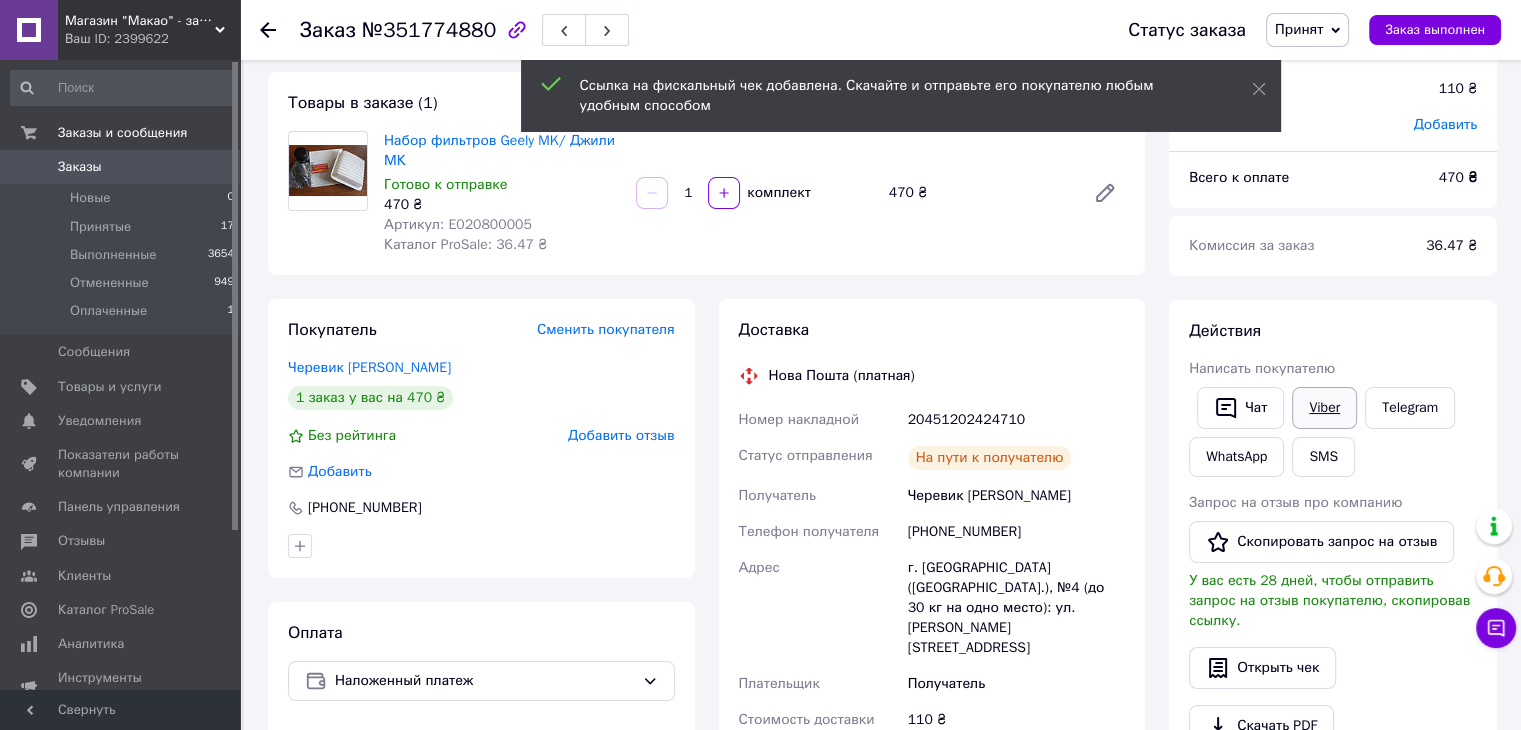 click on "Viber" at bounding box center (1324, 408) 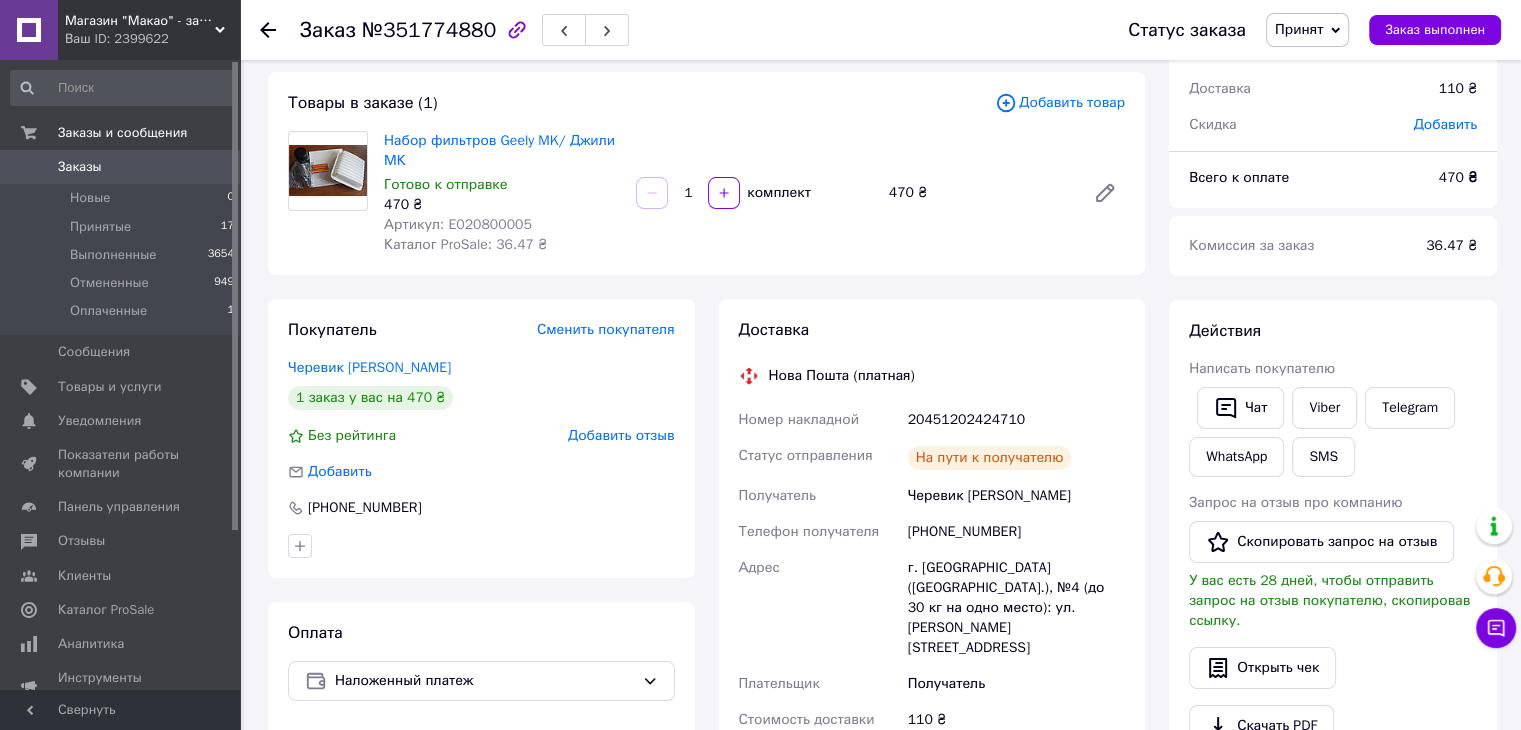 click 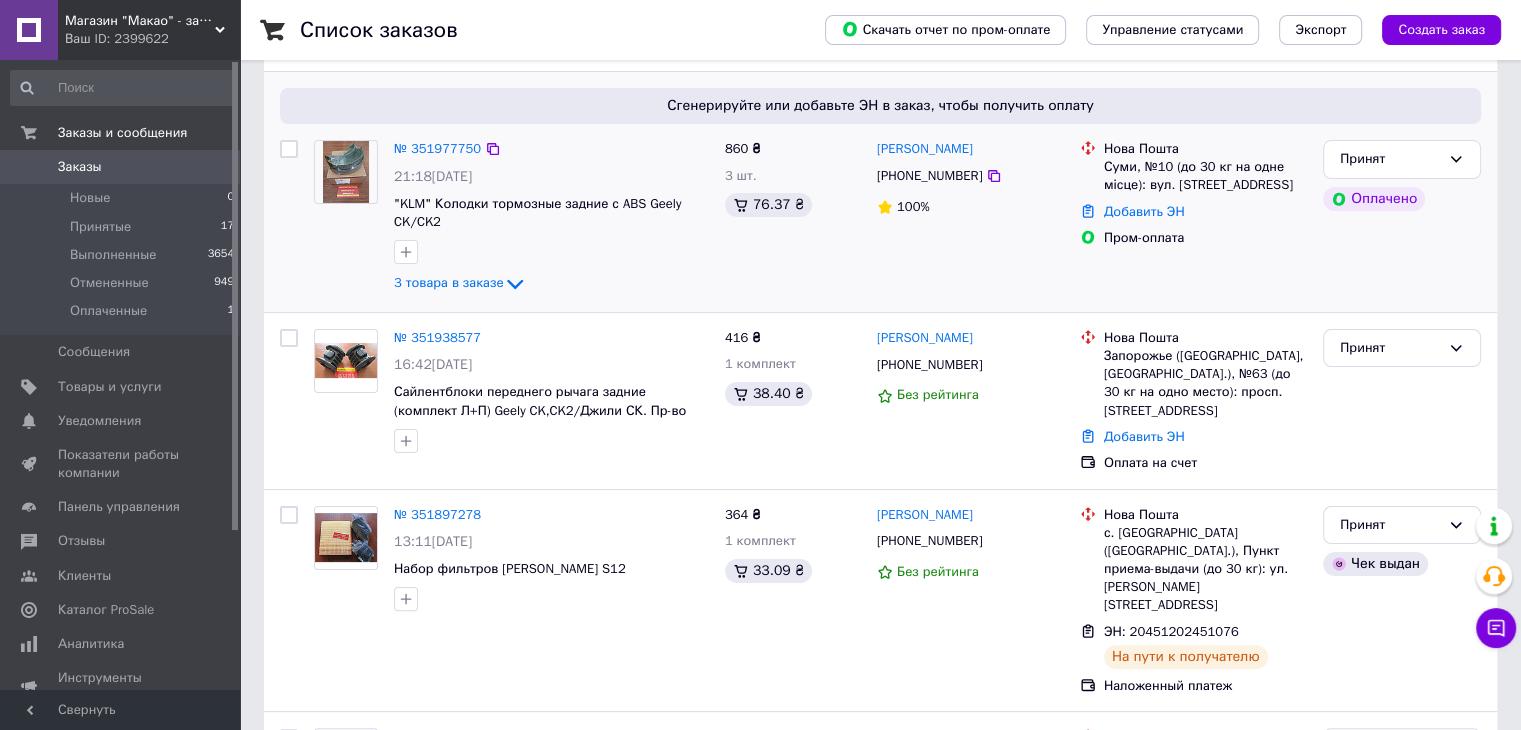 scroll, scrollTop: 500, scrollLeft: 0, axis: vertical 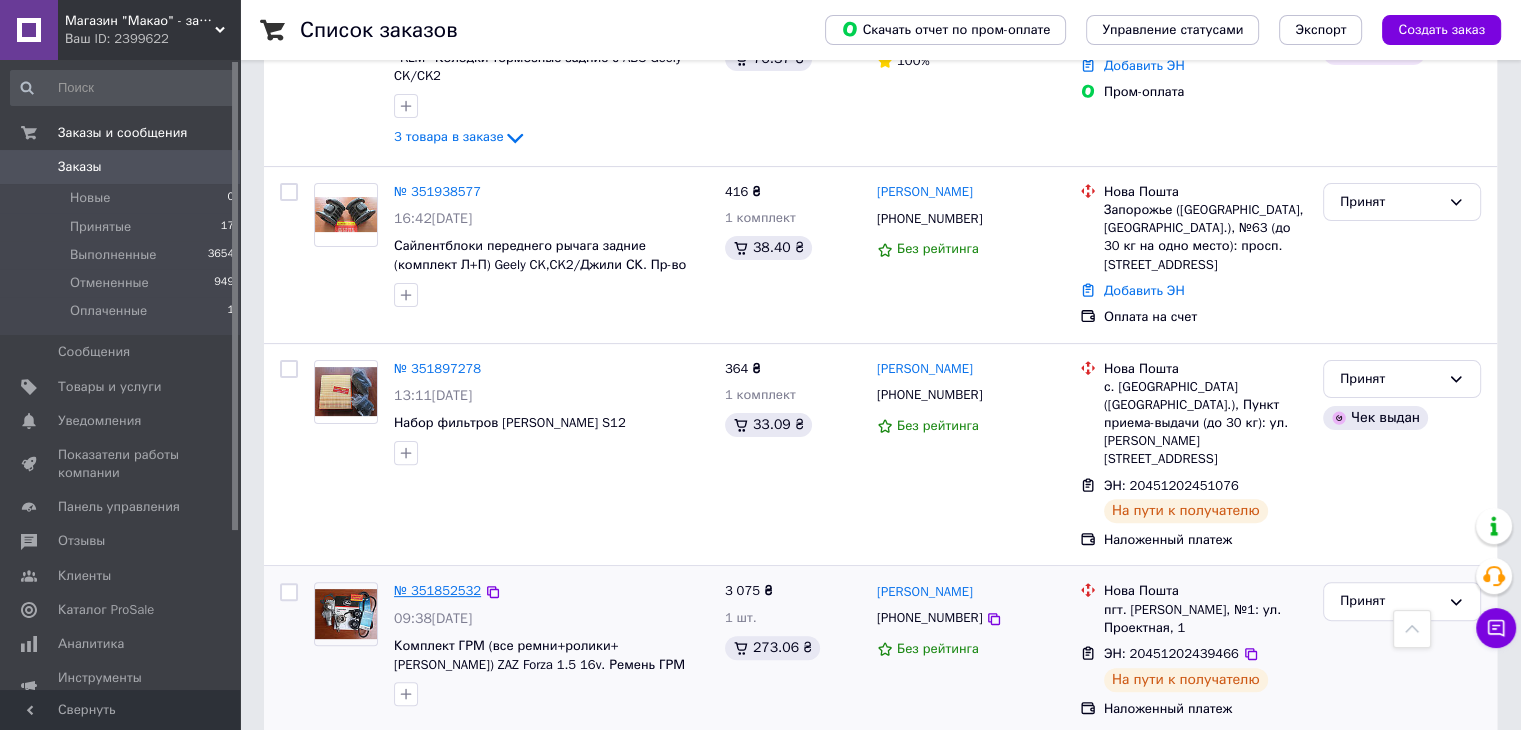 click on "№ 351852532" at bounding box center [437, 590] 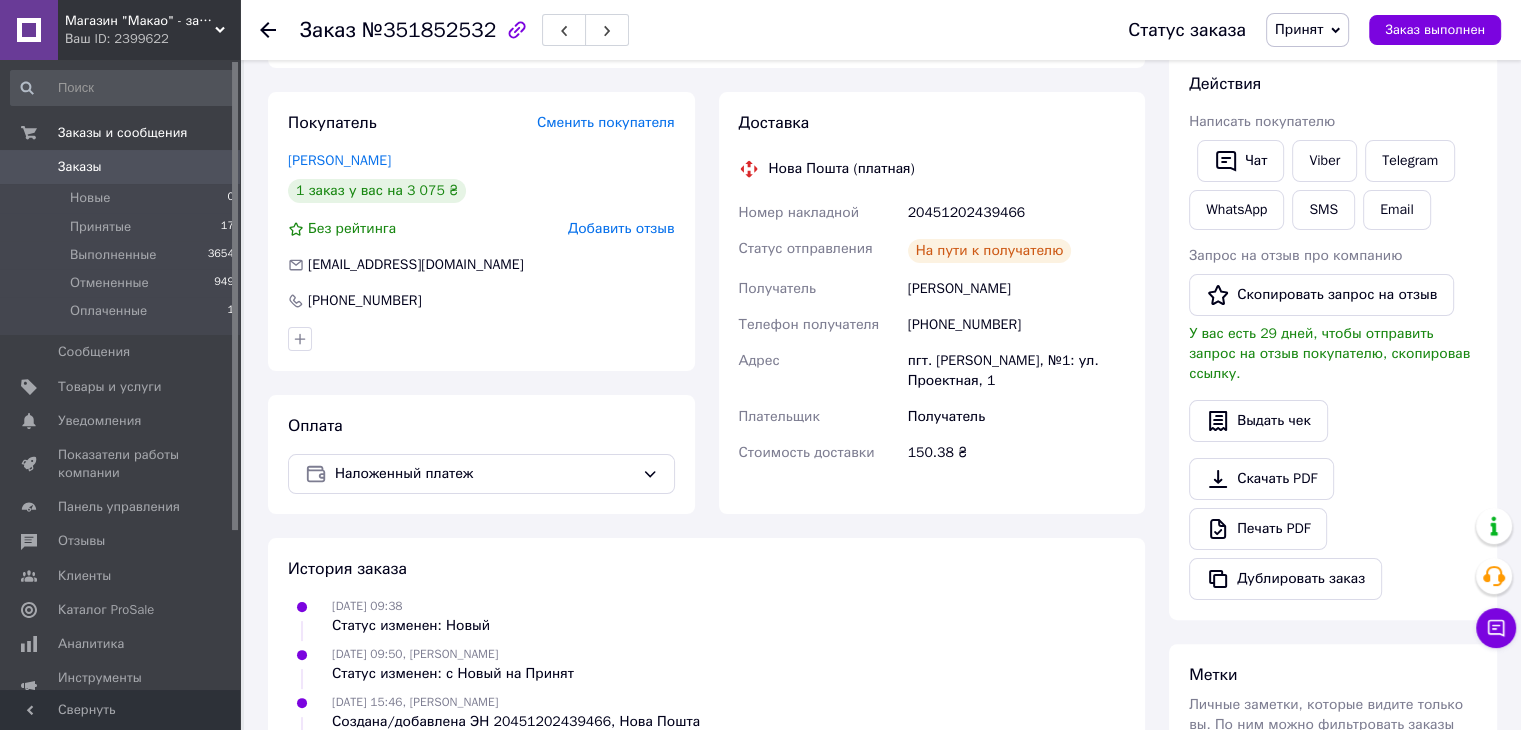 scroll, scrollTop: 300, scrollLeft: 0, axis: vertical 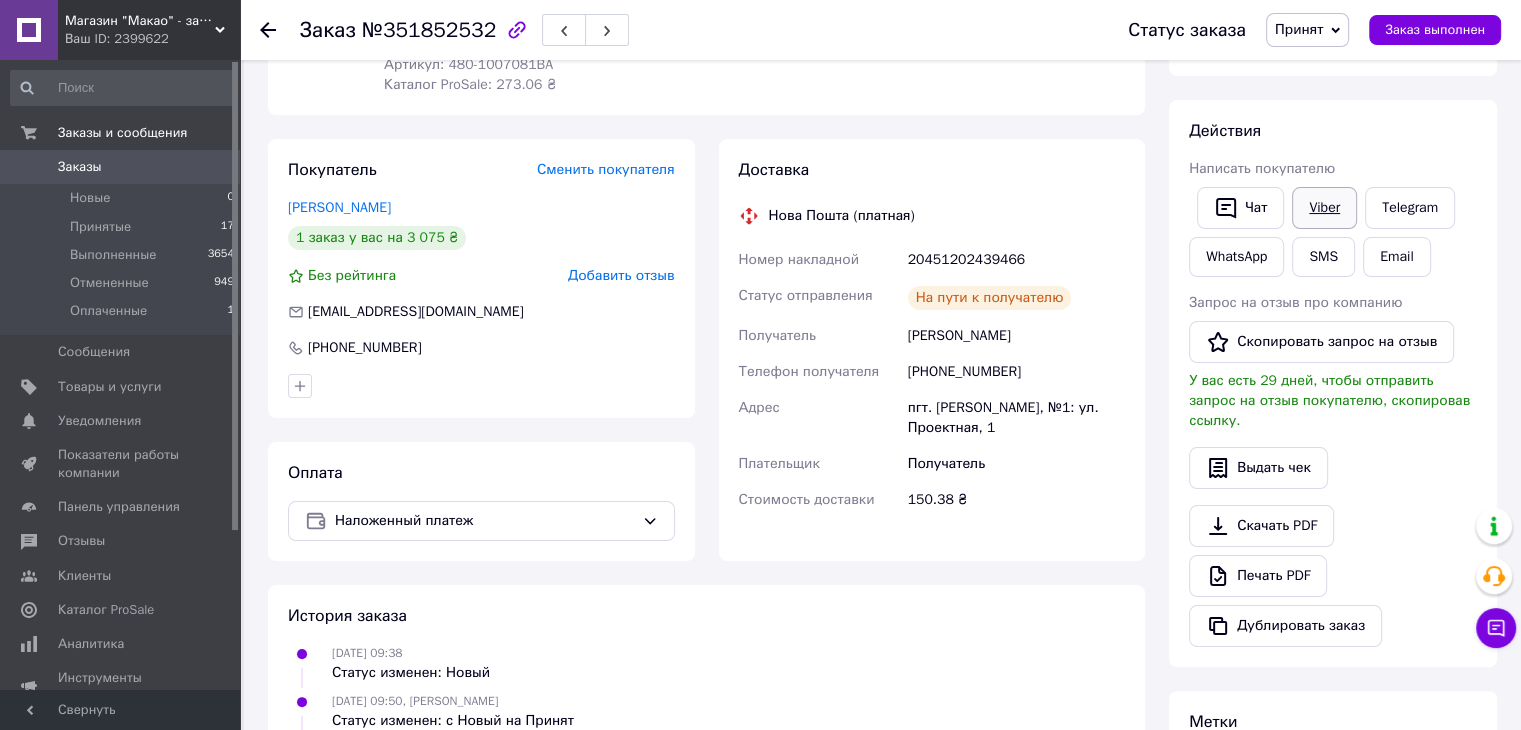 click on "Viber" at bounding box center [1324, 208] 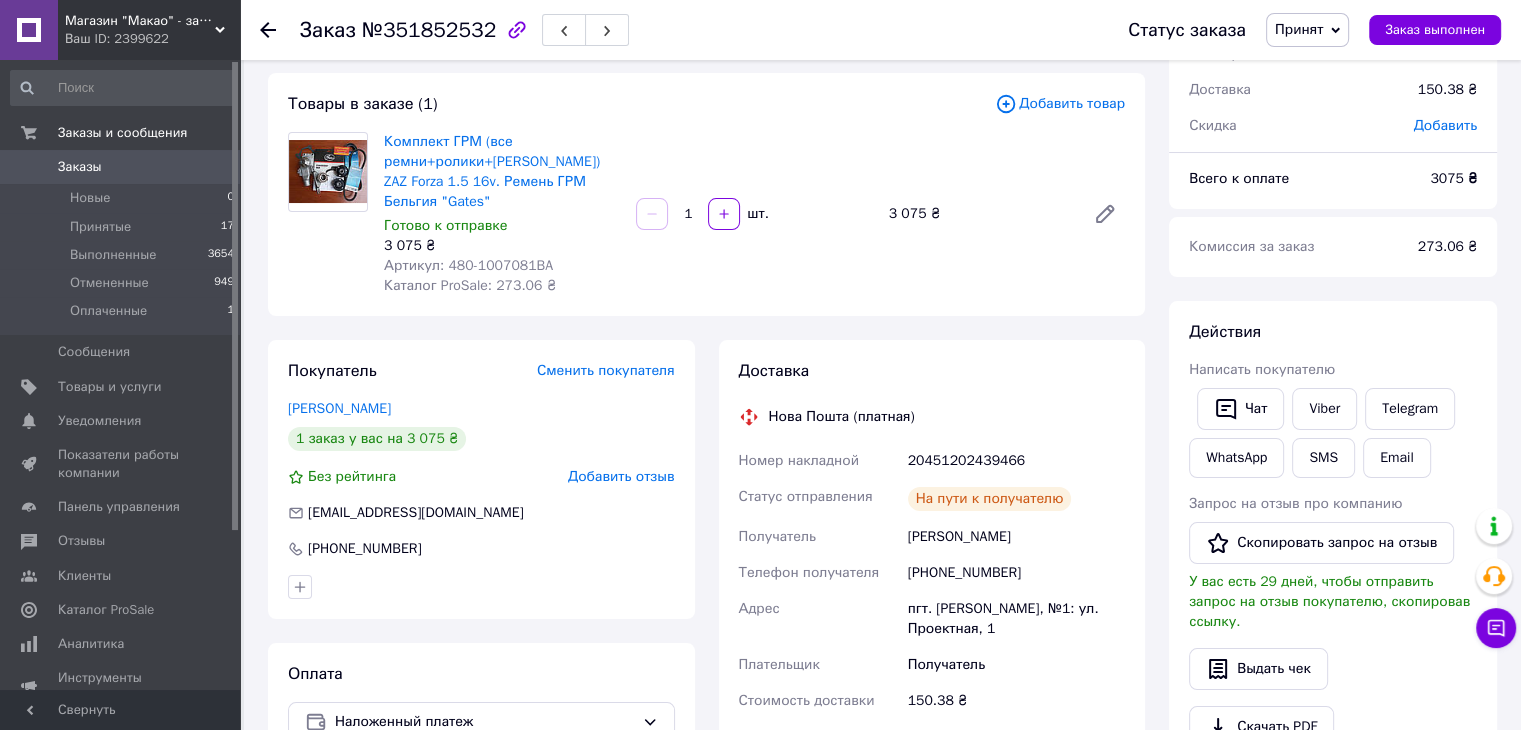scroll, scrollTop: 100, scrollLeft: 0, axis: vertical 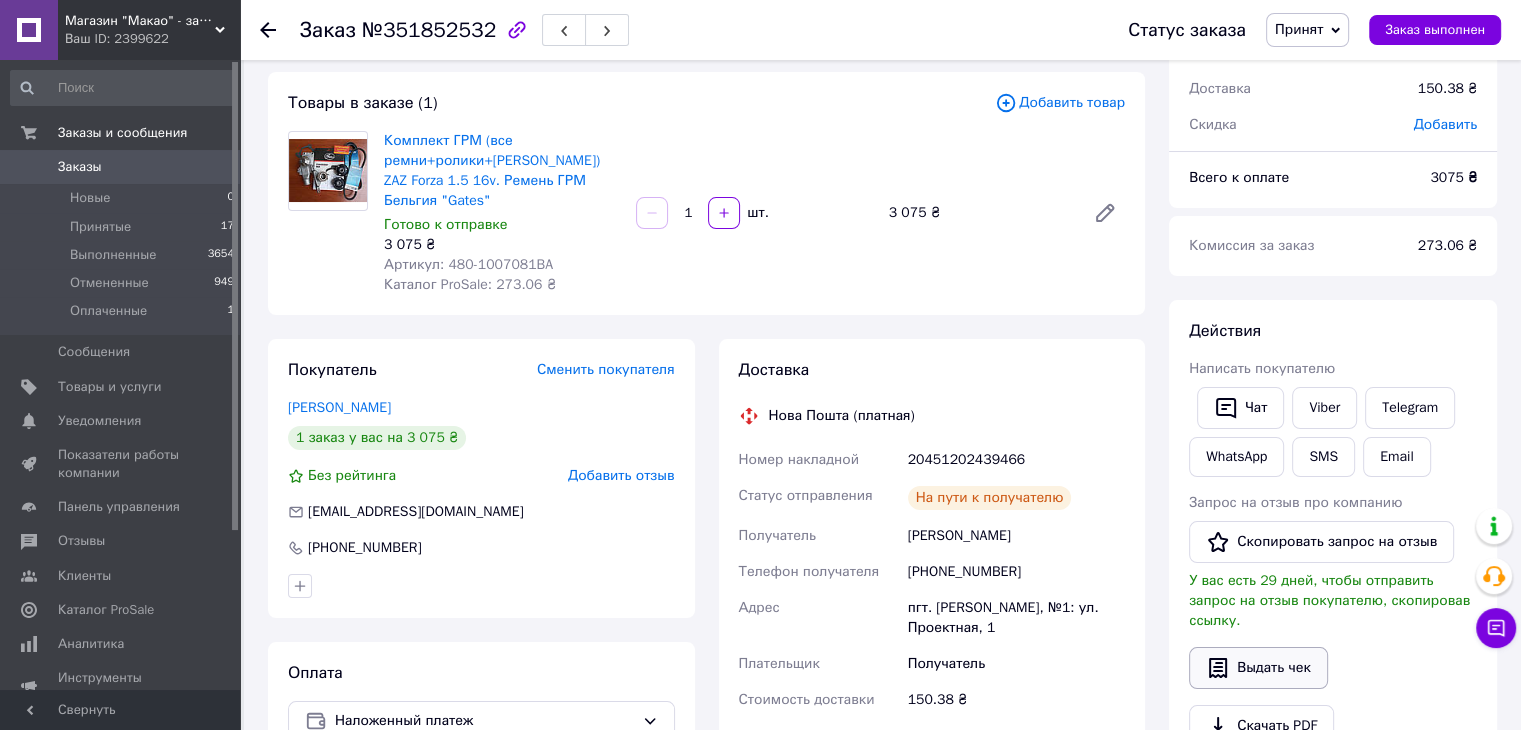 click on "Выдать чек" at bounding box center (1258, 668) 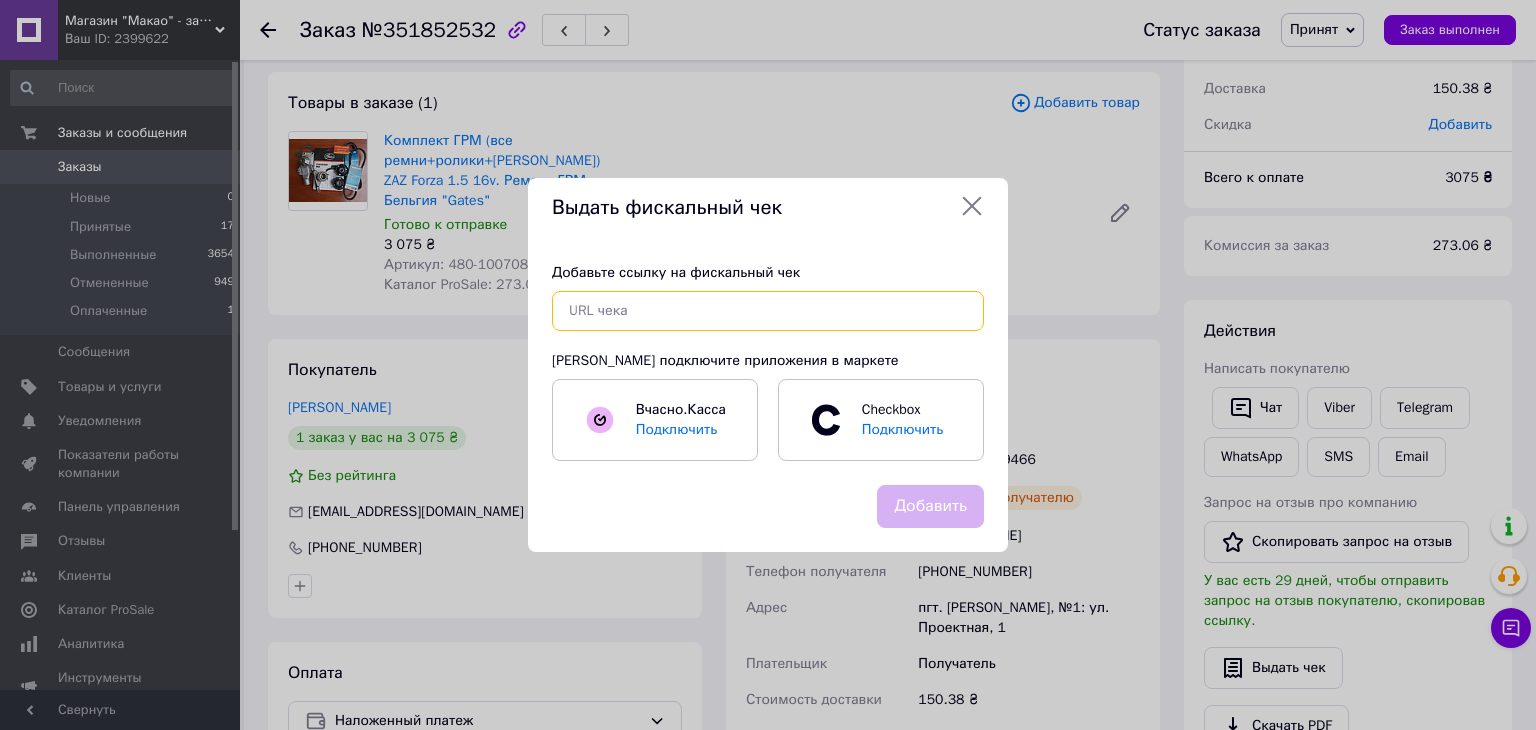 click at bounding box center [768, 311] 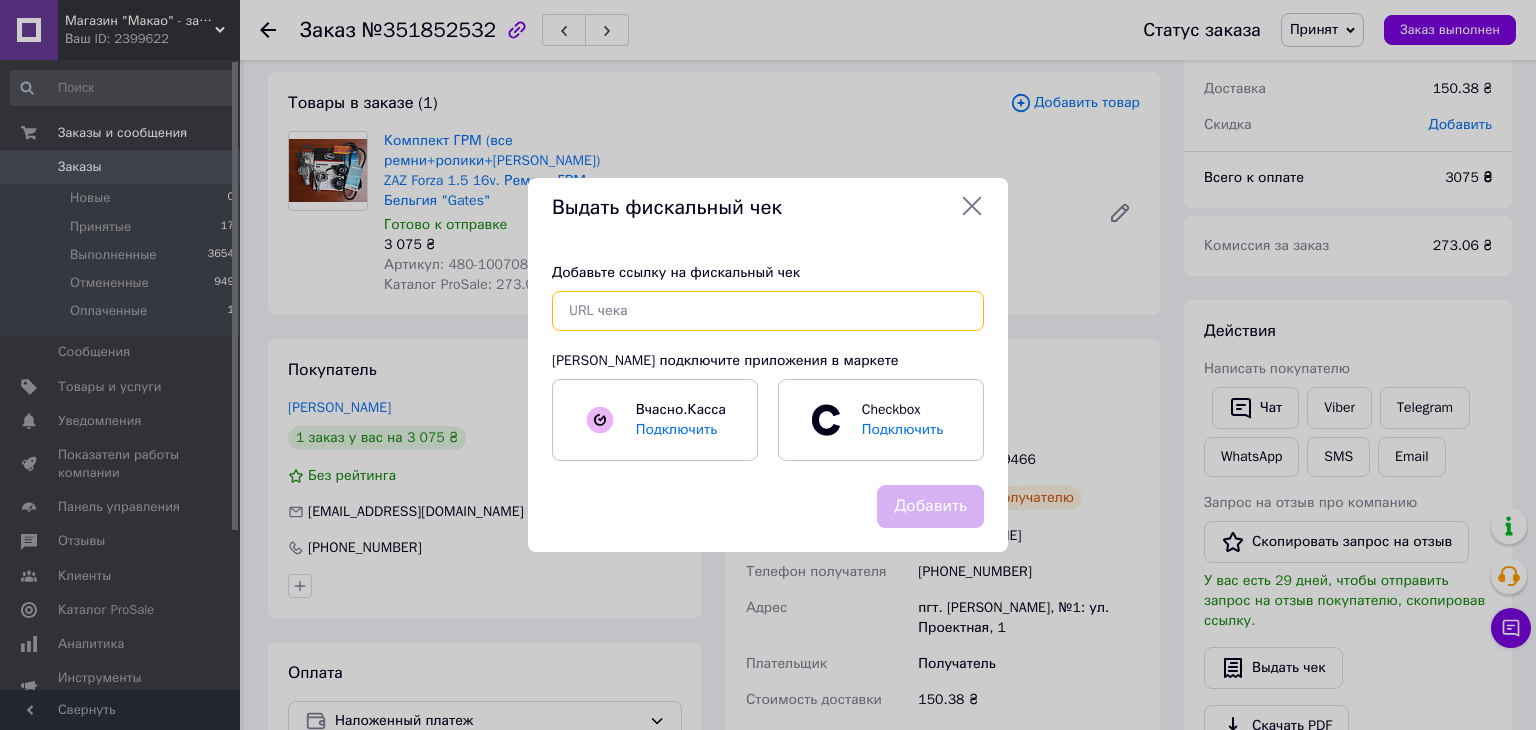 paste on "https://kasa.vchasno.ua/check-viewer/YOQFNOeBTDM" 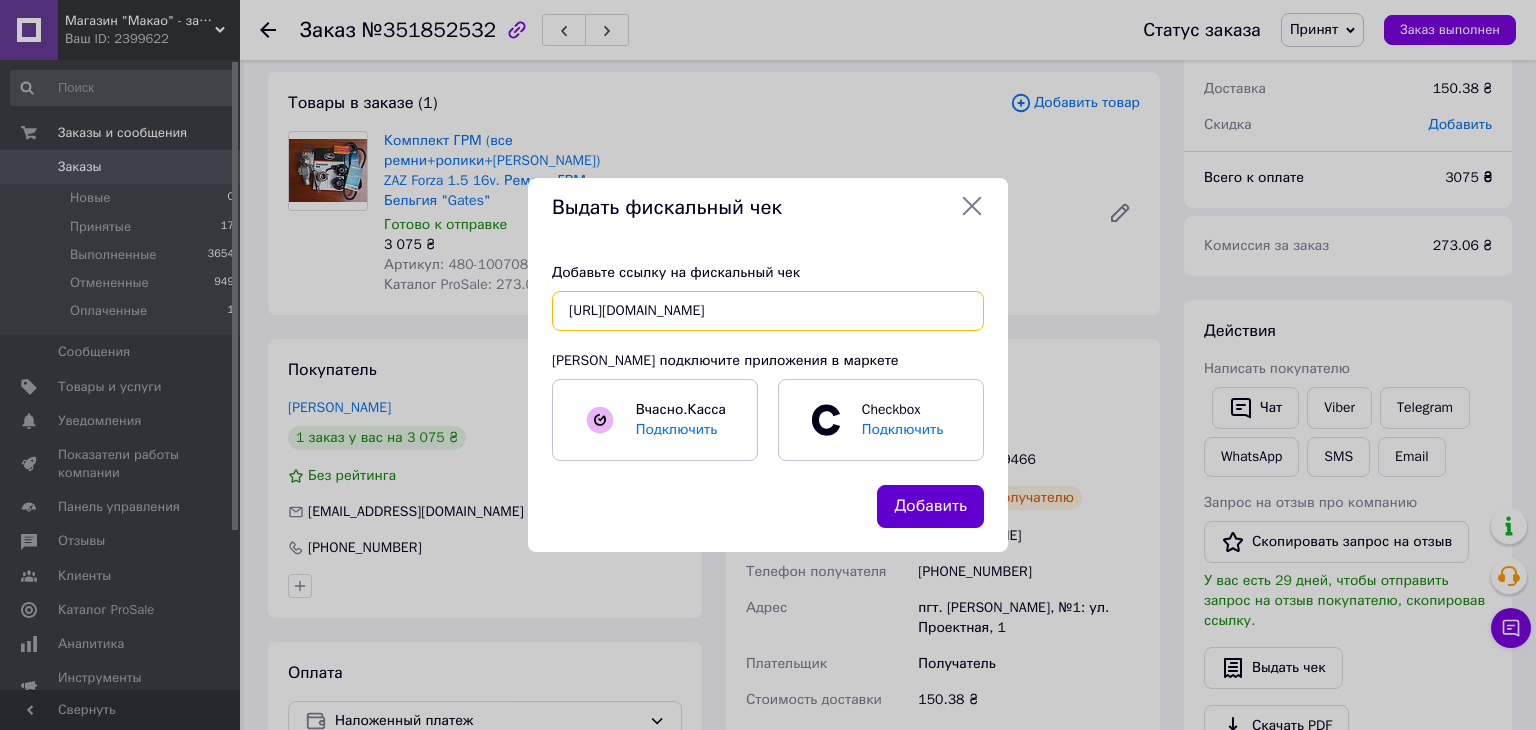 type on "https://kasa.vchasno.ua/check-viewer/YOQFNOeBTDM" 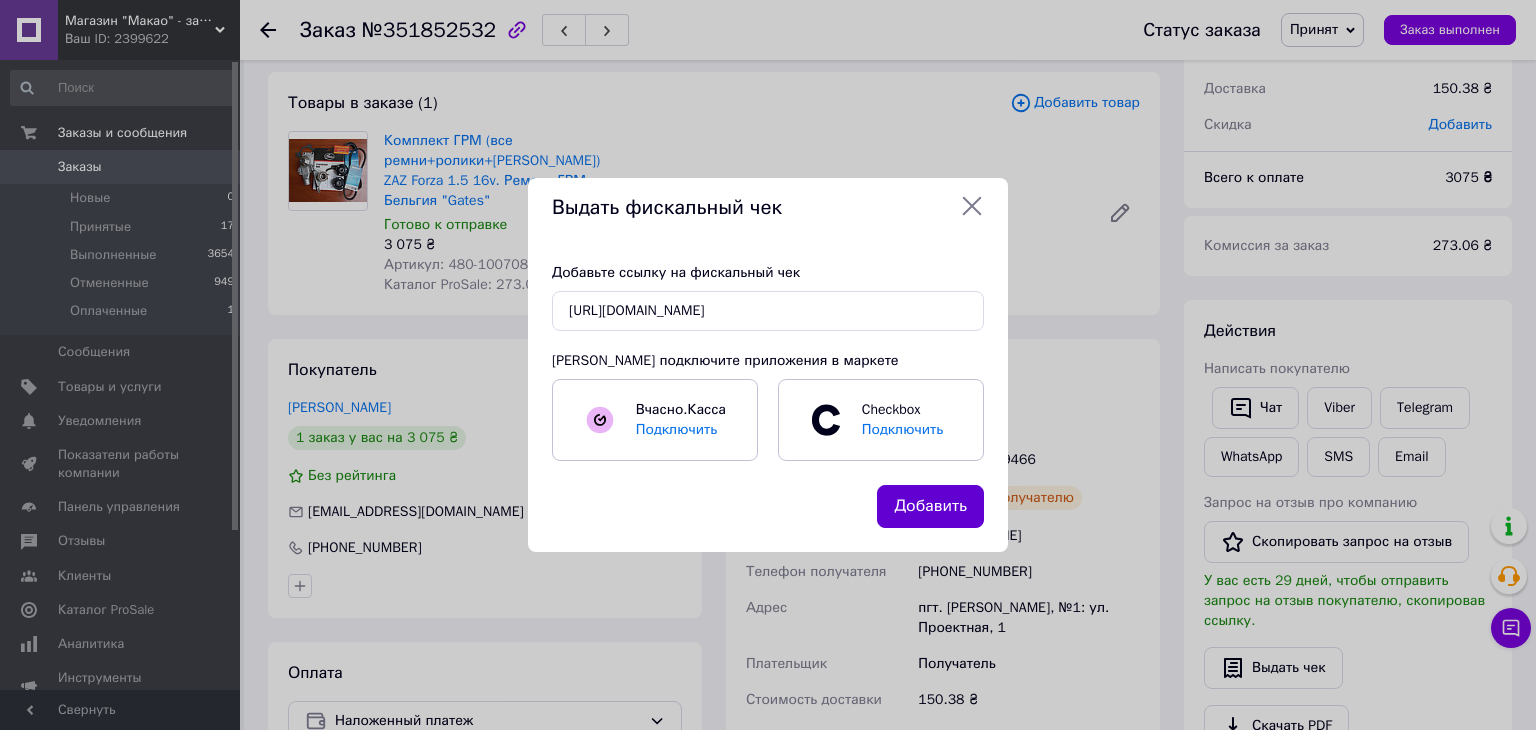 click on "Добавить" at bounding box center (930, 506) 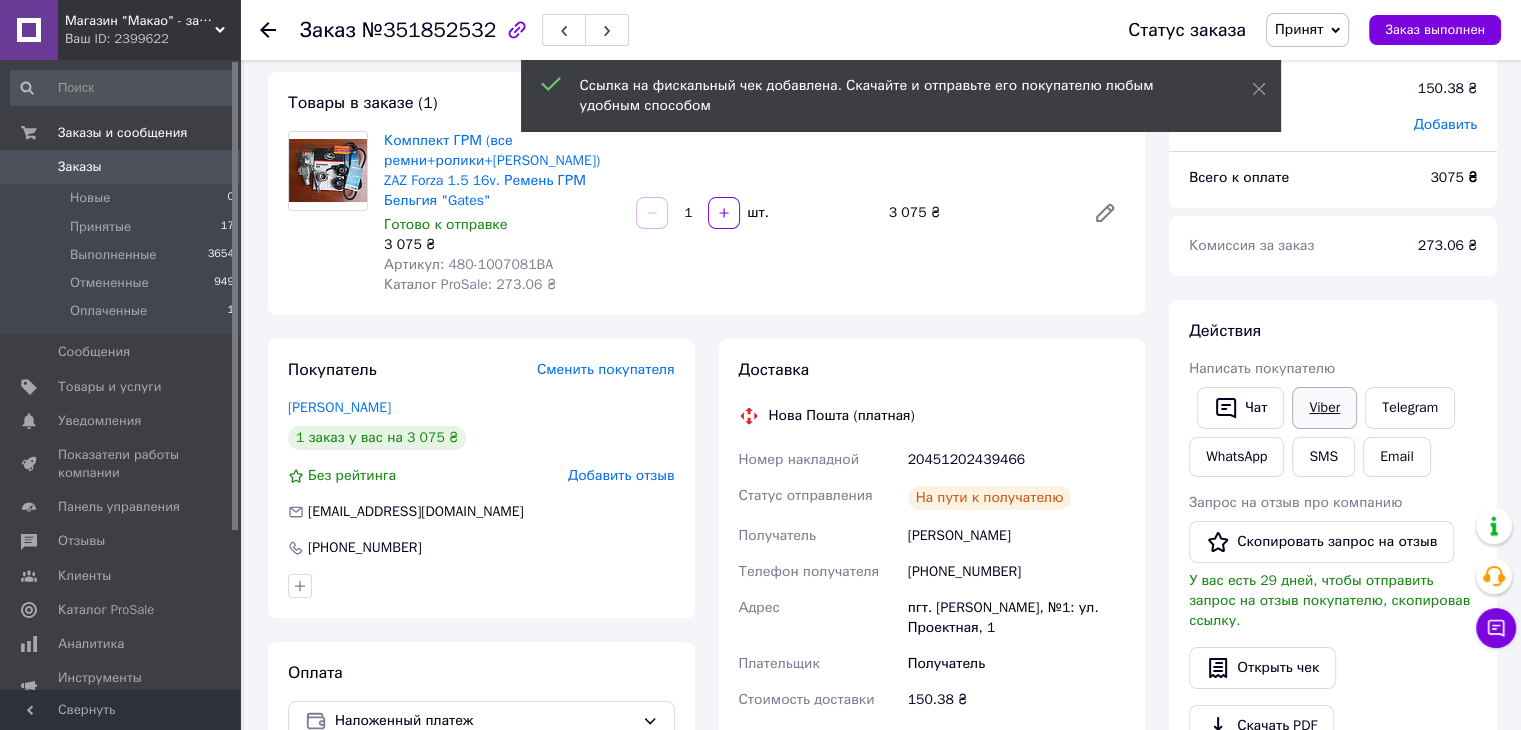 click on "Viber" at bounding box center [1324, 408] 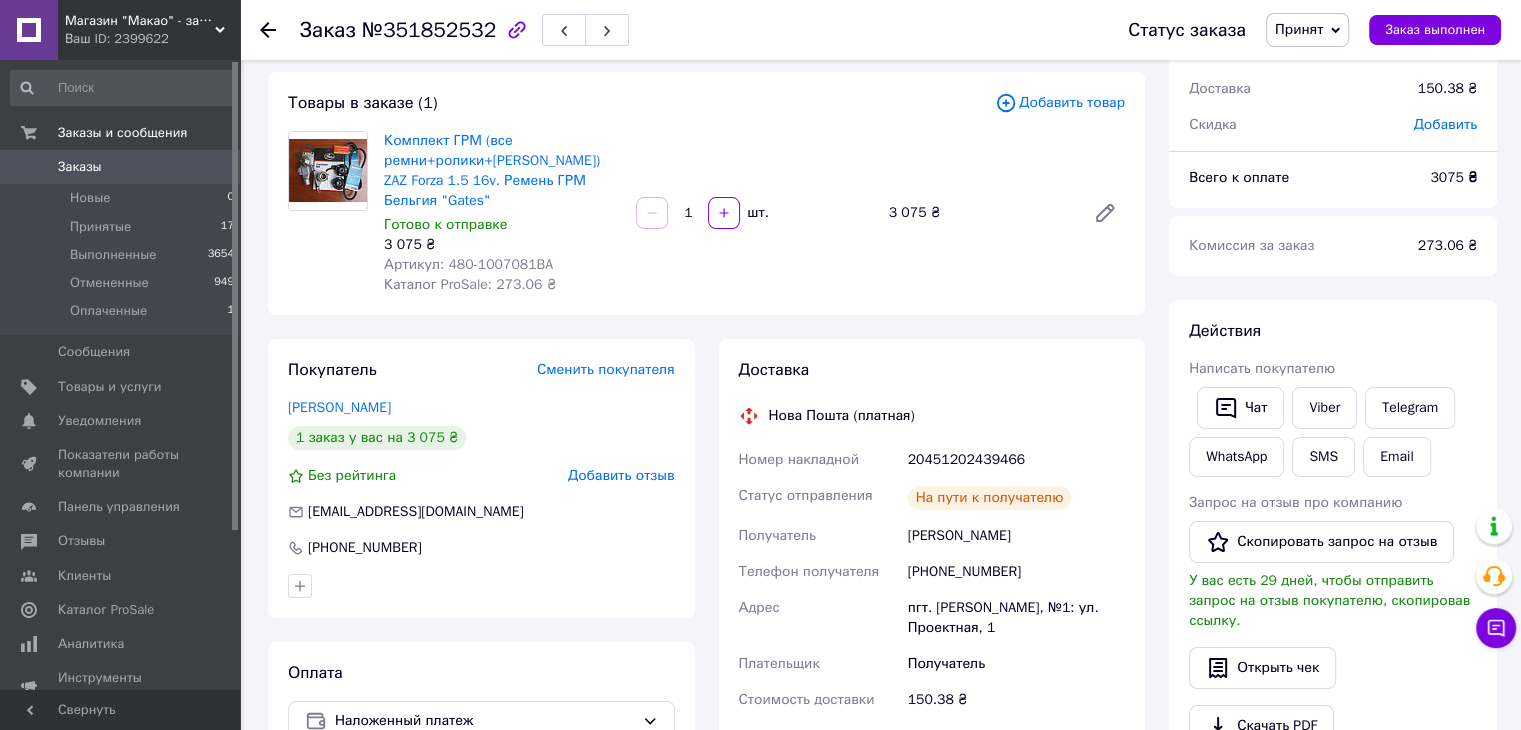 click 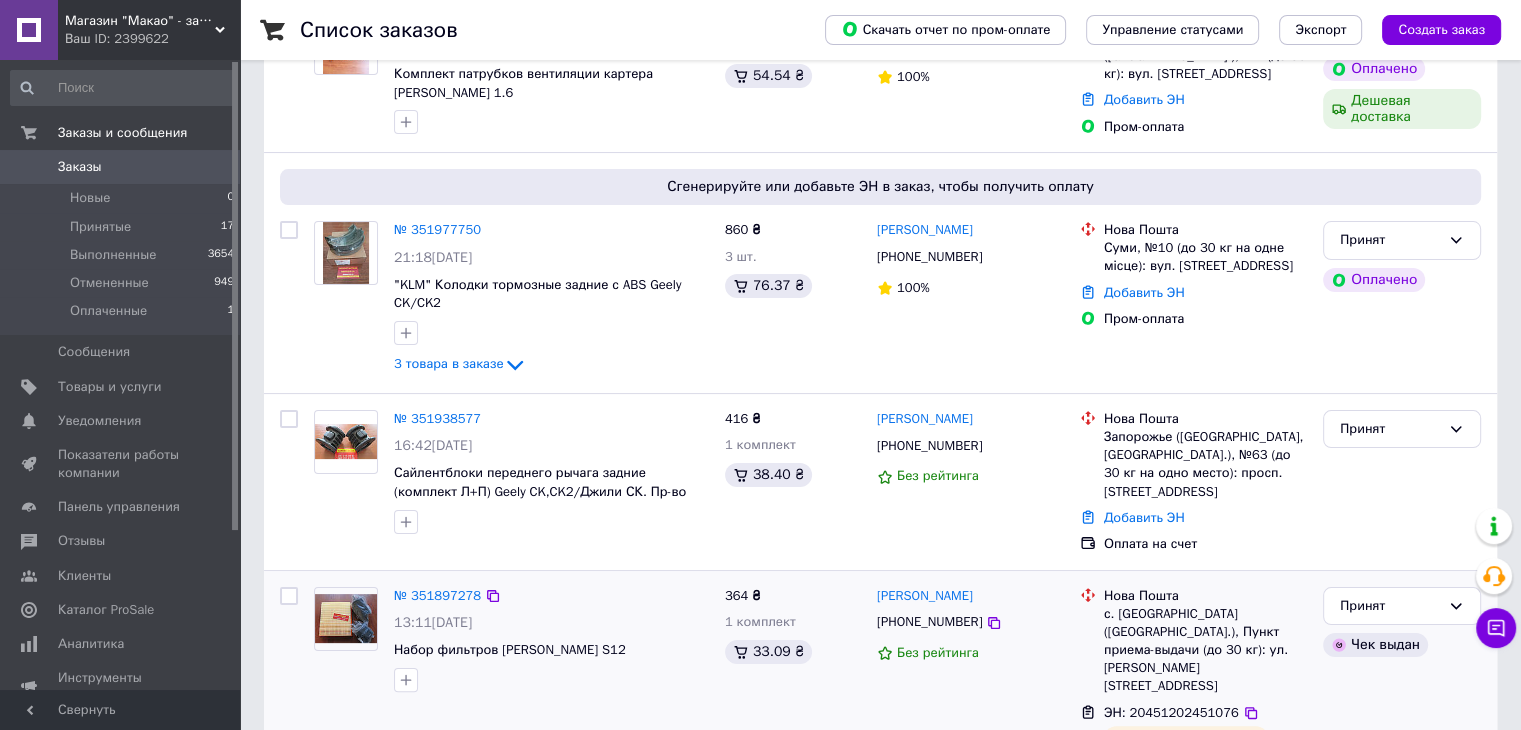 scroll, scrollTop: 300, scrollLeft: 0, axis: vertical 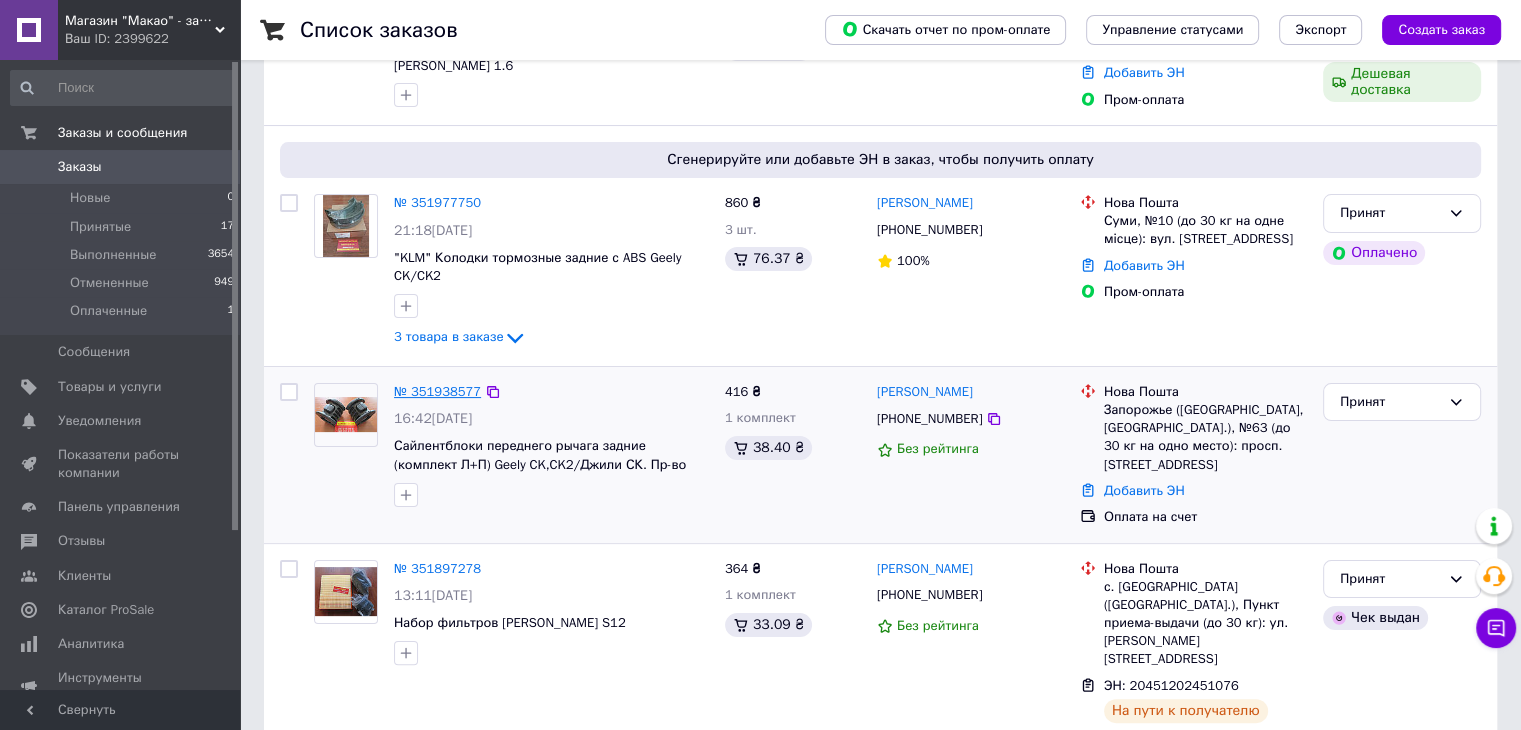 click on "№ 351938577" at bounding box center [437, 391] 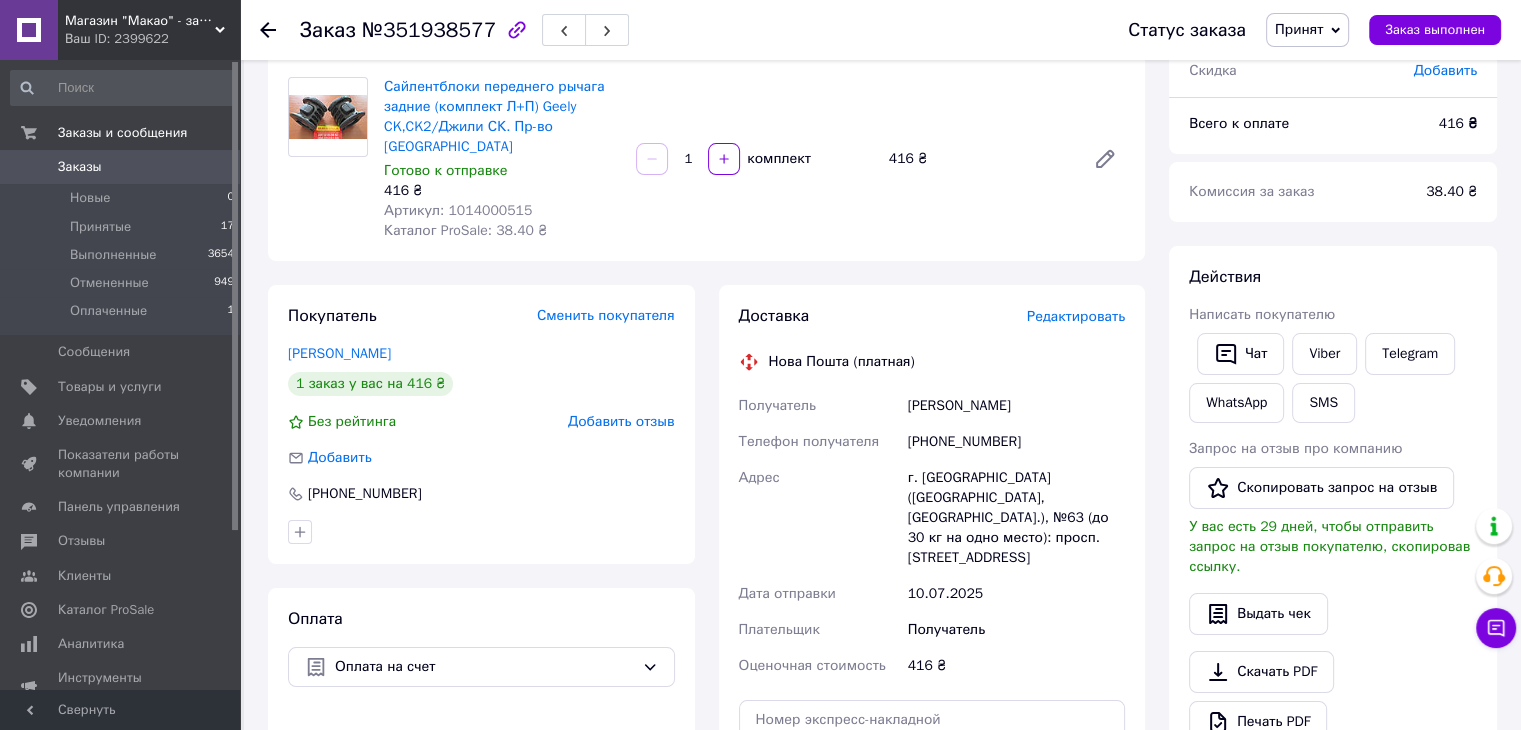 scroll, scrollTop: 200, scrollLeft: 0, axis: vertical 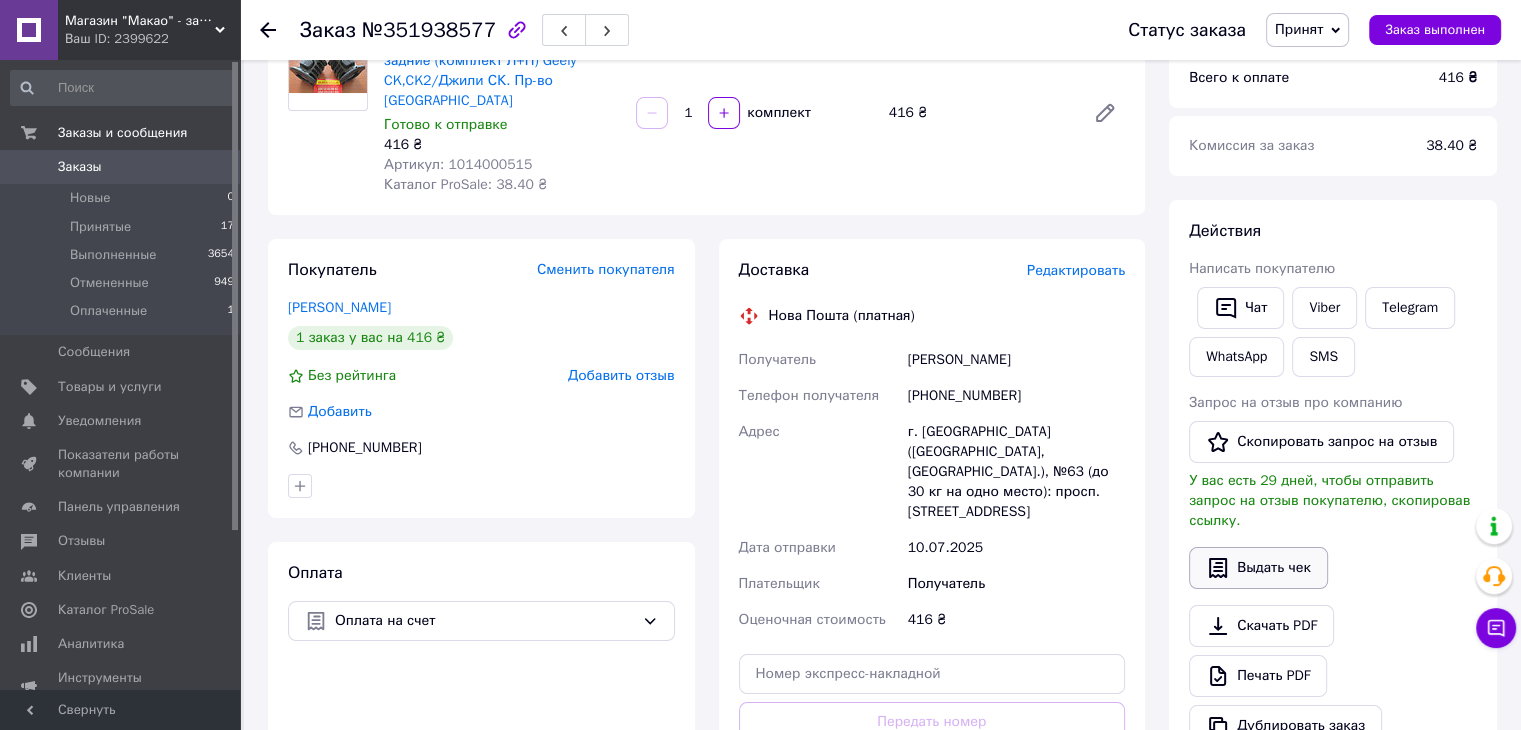 click on "Выдать чек" at bounding box center (1258, 568) 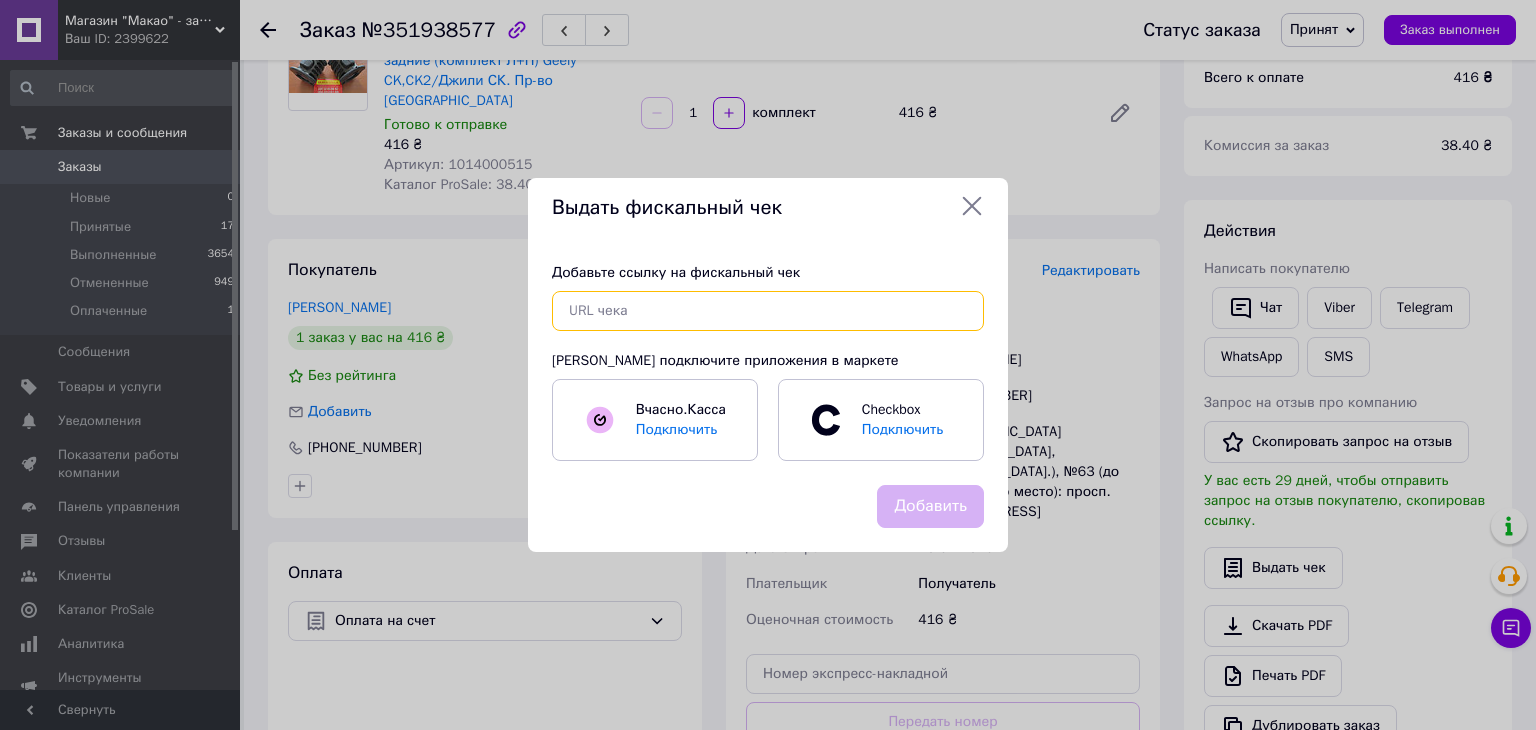 click at bounding box center (768, 311) 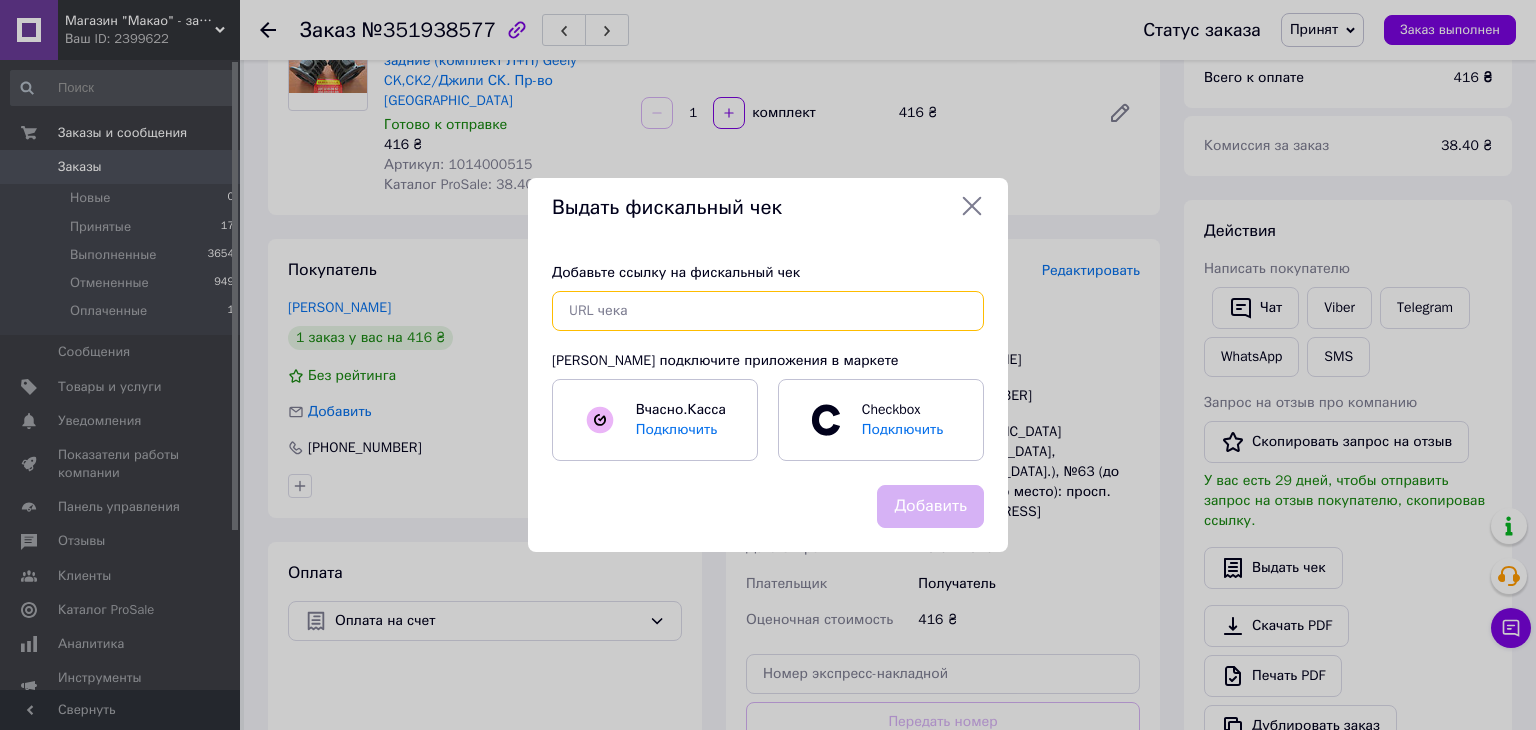 paste on "https://kasa.vchasno.ua/check-viewer/h3Jf5eSSbxc" 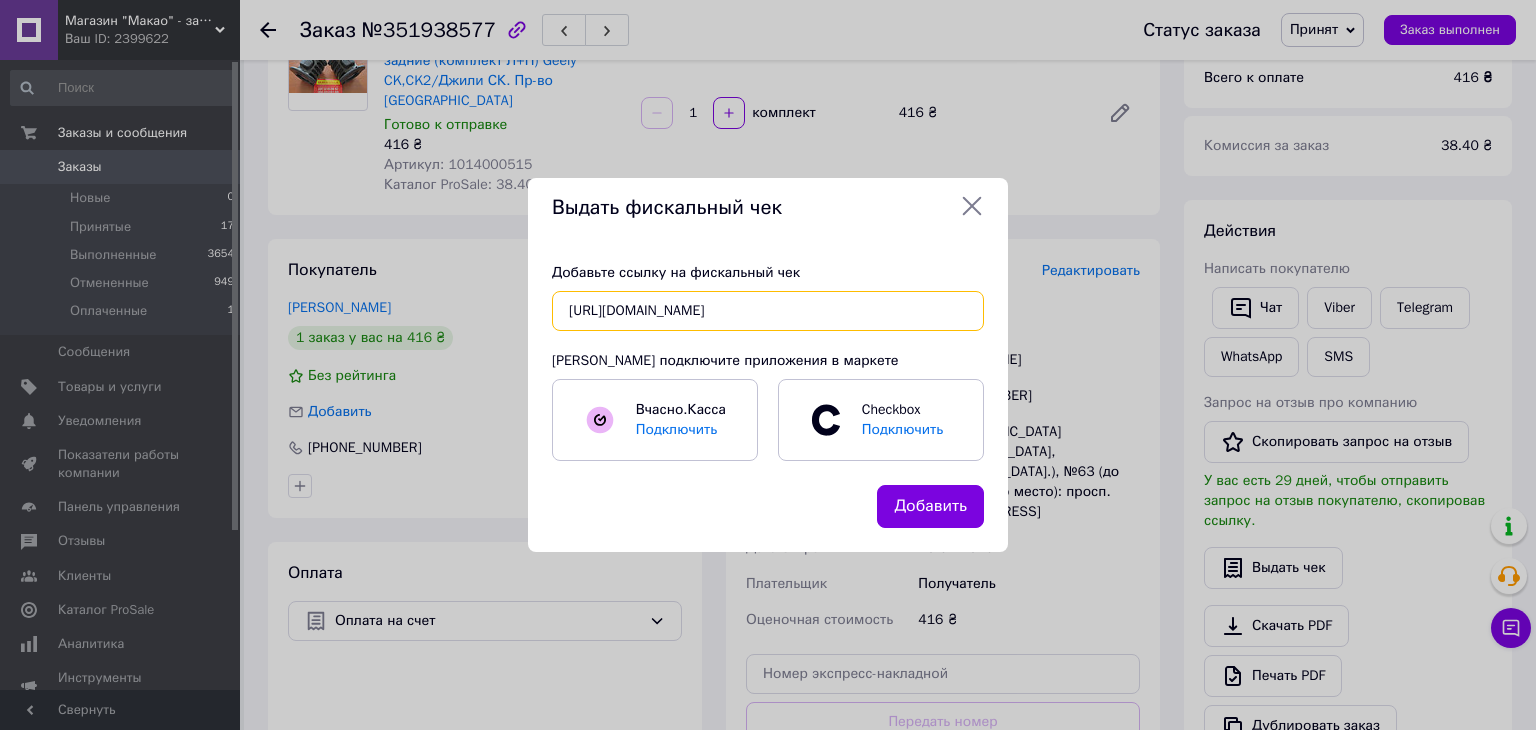 type on "https://kasa.vchasno.ua/check-viewer/h3Jf5eSSbxc" 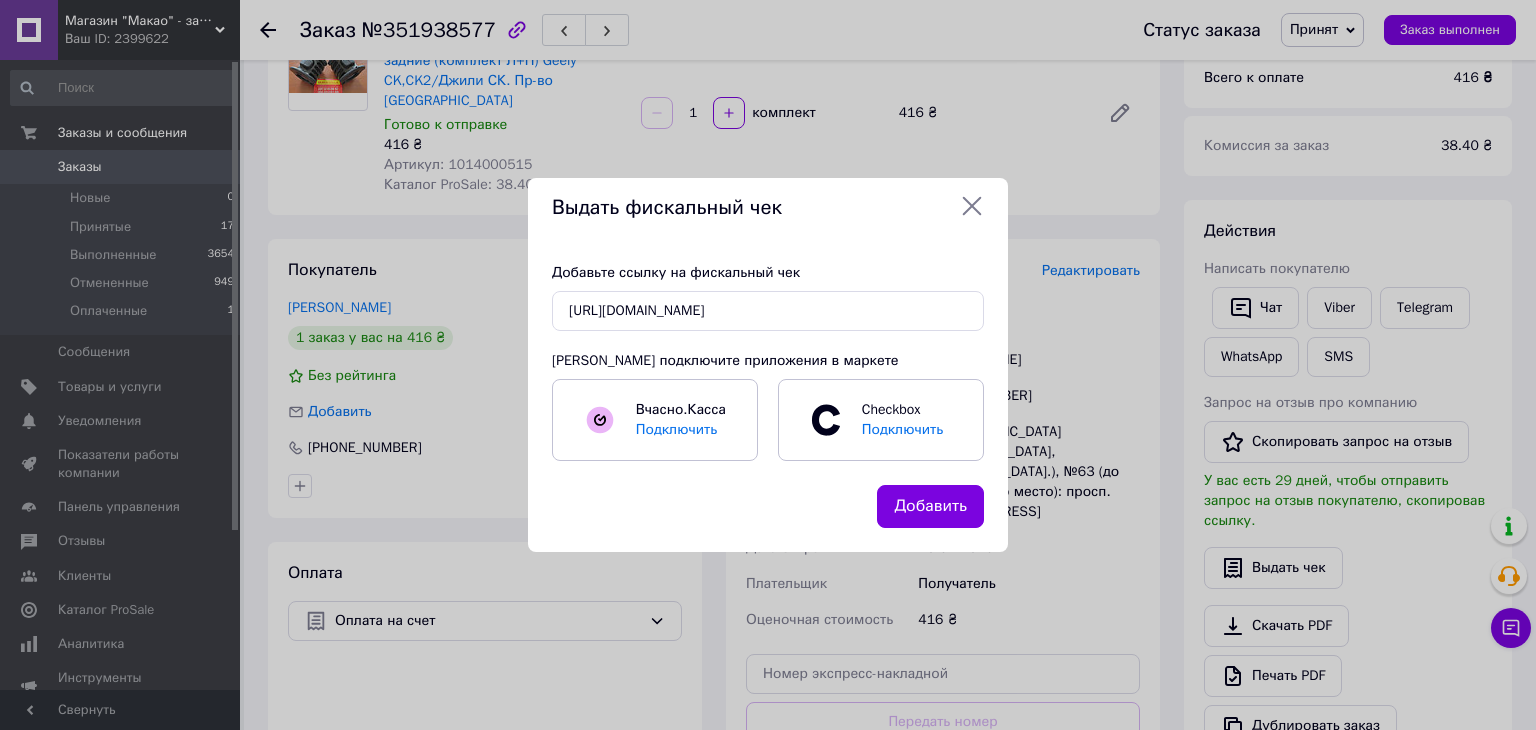 click on "Добавить" at bounding box center [930, 506] 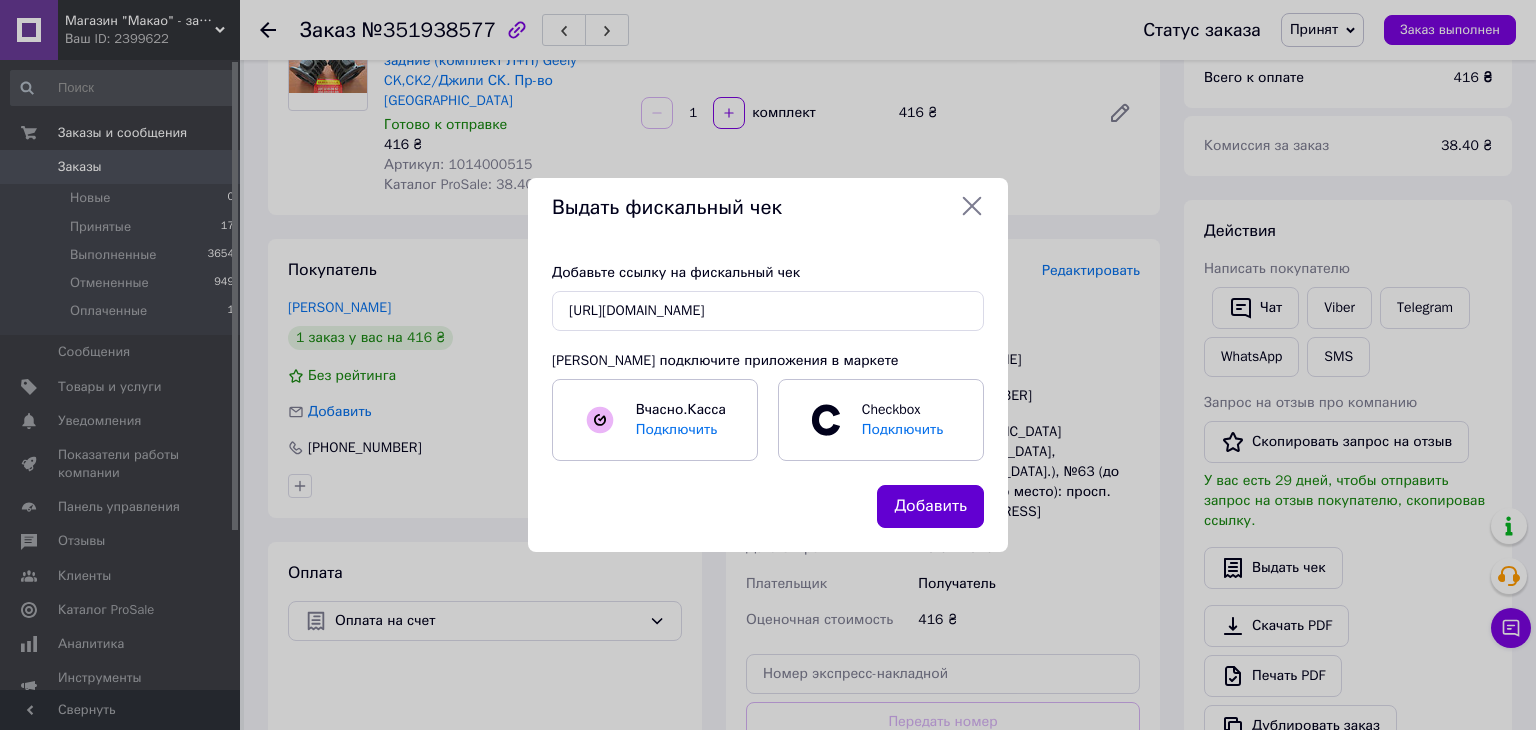 click on "Добавить" at bounding box center (930, 506) 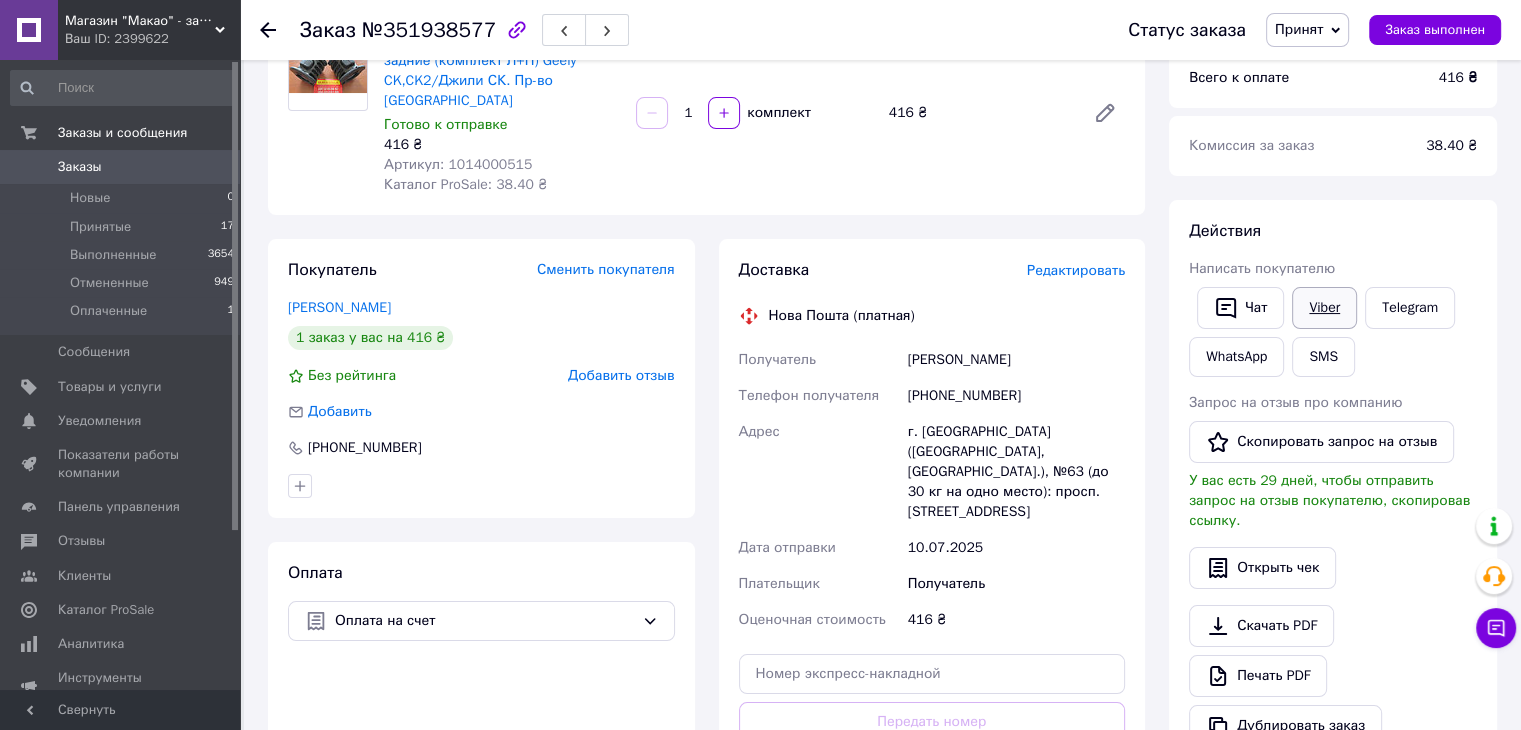 click on "Viber" at bounding box center [1324, 308] 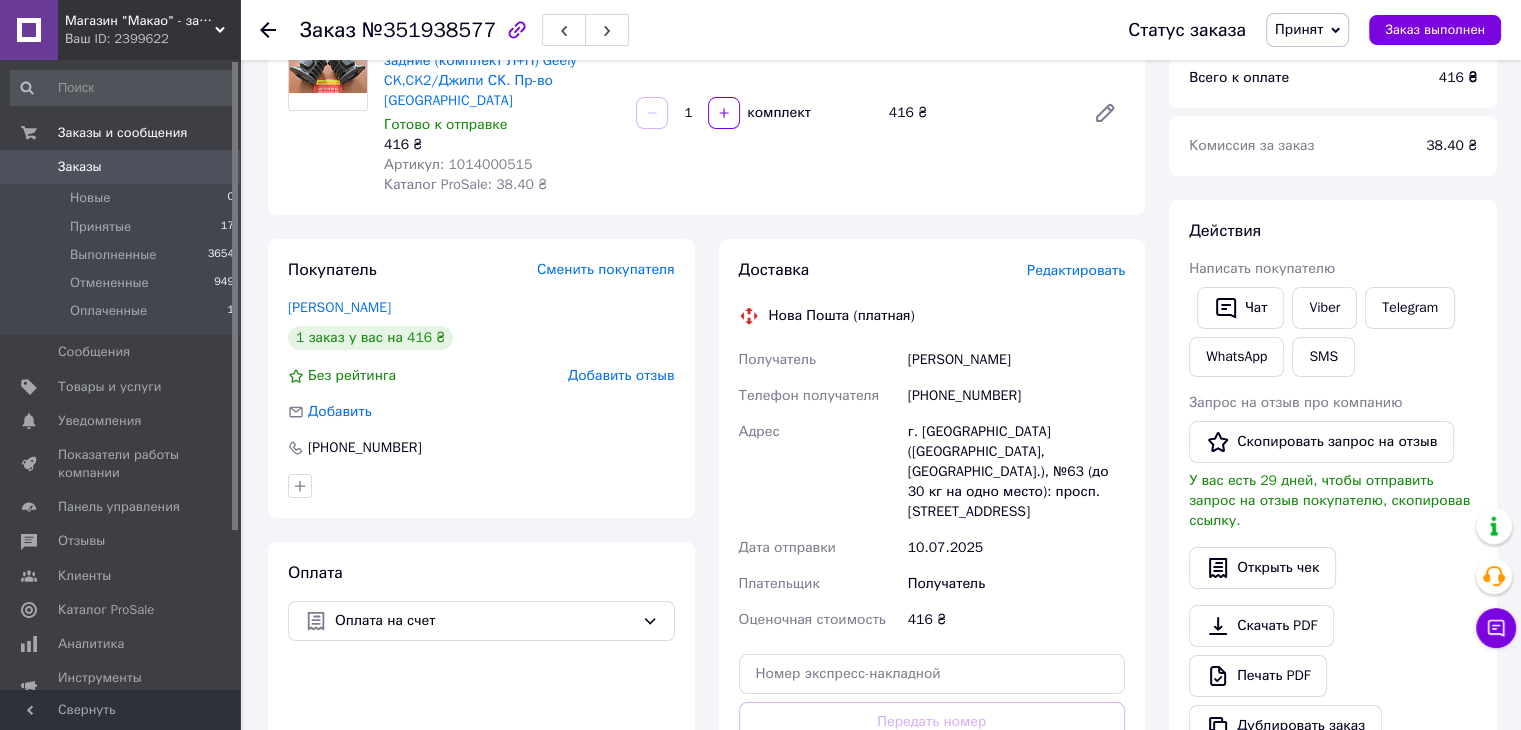 click 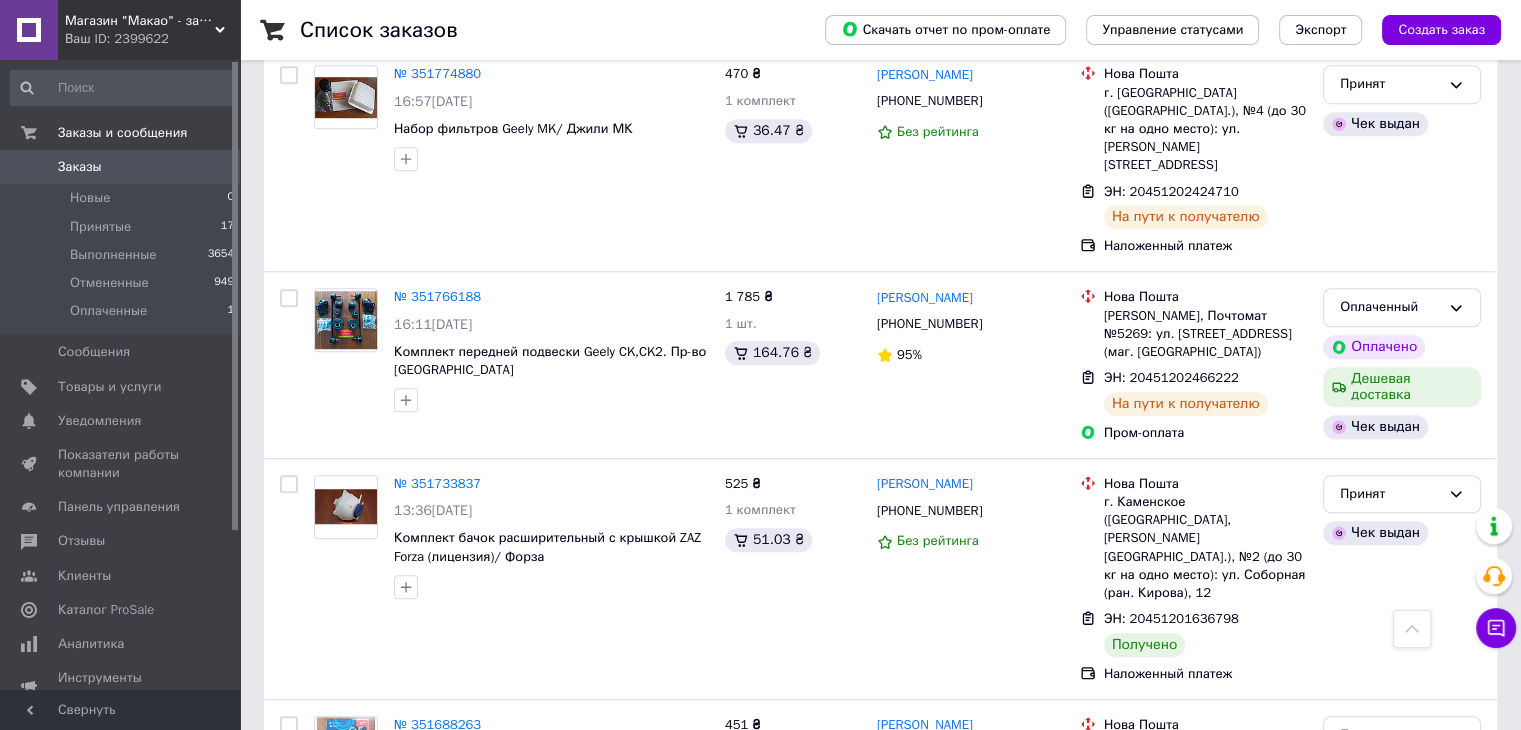 scroll, scrollTop: 1400, scrollLeft: 0, axis: vertical 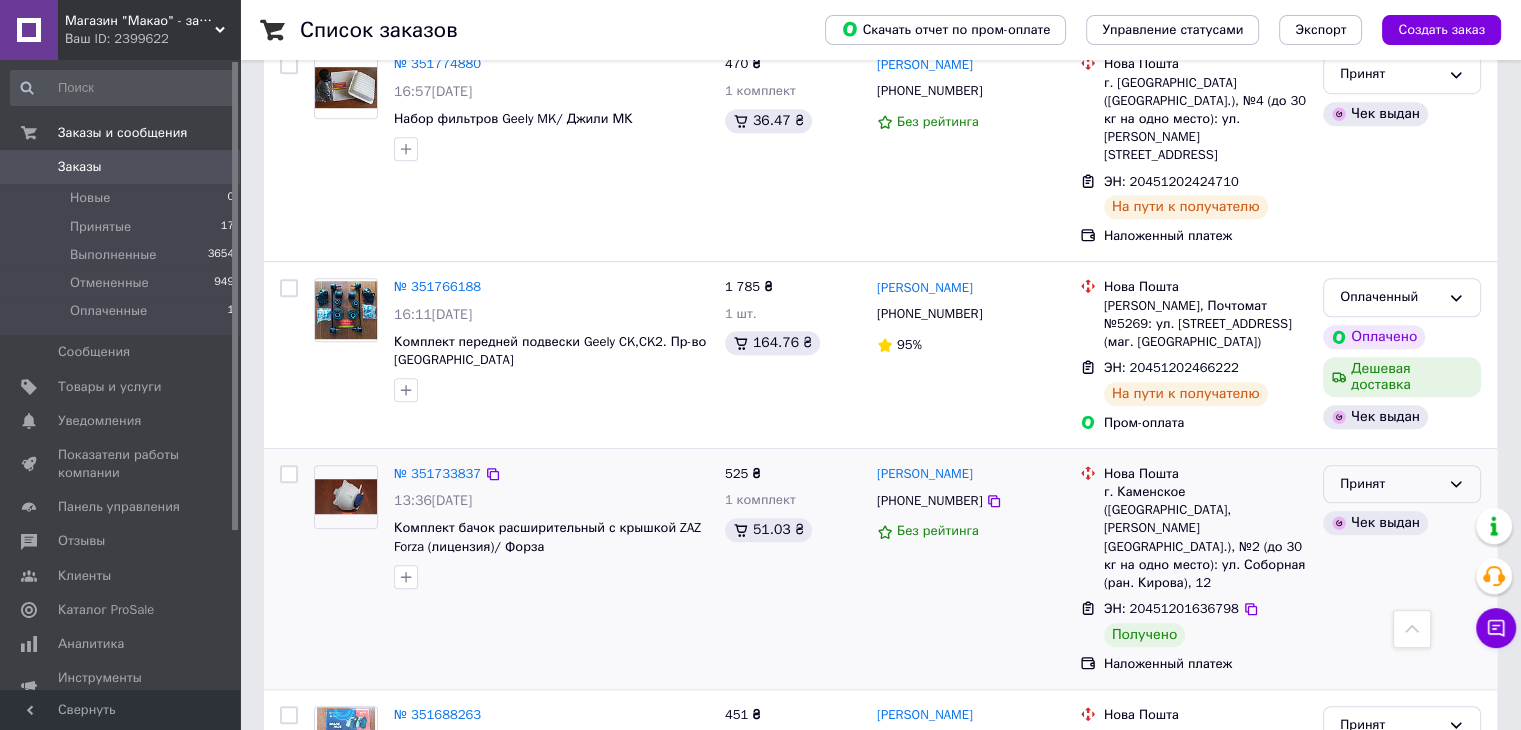 click 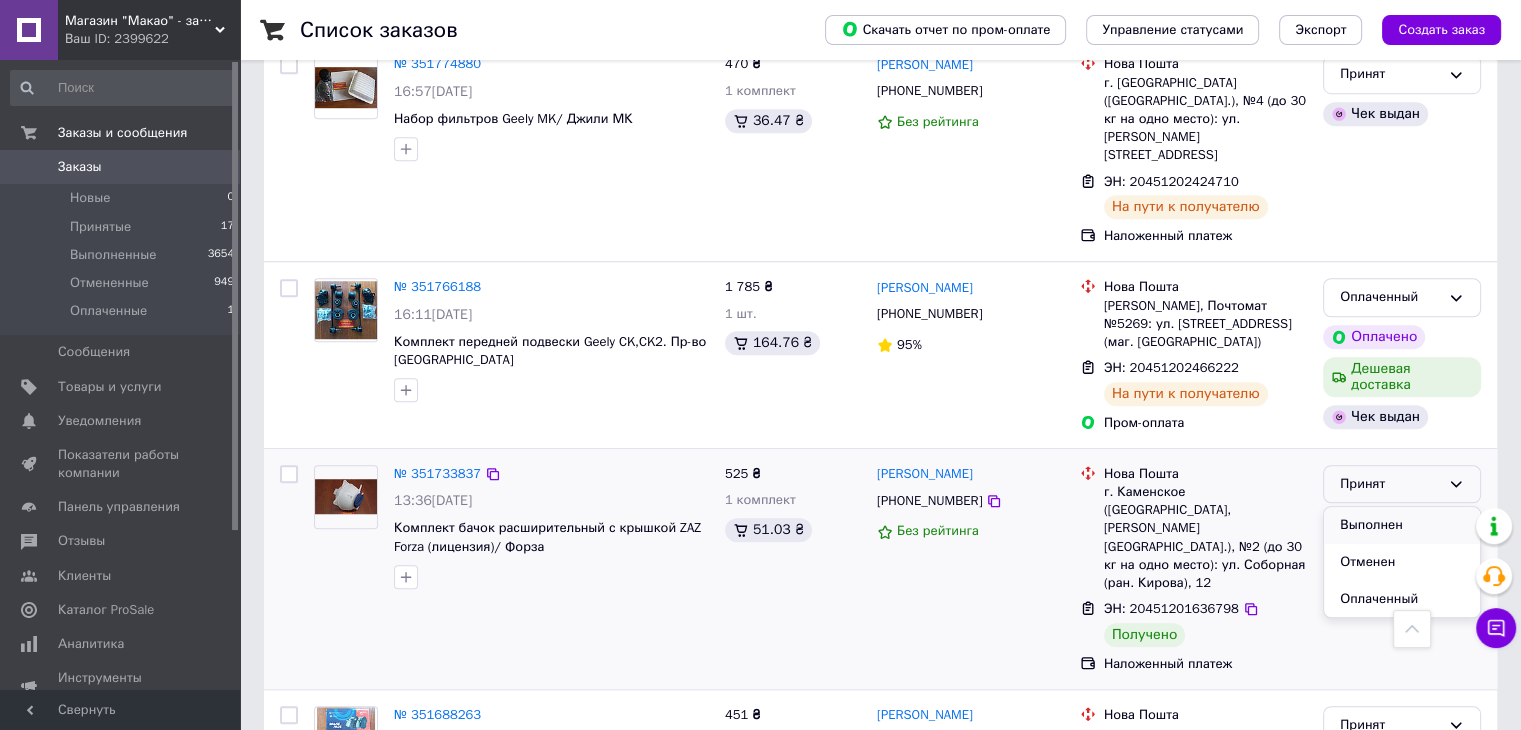 click on "Выполнен" at bounding box center (1402, 525) 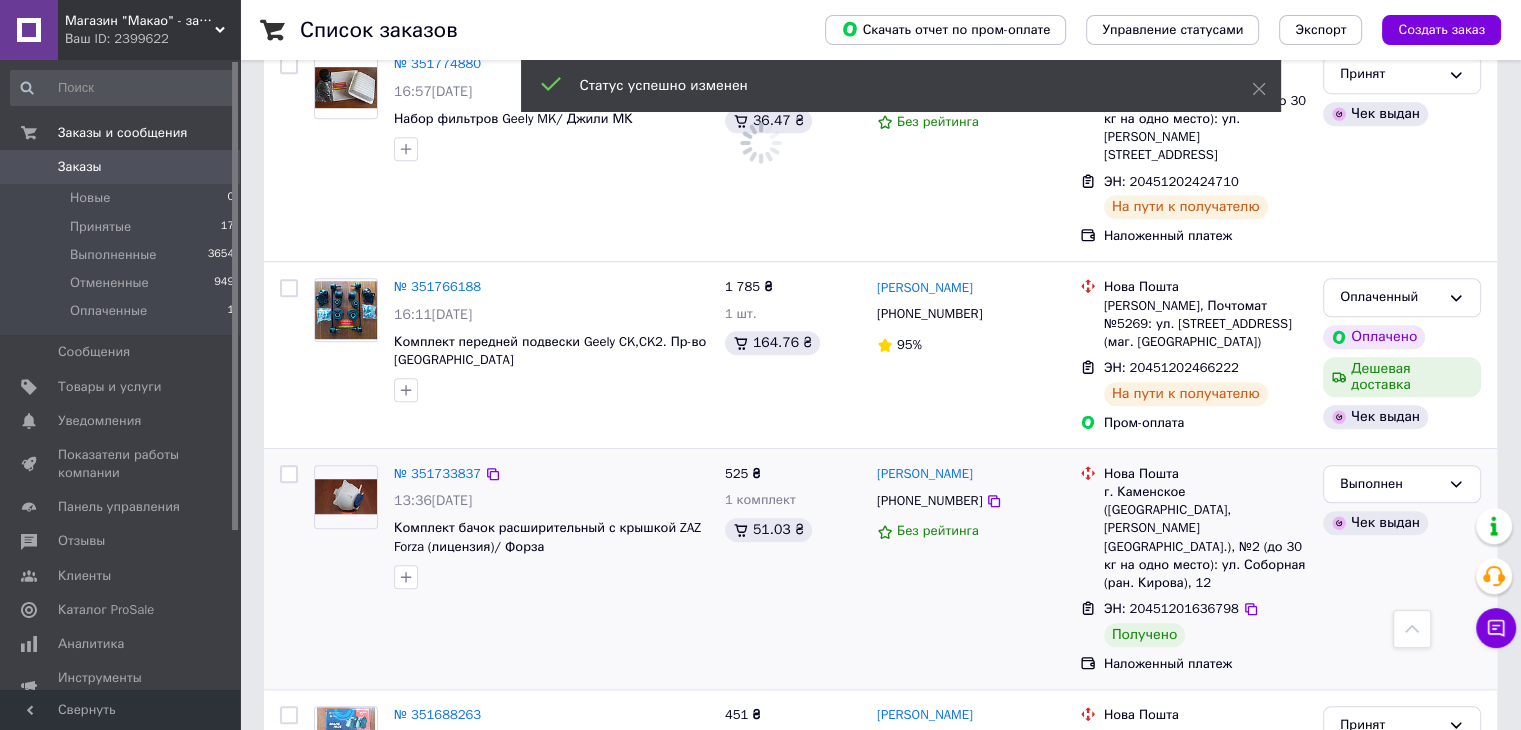 scroll, scrollTop: 1600, scrollLeft: 0, axis: vertical 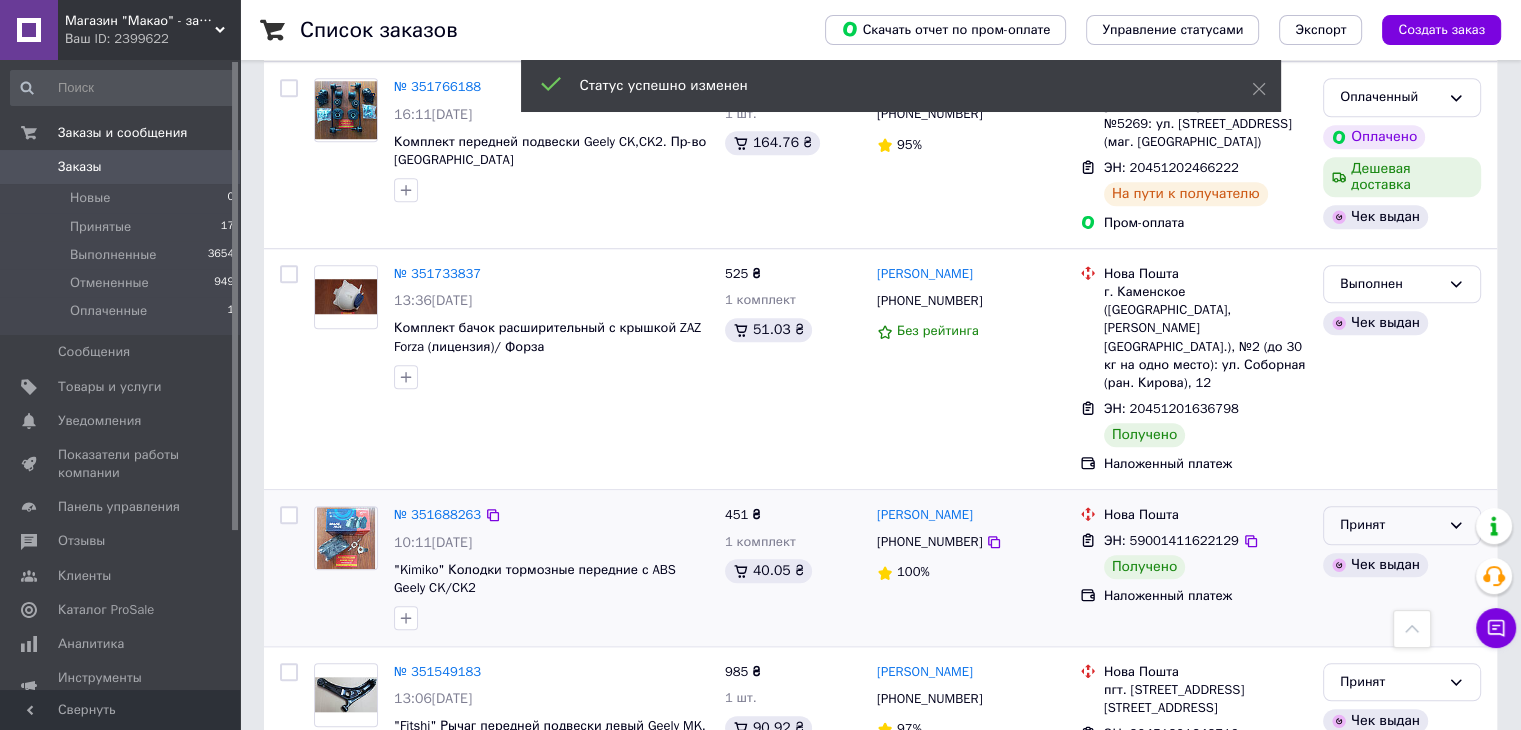 click 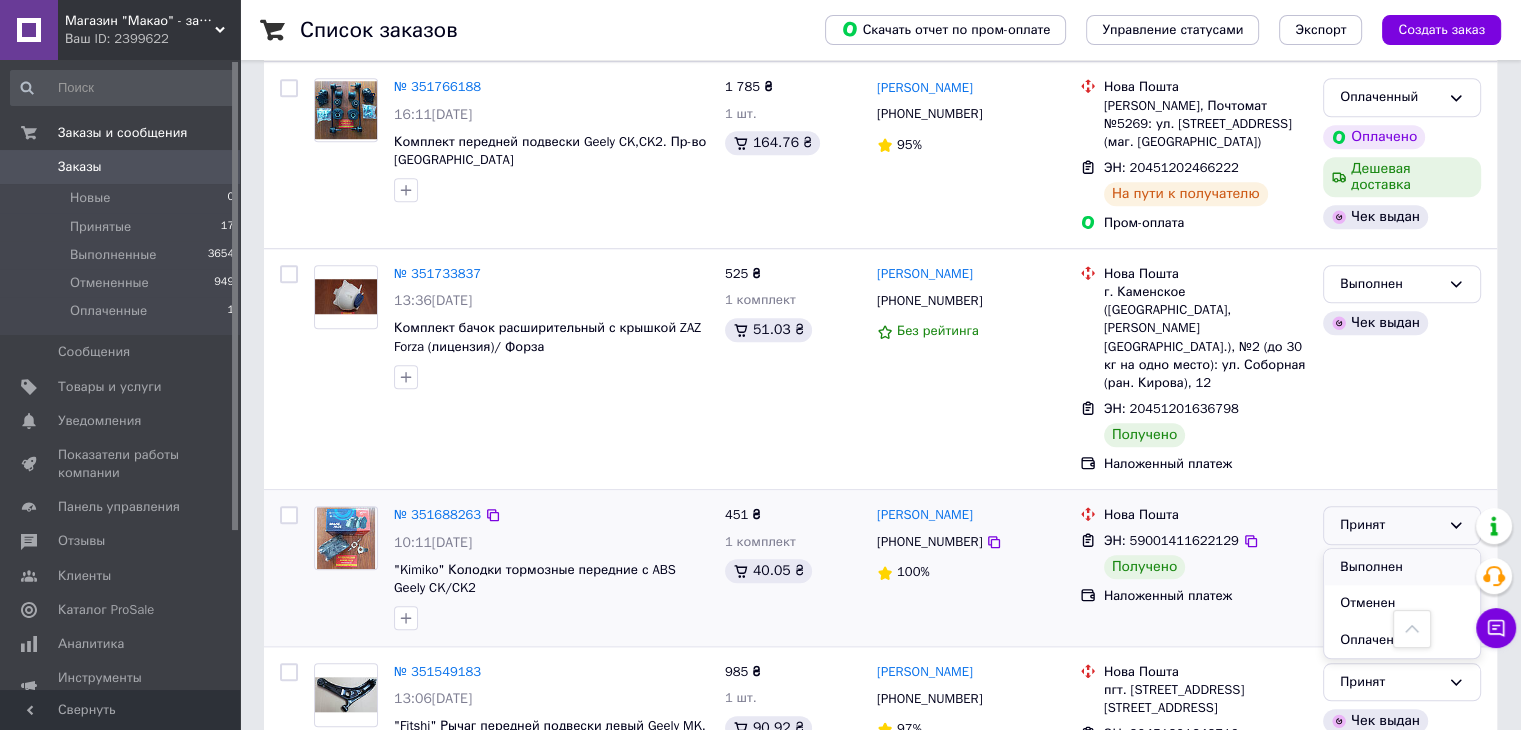 click on "Выполнен" at bounding box center [1402, 567] 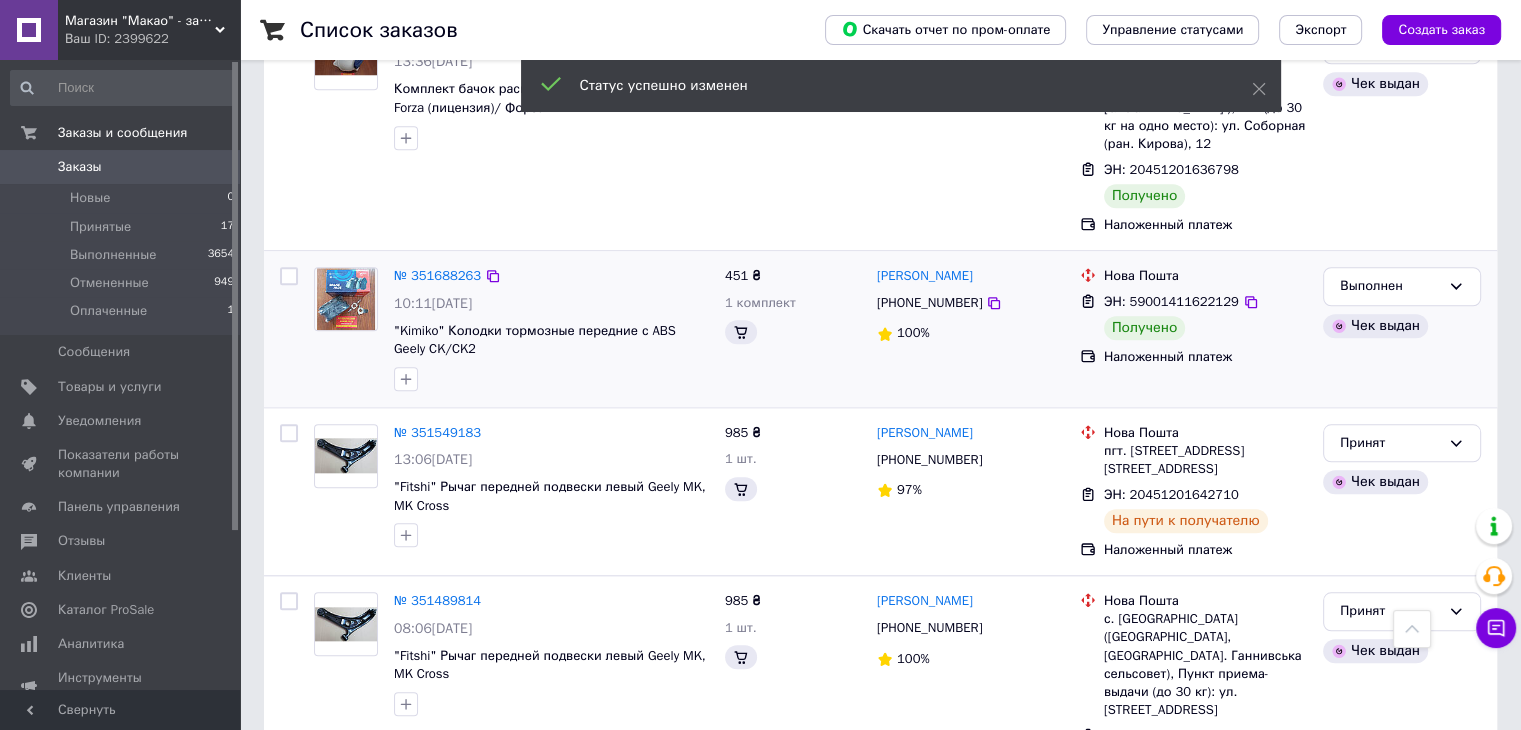 scroll, scrollTop: 1900, scrollLeft: 0, axis: vertical 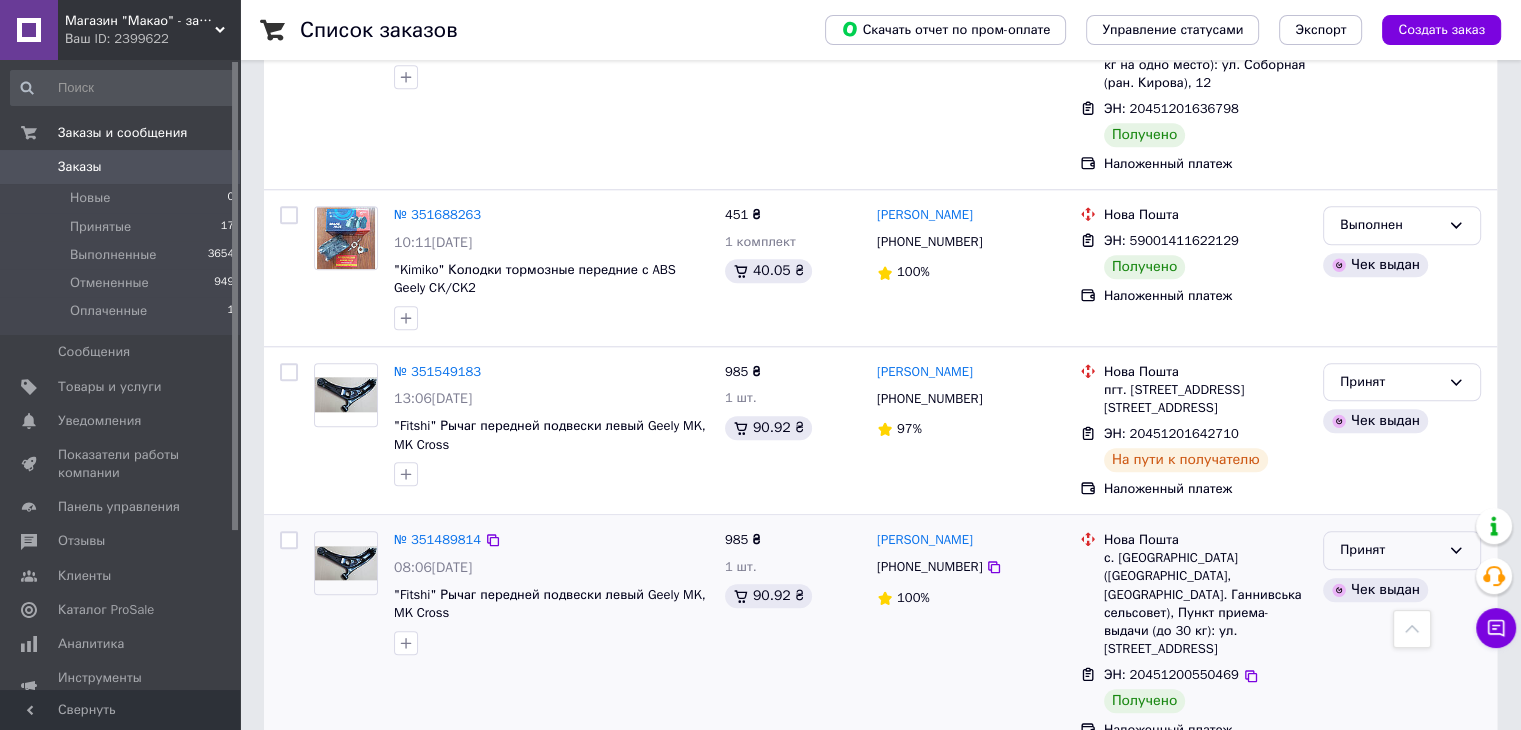 click 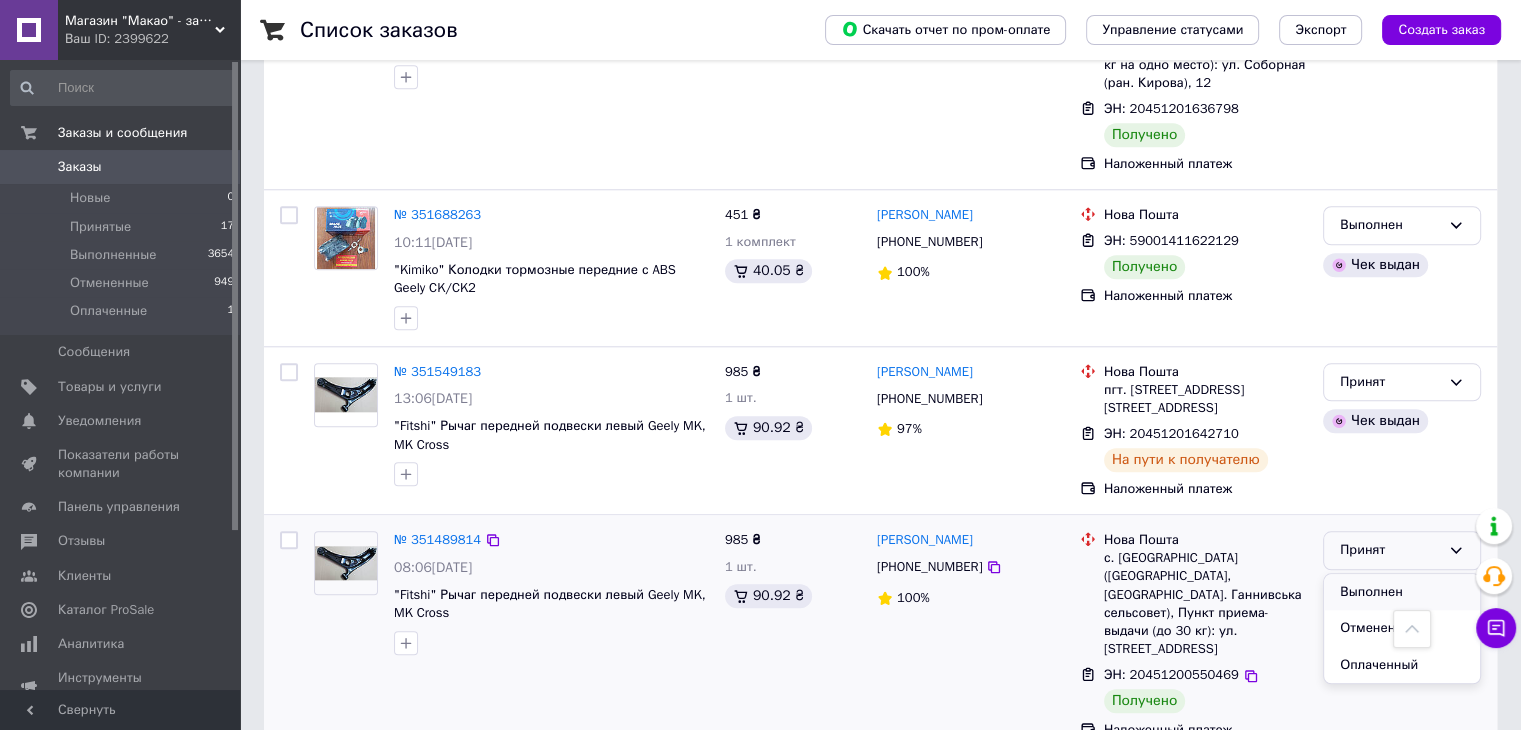 click on "Выполнен" at bounding box center (1402, 592) 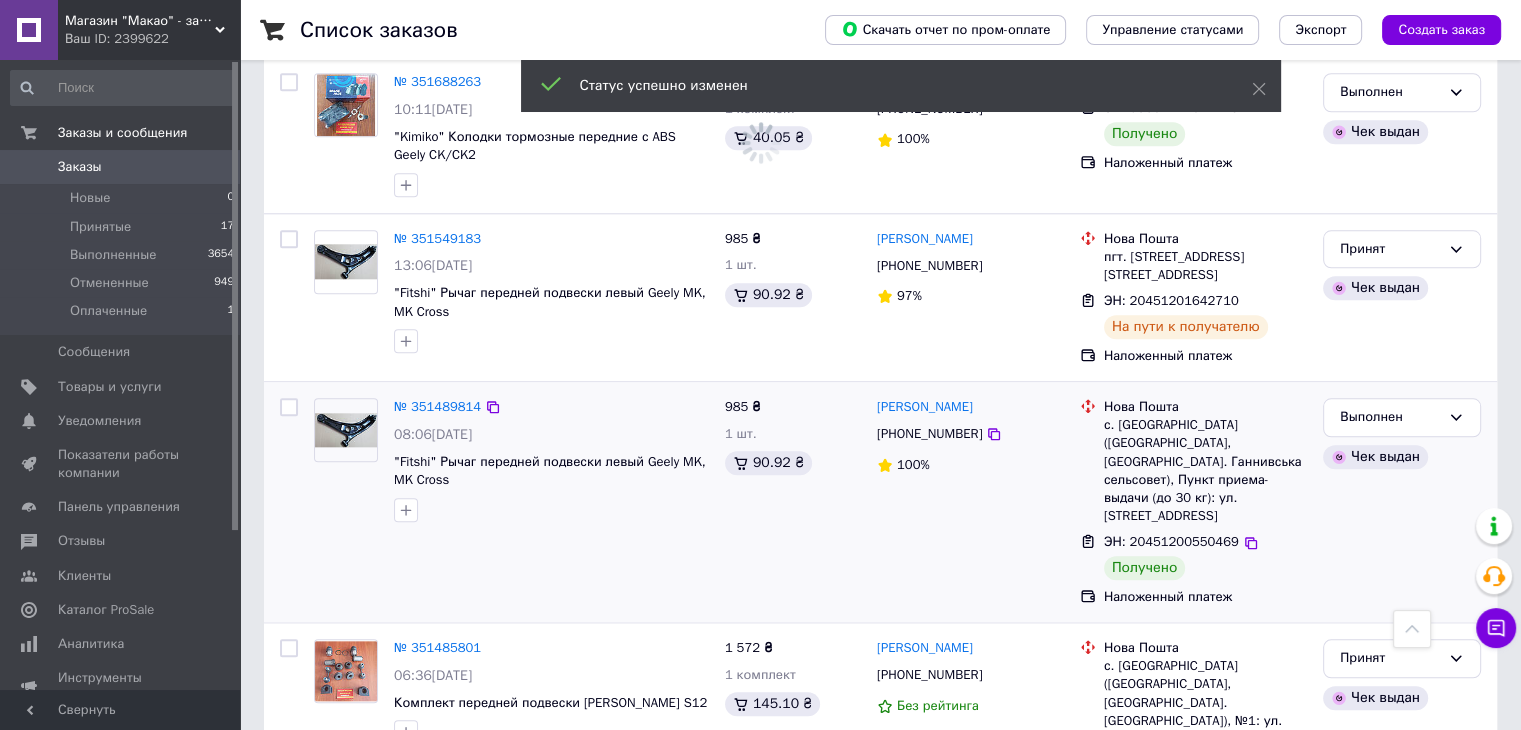 scroll, scrollTop: 2100, scrollLeft: 0, axis: vertical 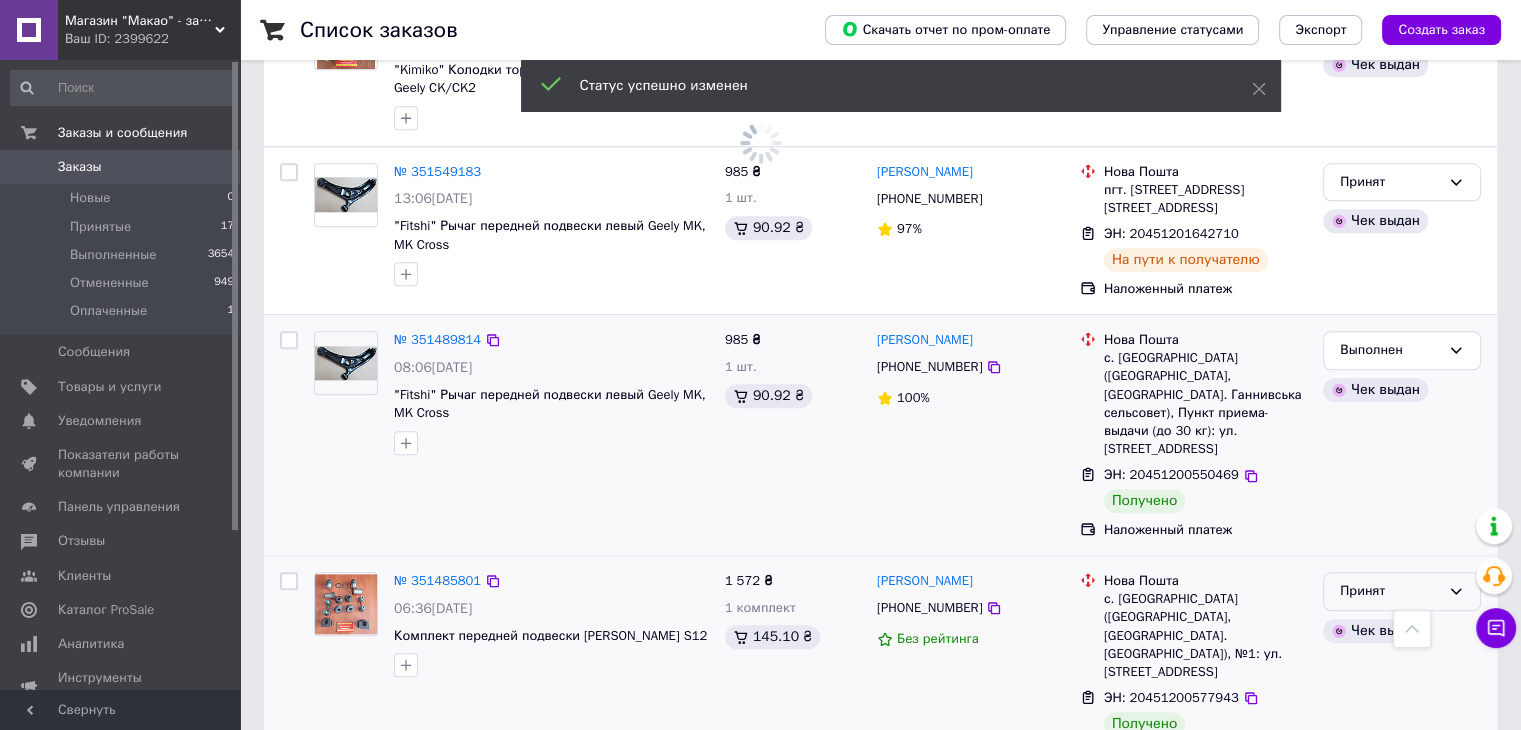 click 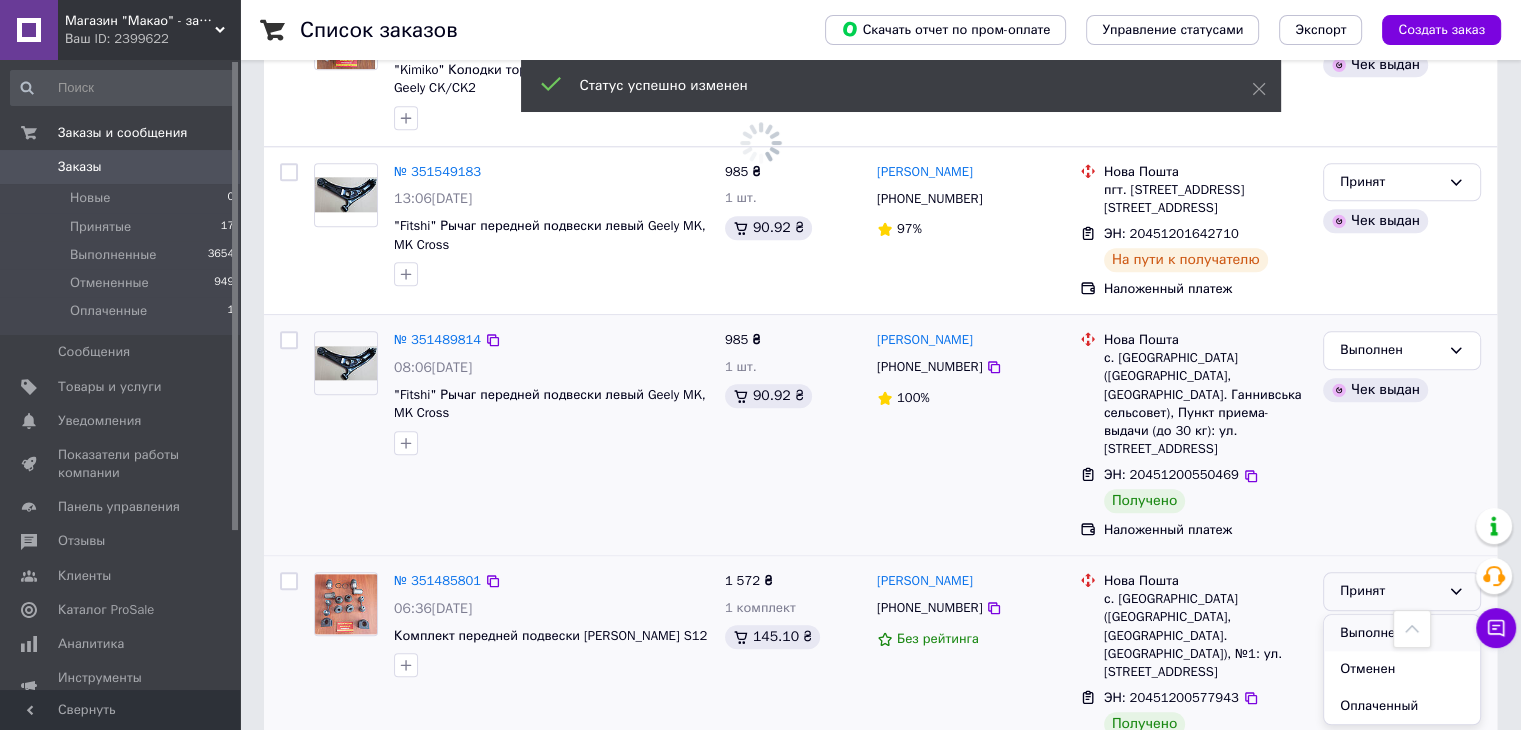 click on "Выполнен" at bounding box center [1402, 633] 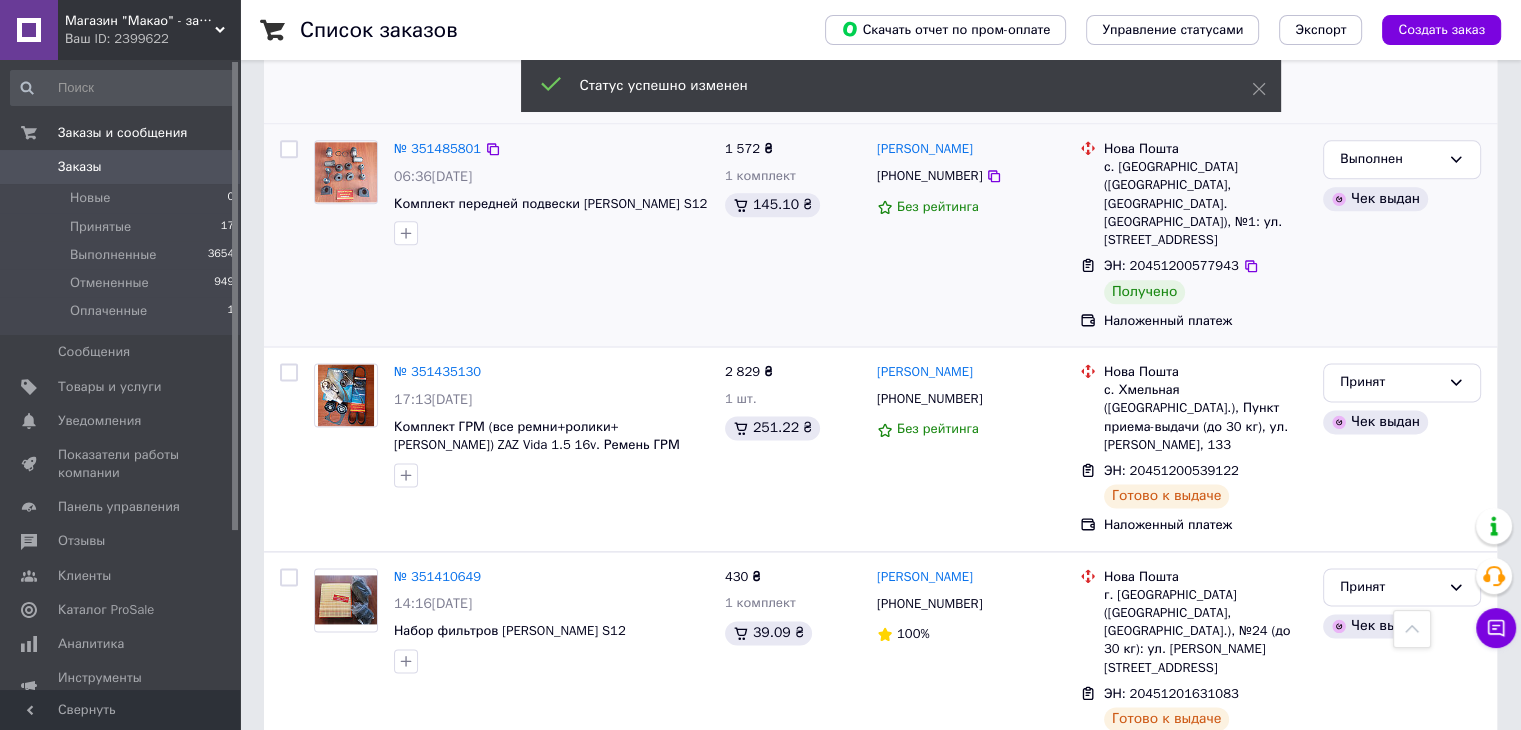 scroll, scrollTop: 2600, scrollLeft: 0, axis: vertical 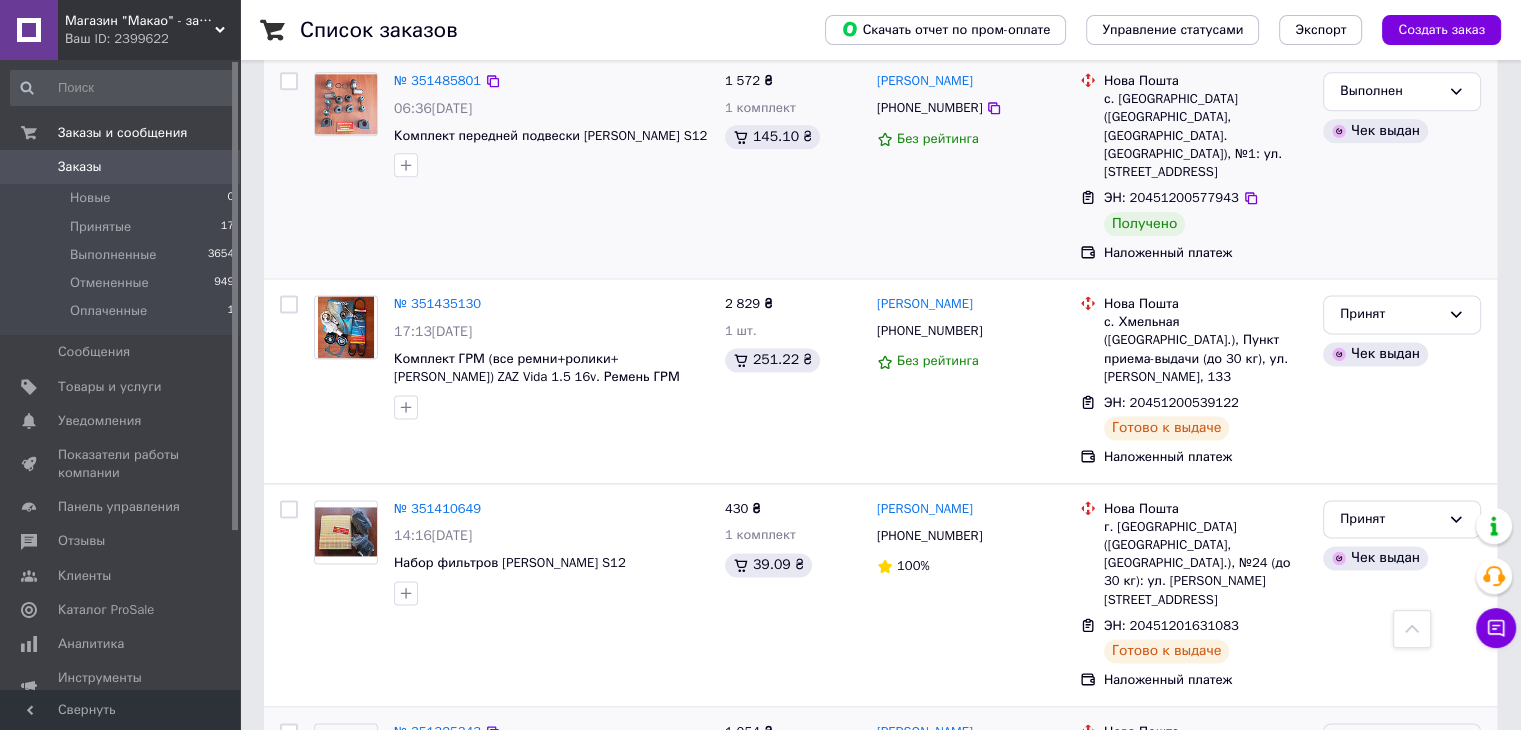 click on "Принят" at bounding box center (1390, 742) 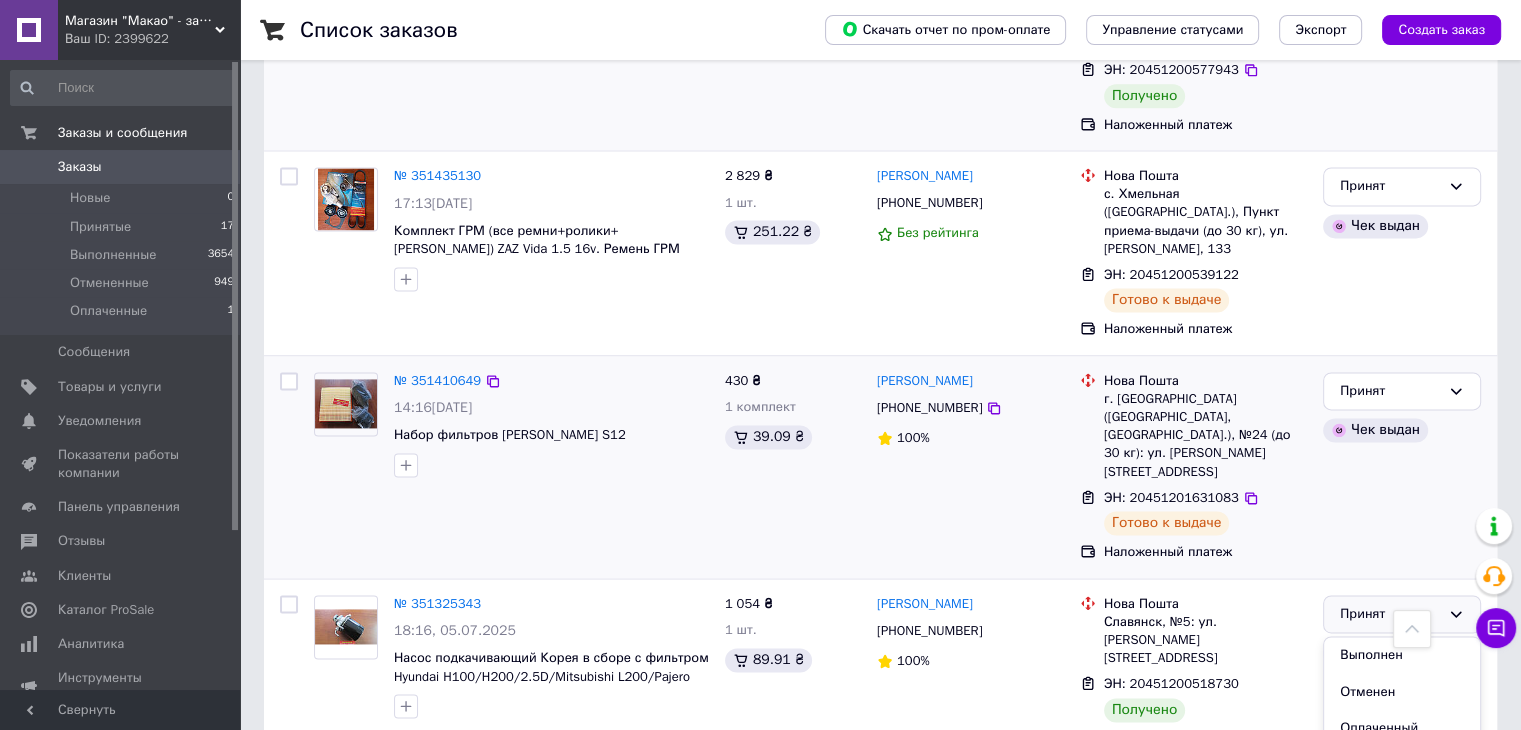 scroll, scrollTop: 2800, scrollLeft: 0, axis: vertical 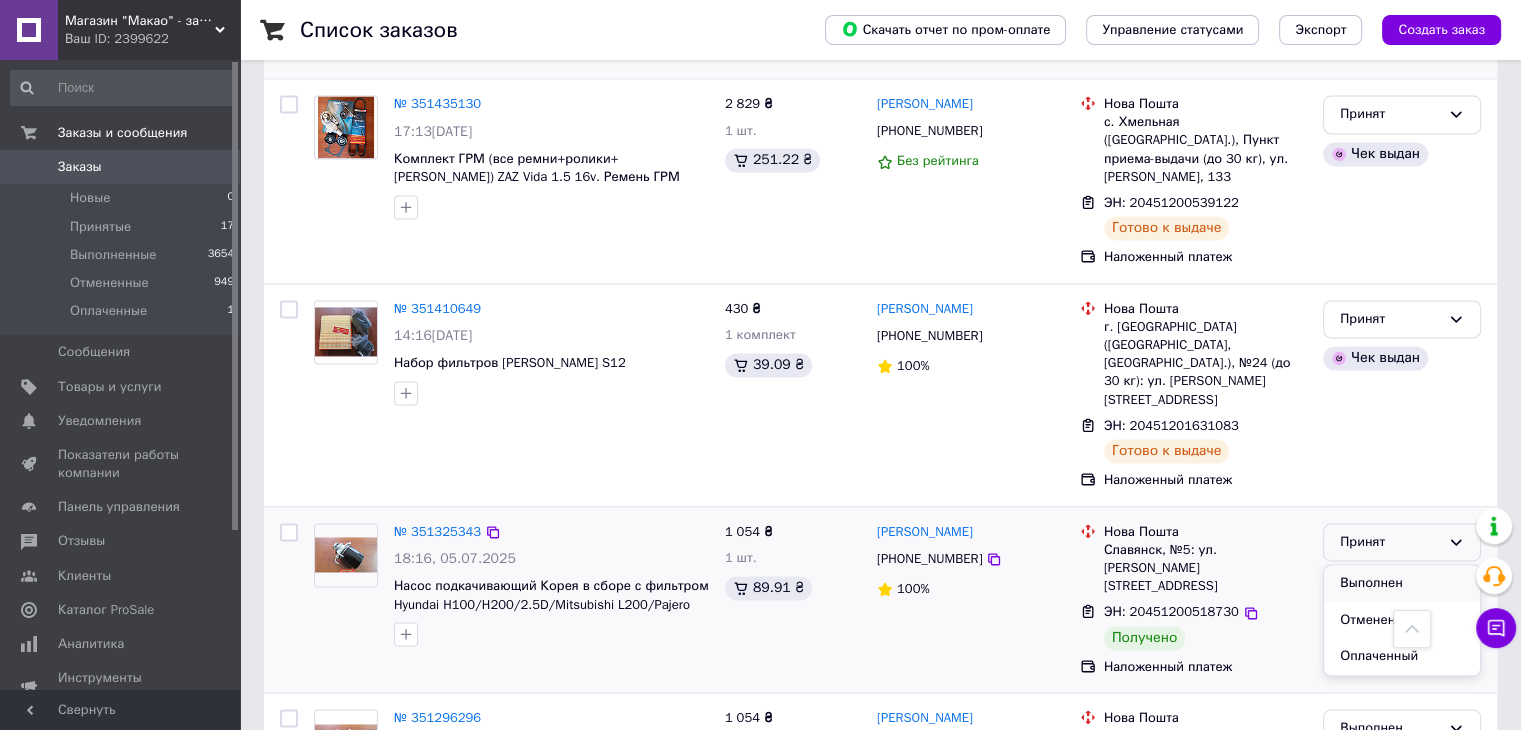click on "Выполнен" at bounding box center (1402, 583) 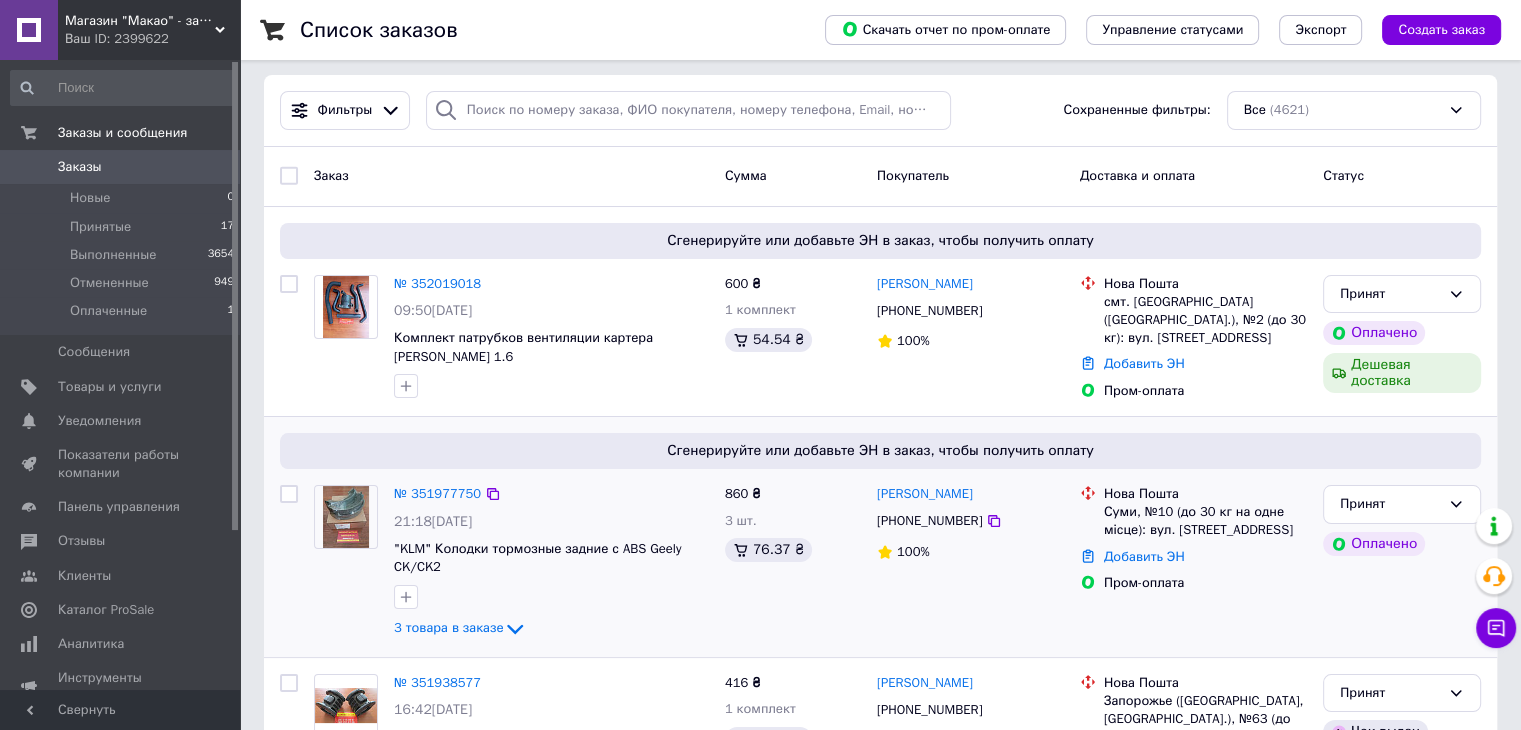 scroll, scrollTop: 0, scrollLeft: 0, axis: both 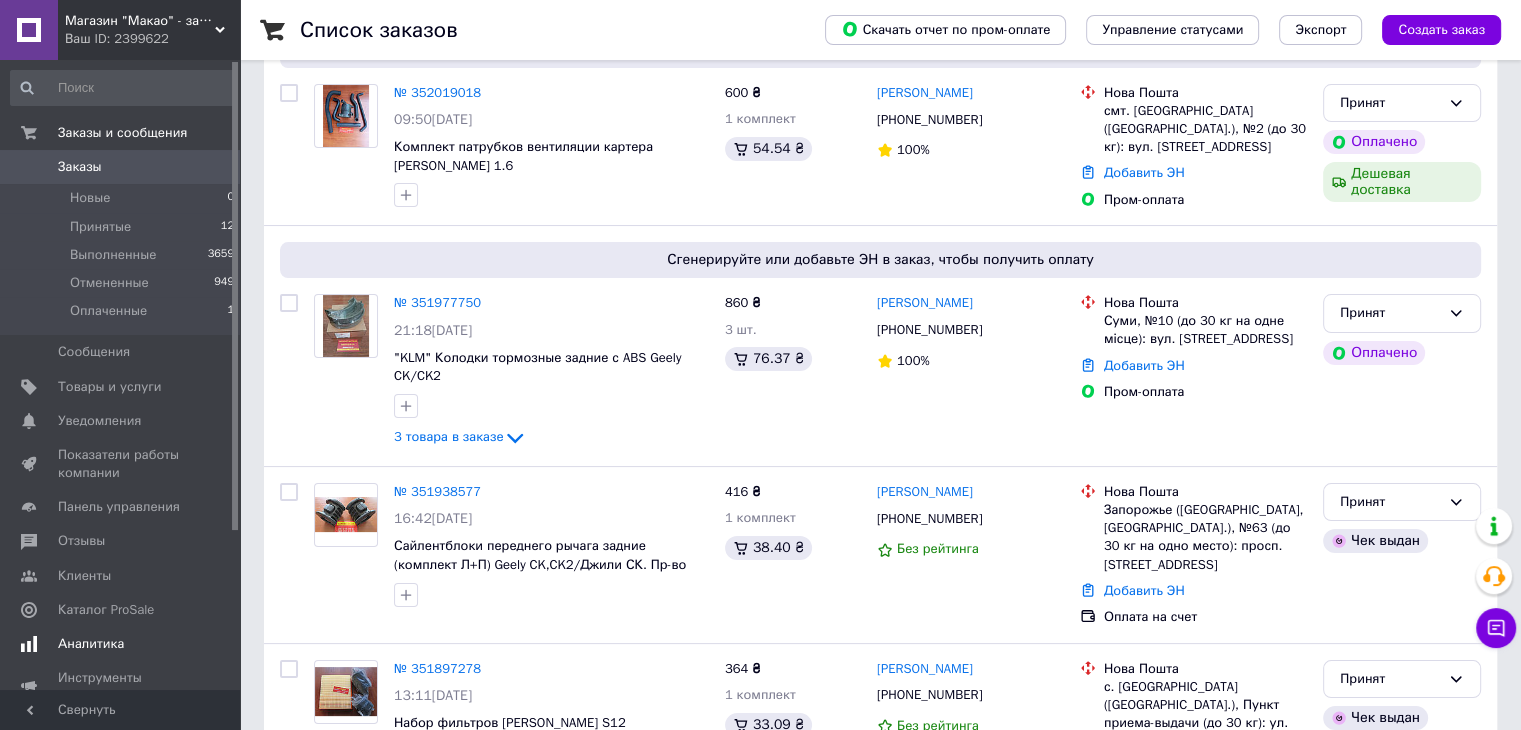 click on "Аналитика" at bounding box center [121, 644] 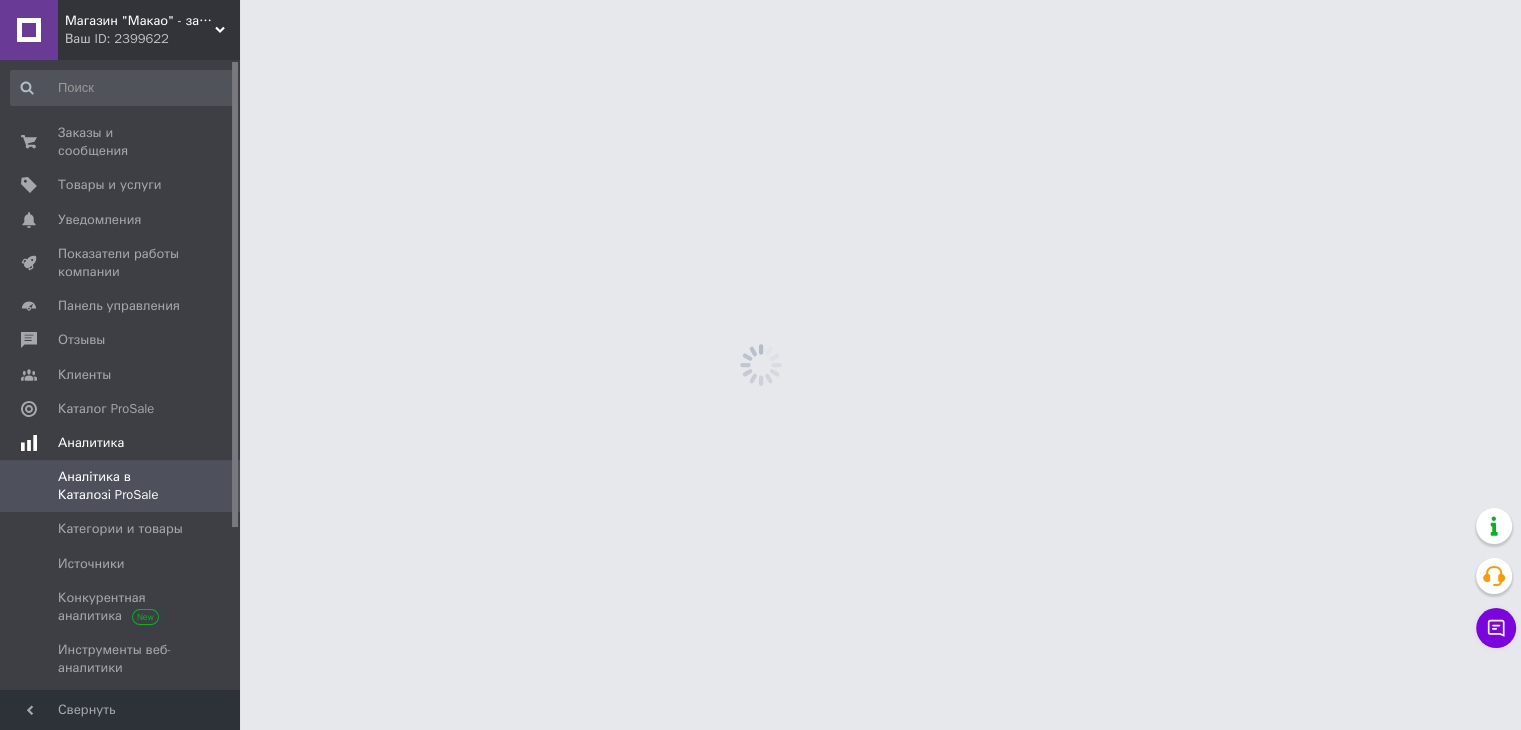 scroll, scrollTop: 0, scrollLeft: 0, axis: both 